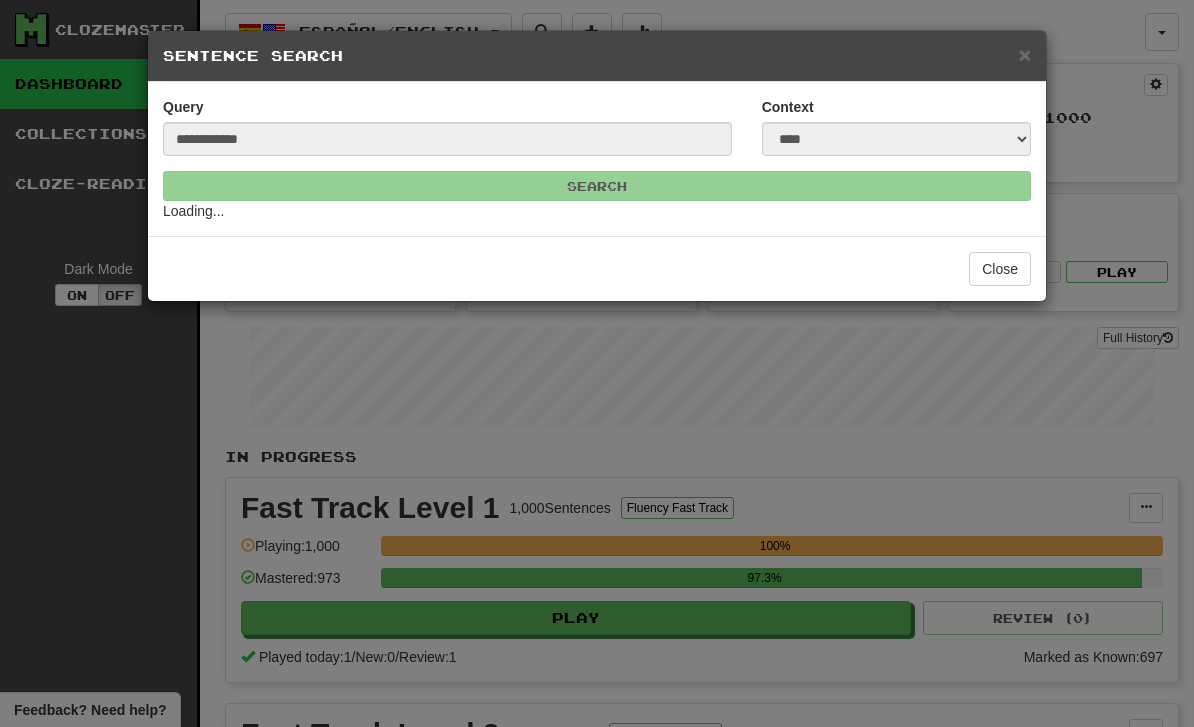 select on "****" 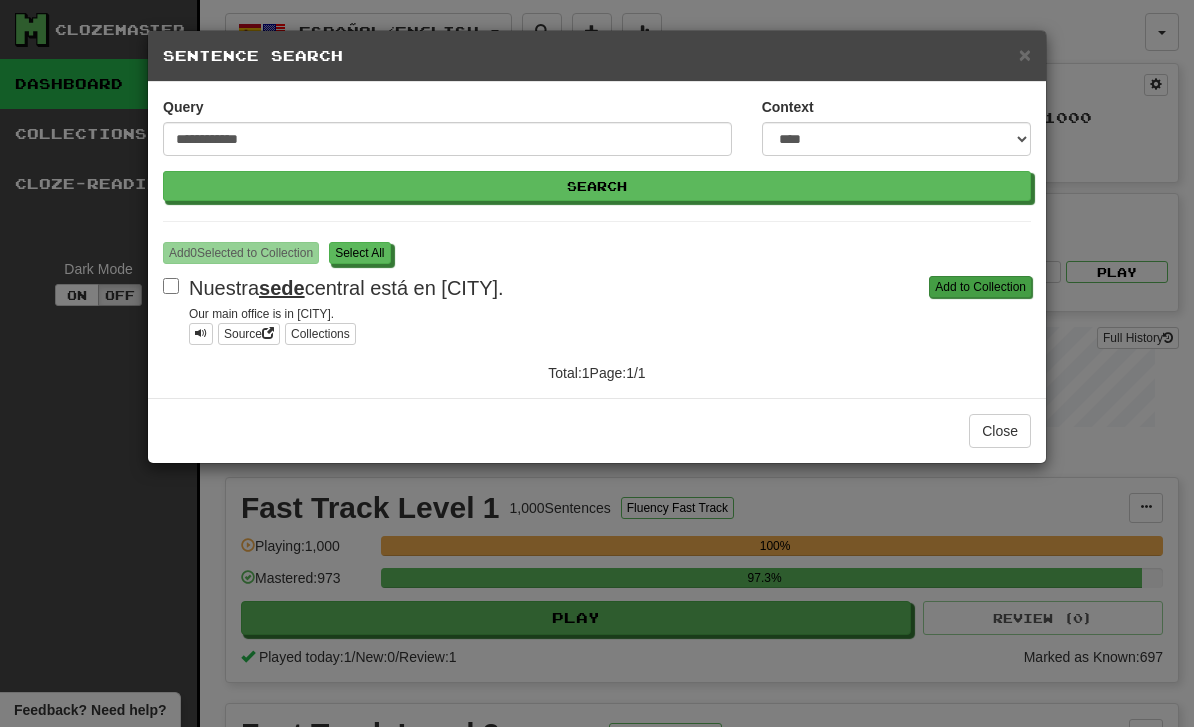 click on "Add to Collection" at bounding box center [980, 287] 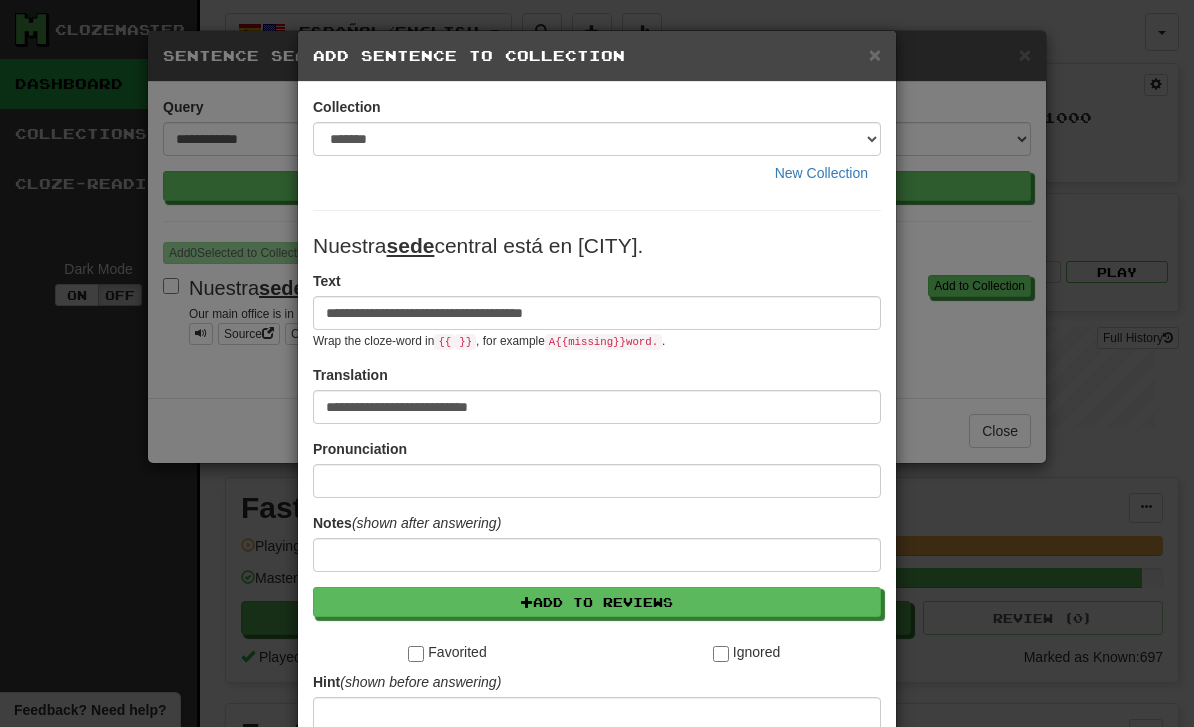 click on "**********" at bounding box center (597, 313) 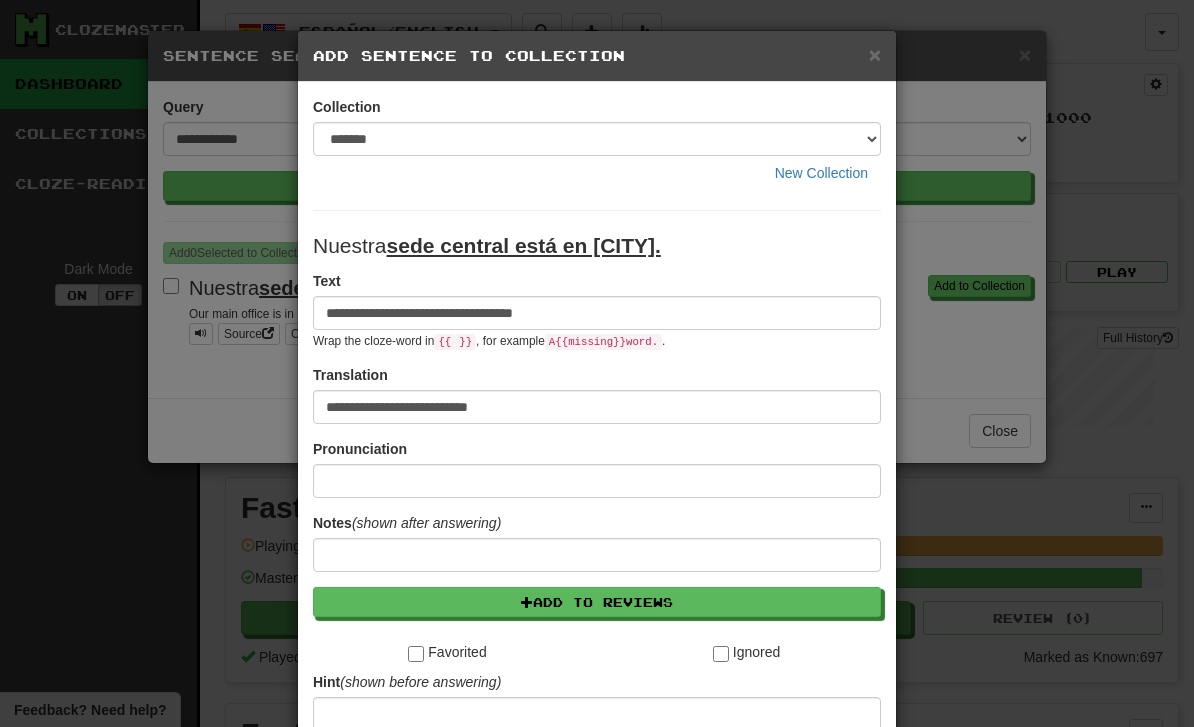 click on "**********" at bounding box center (597, 313) 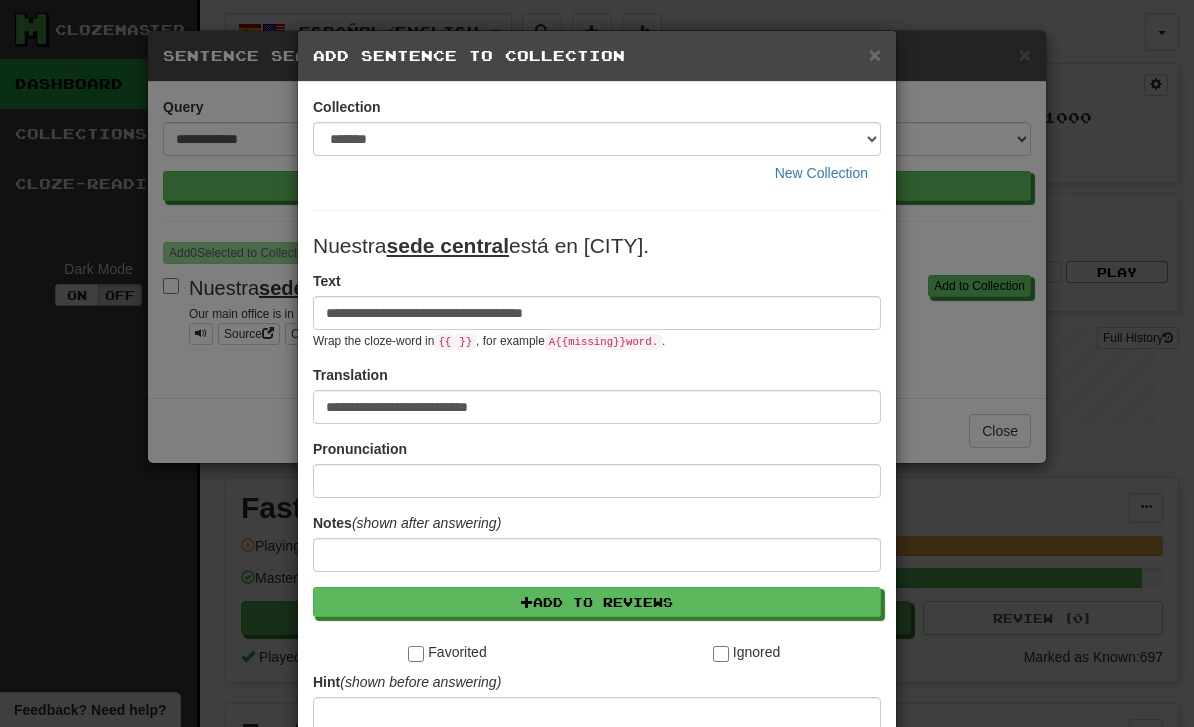 click on "**********" at bounding box center (597, 313) 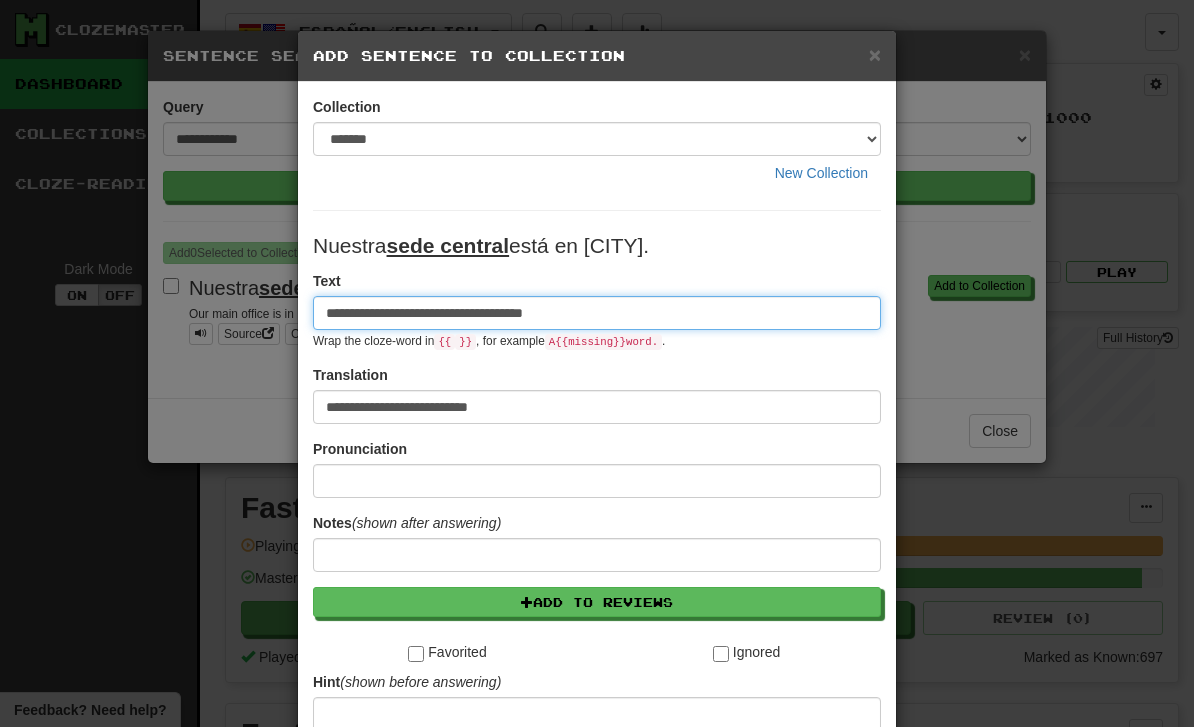 type on "**********" 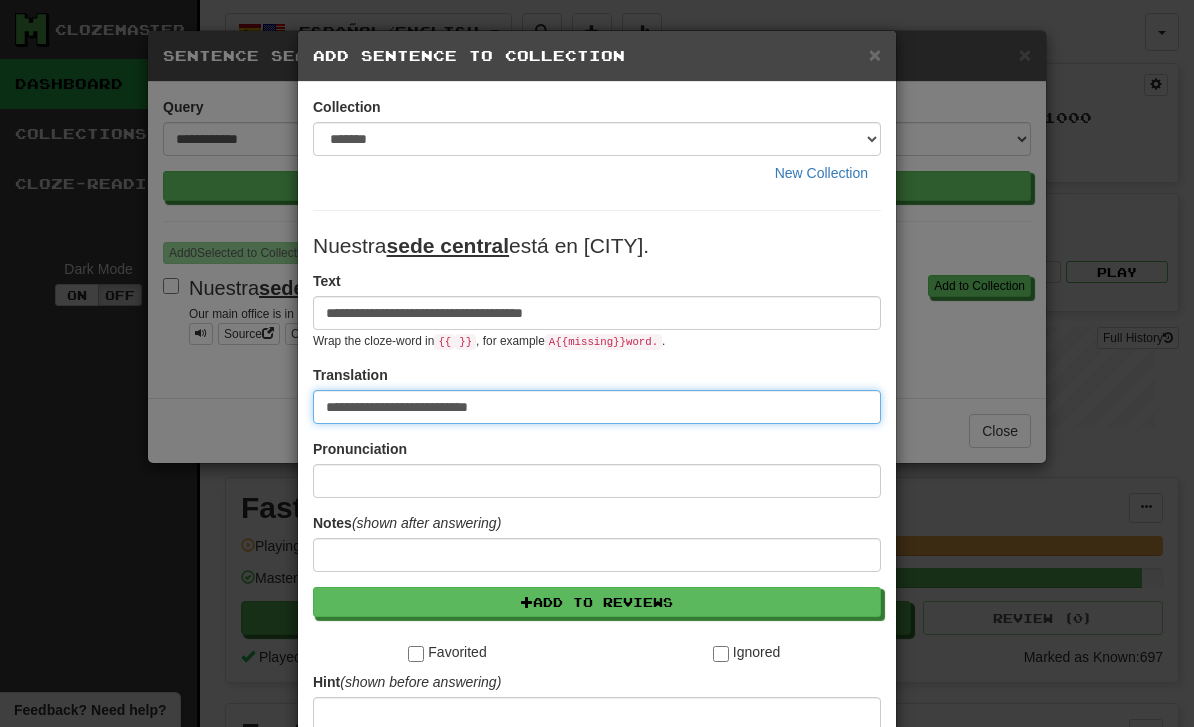 click on "**********" at bounding box center (597, 407) 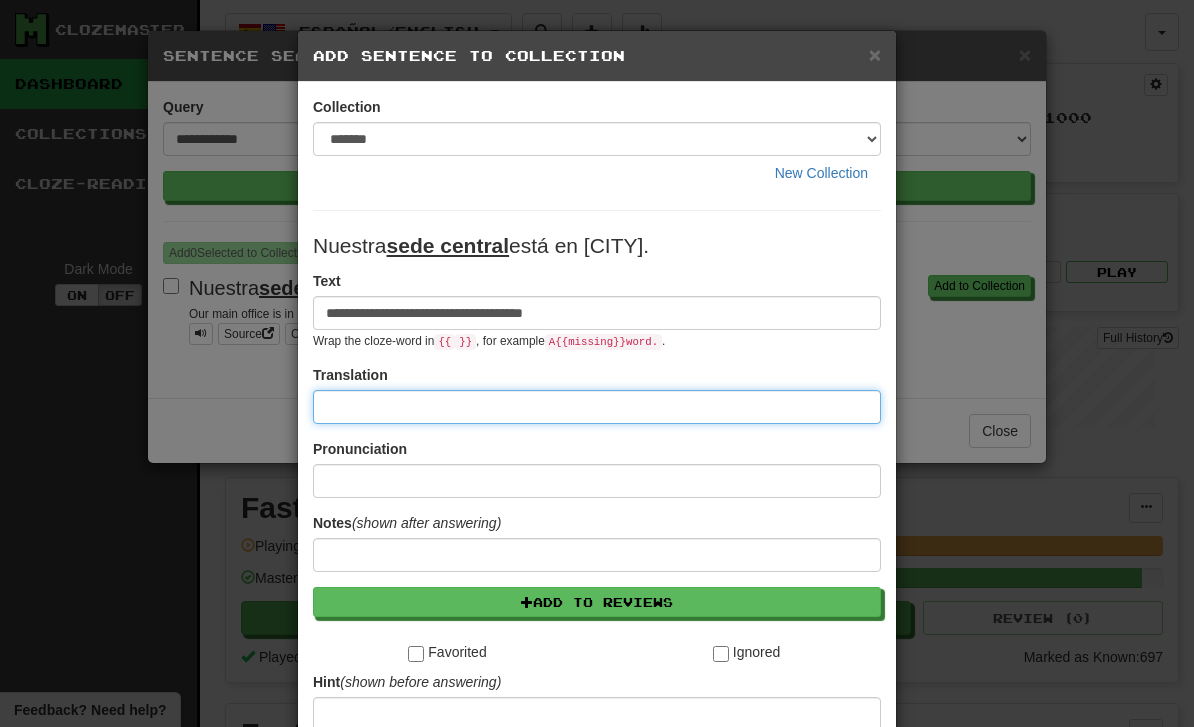 click at bounding box center [597, 407] 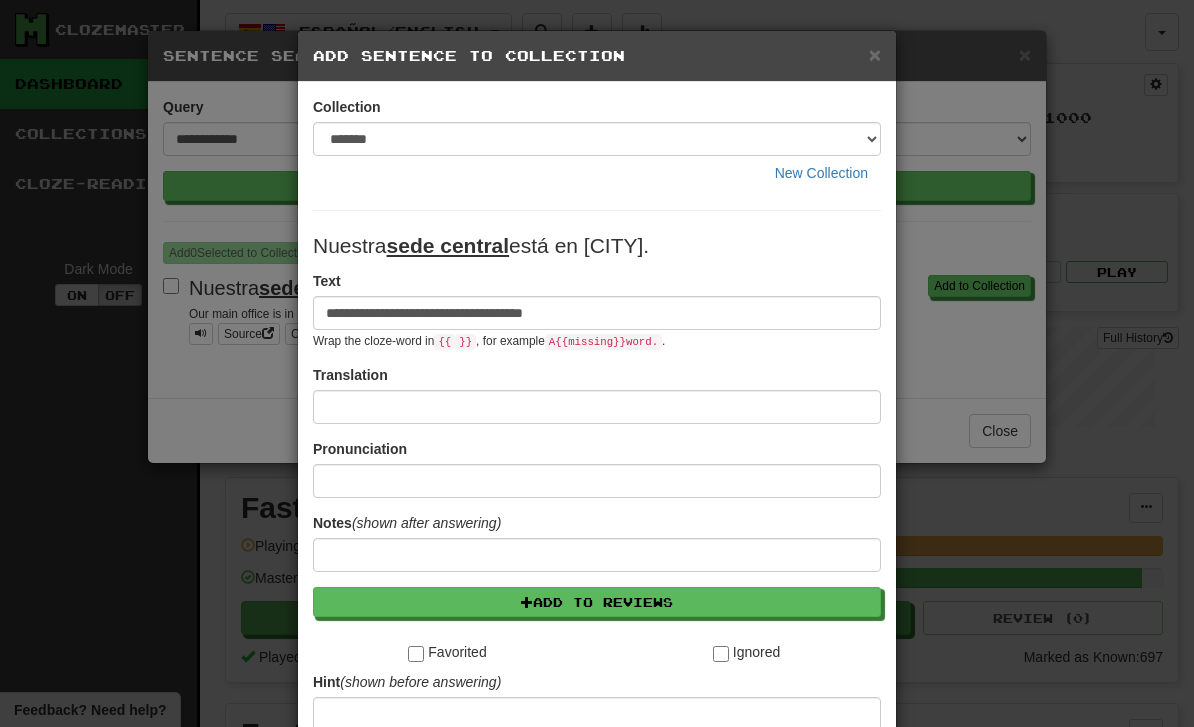 click on "Translation" at bounding box center (350, 375) 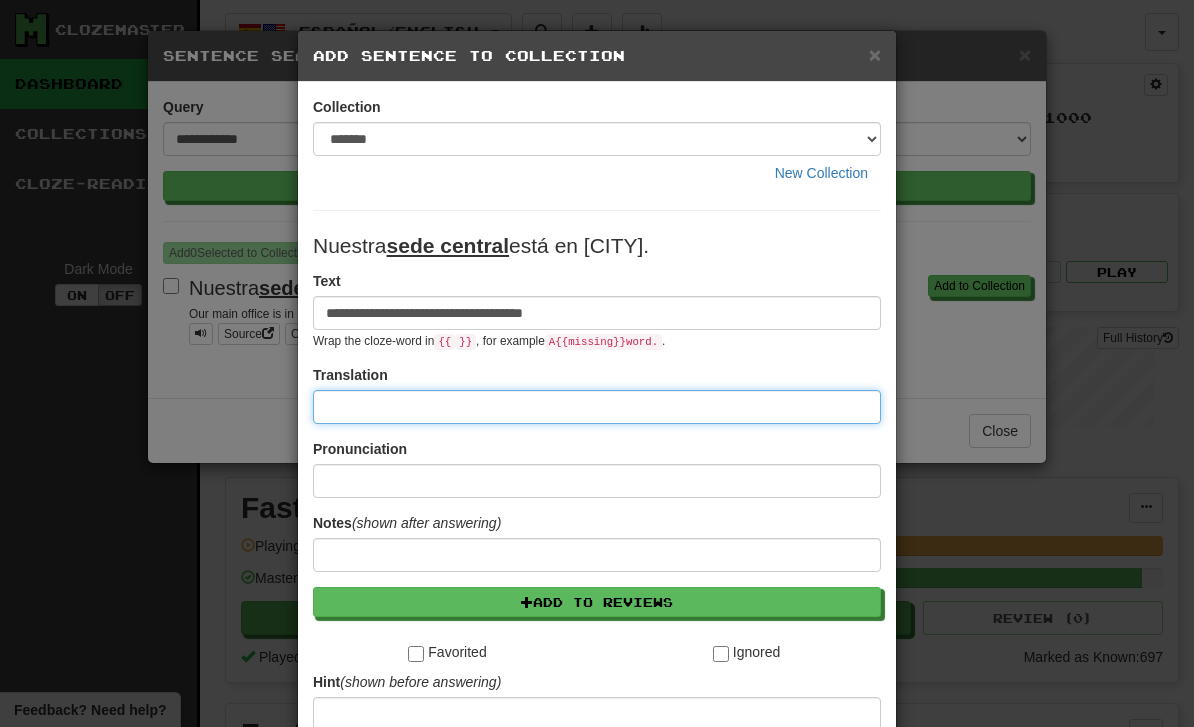 click at bounding box center (597, 407) 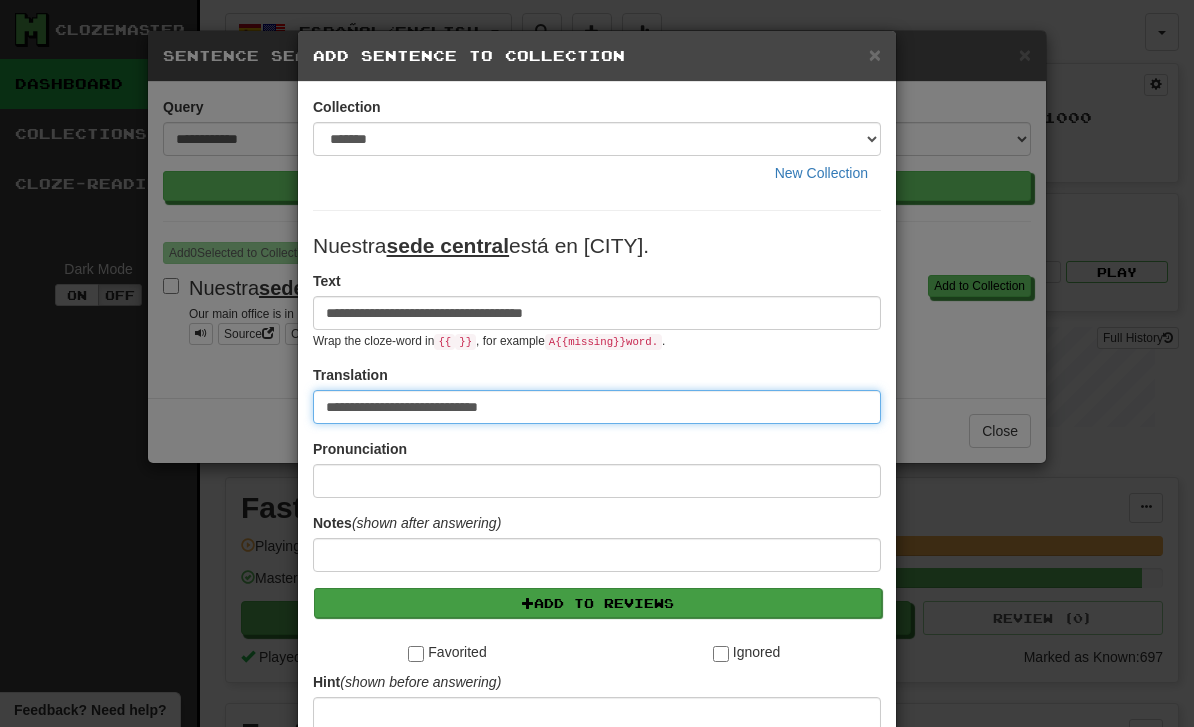 type on "**********" 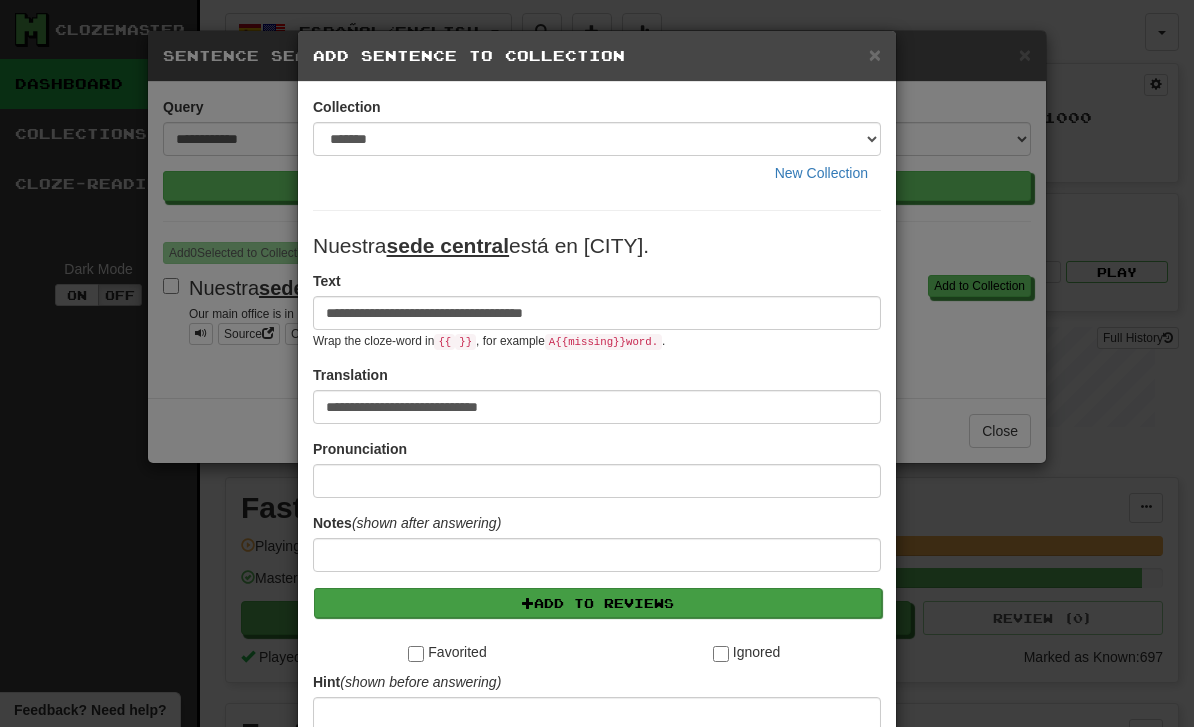 click on "Add to Reviews" at bounding box center [598, 603] 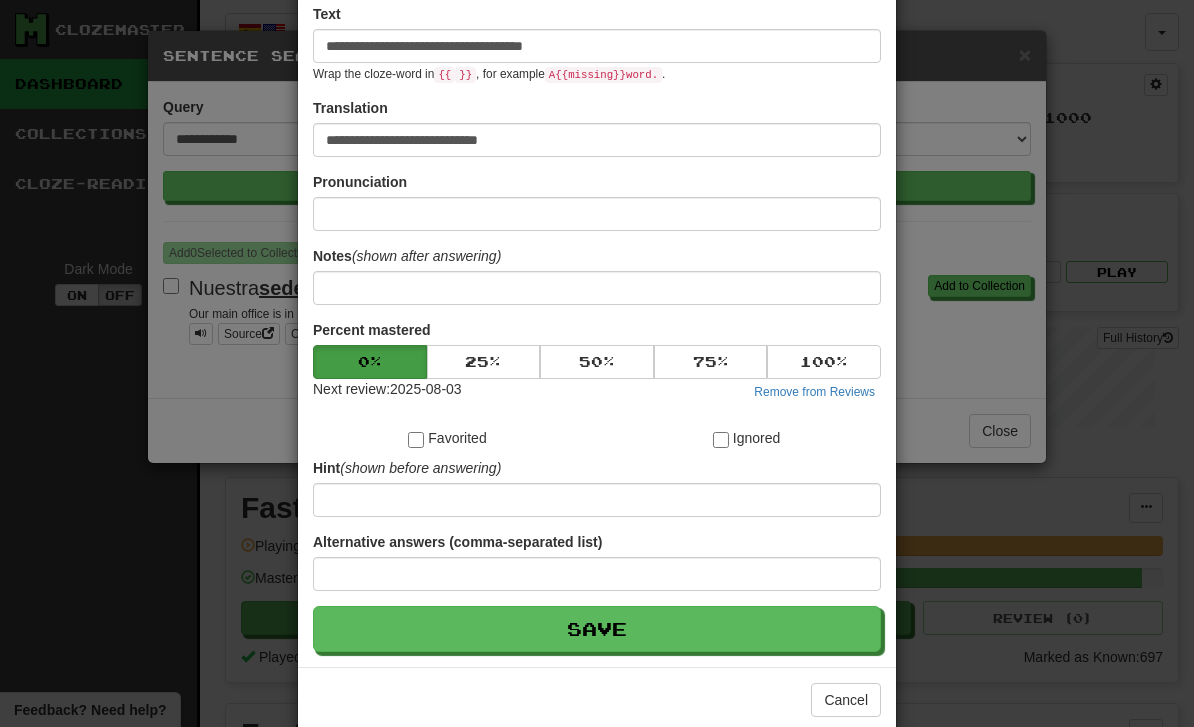 scroll, scrollTop: 264, scrollLeft: 0, axis: vertical 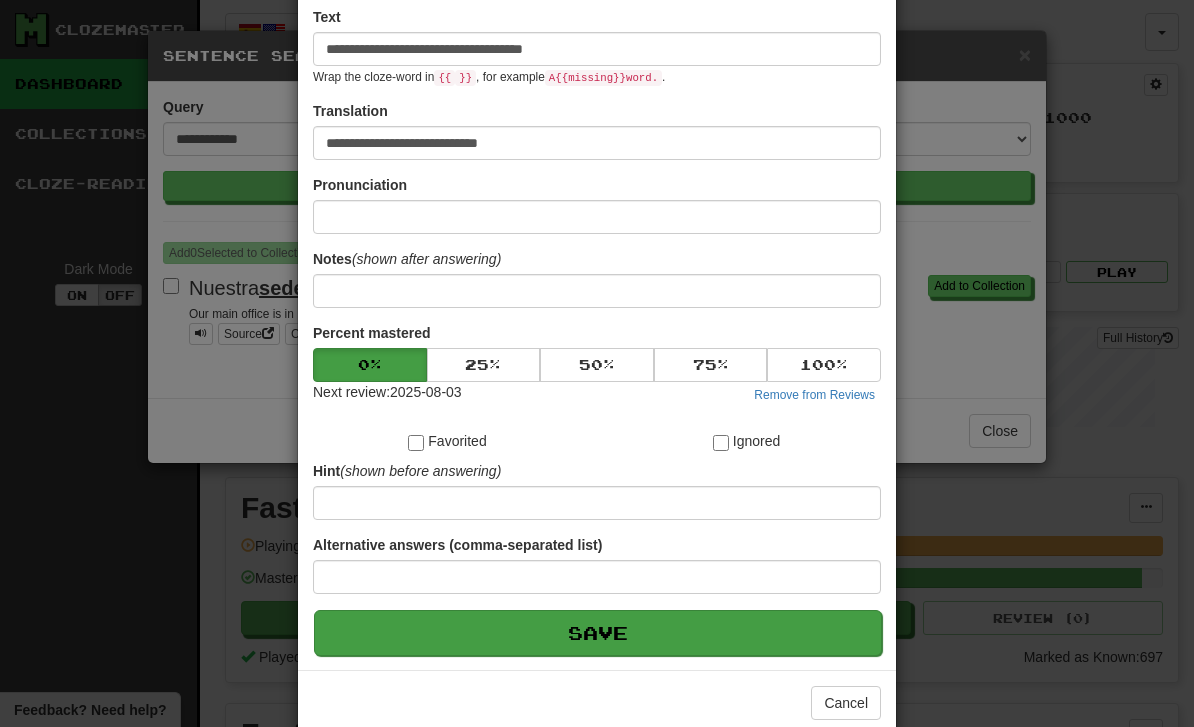 click on "Save" at bounding box center [598, 633] 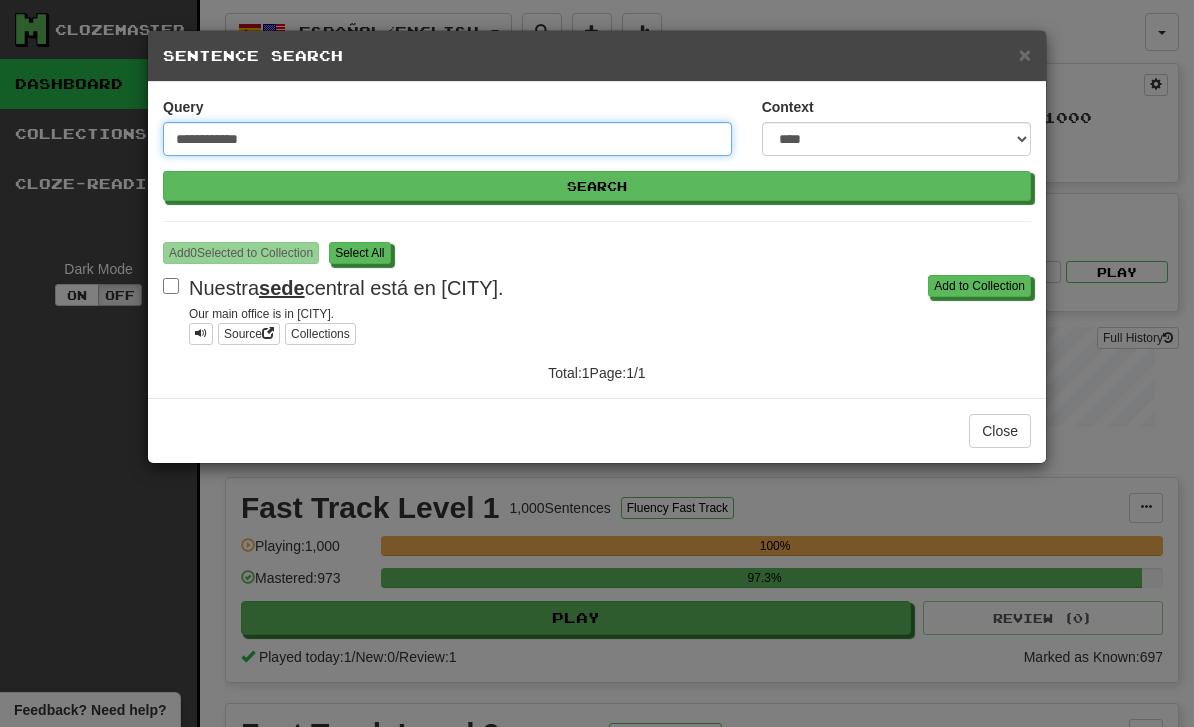 click on "**********" at bounding box center [447, 139] 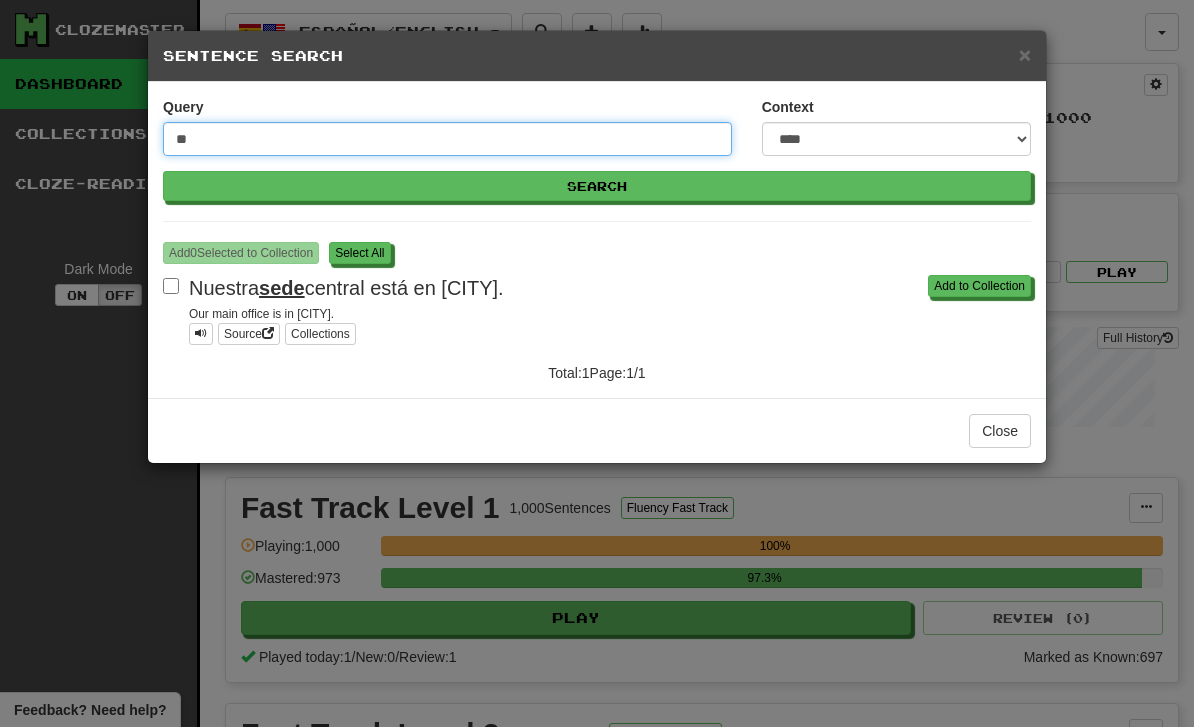 type on "*" 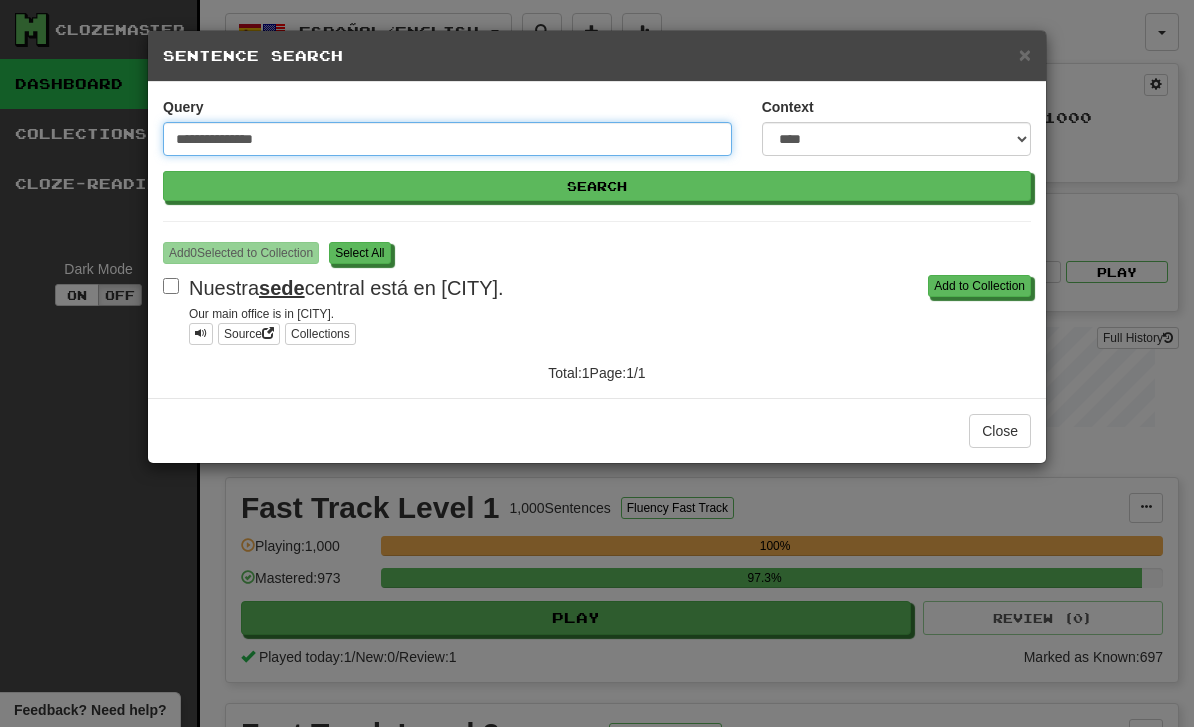 type on "**********" 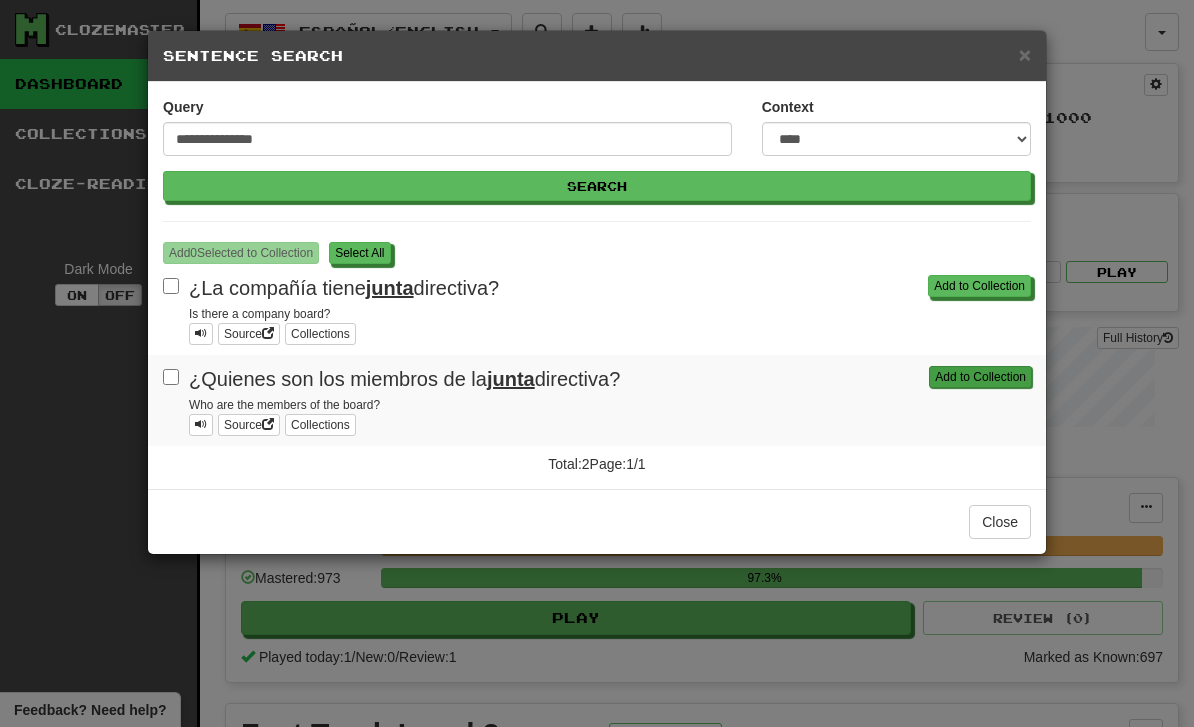click on "Add to Collection" at bounding box center [980, 377] 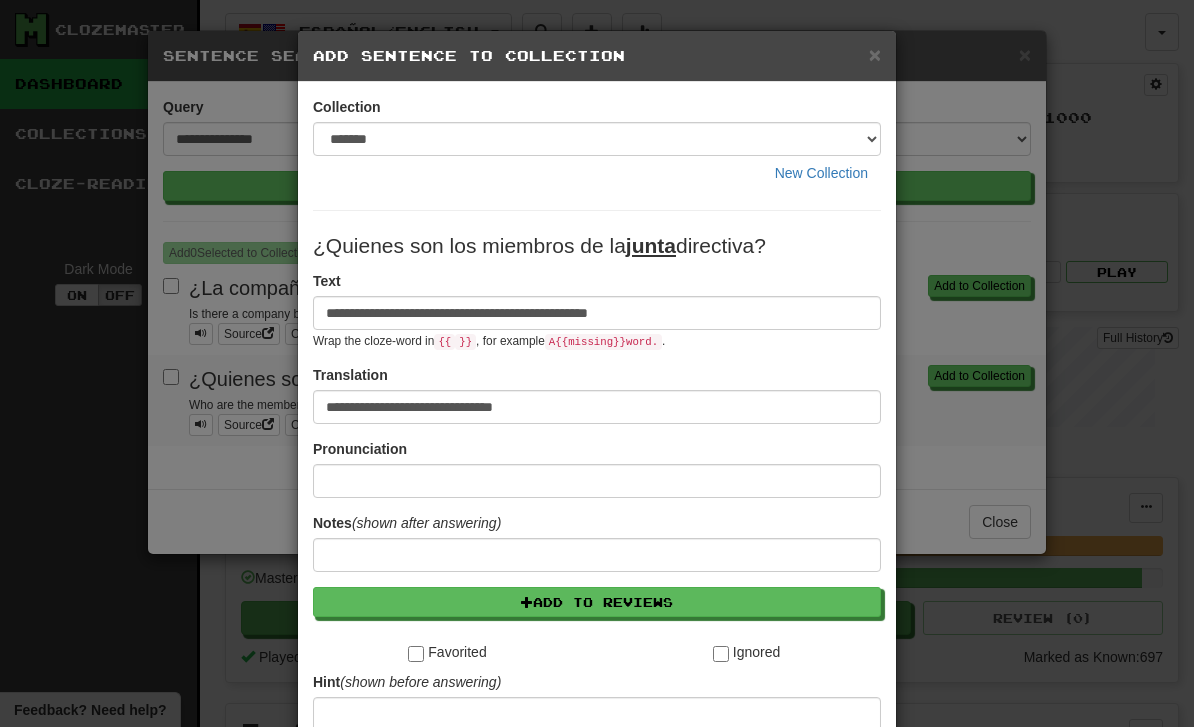 click on "**********" at bounding box center [597, 313] 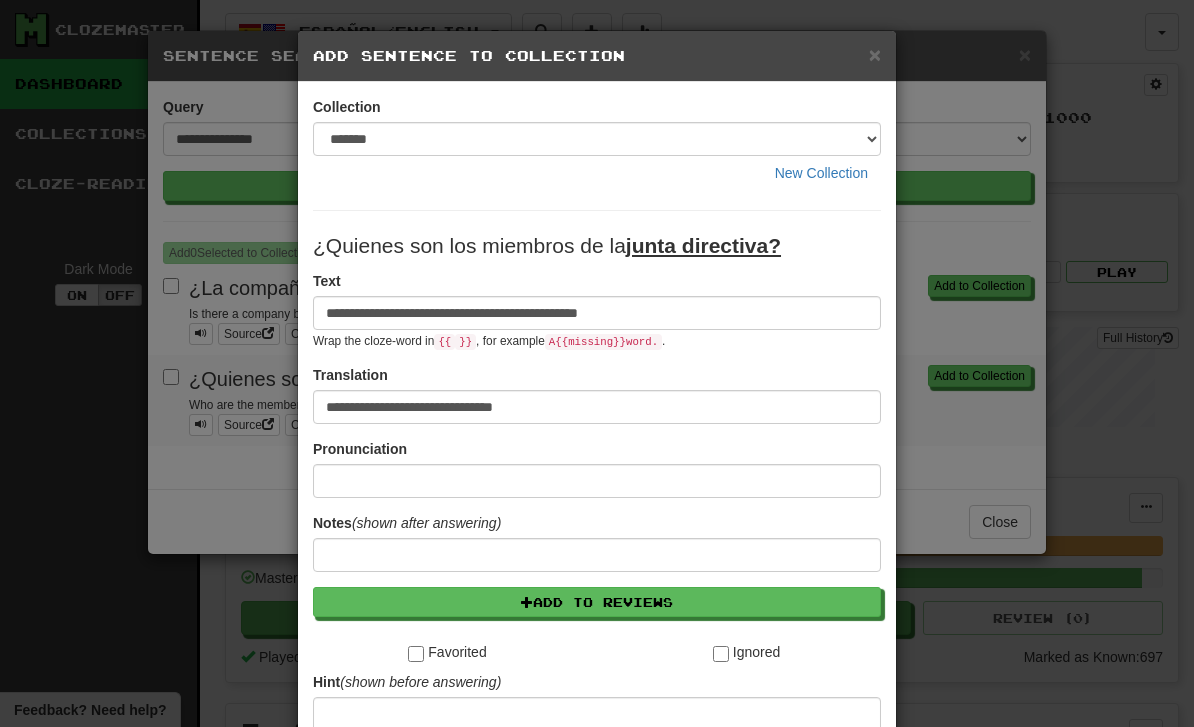 click on "**********" at bounding box center [597, 313] 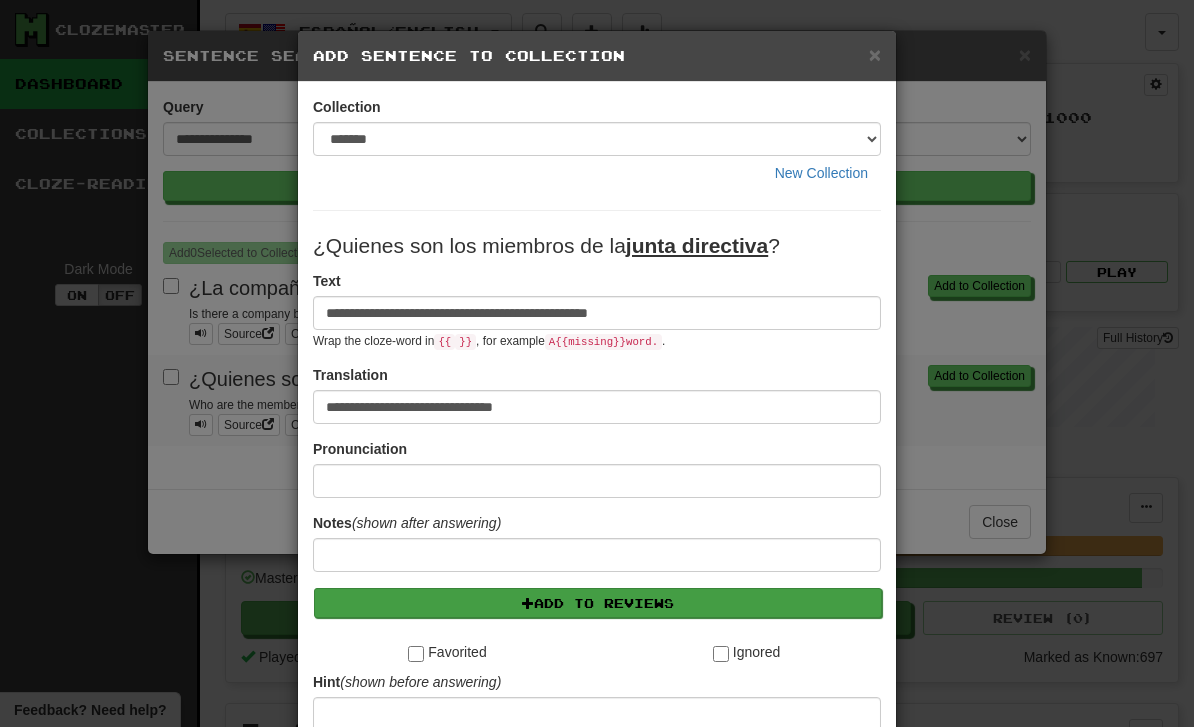type on "**********" 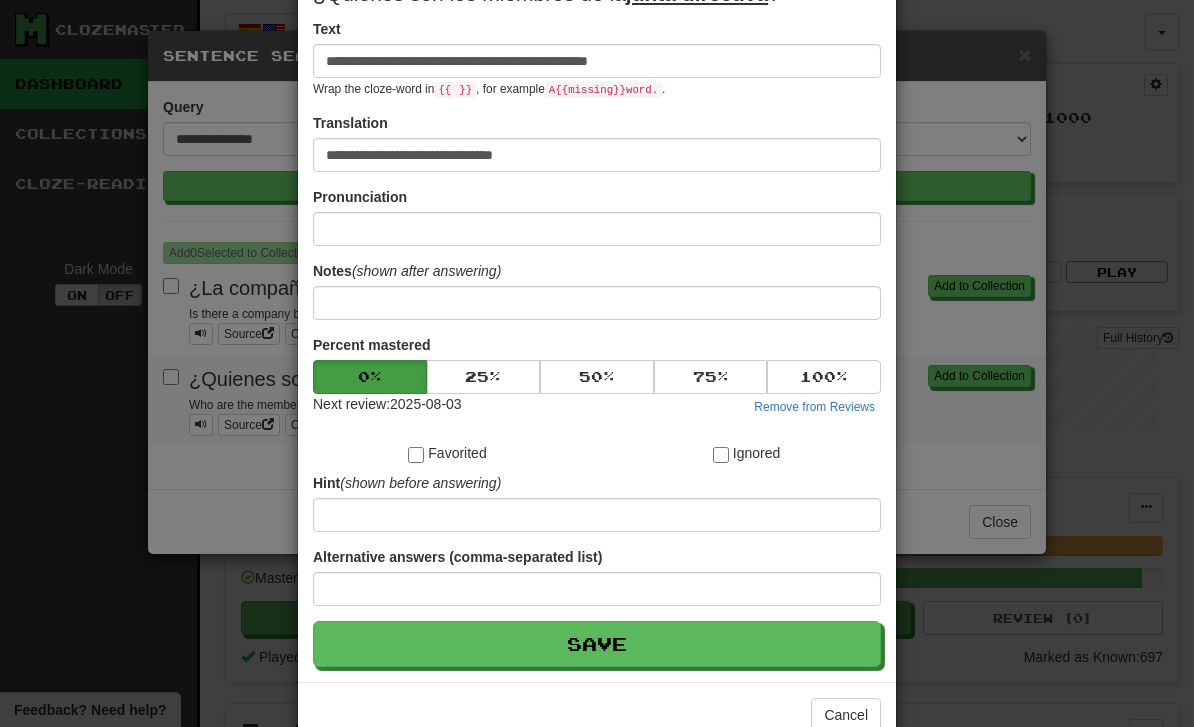 scroll, scrollTop: 295, scrollLeft: 0, axis: vertical 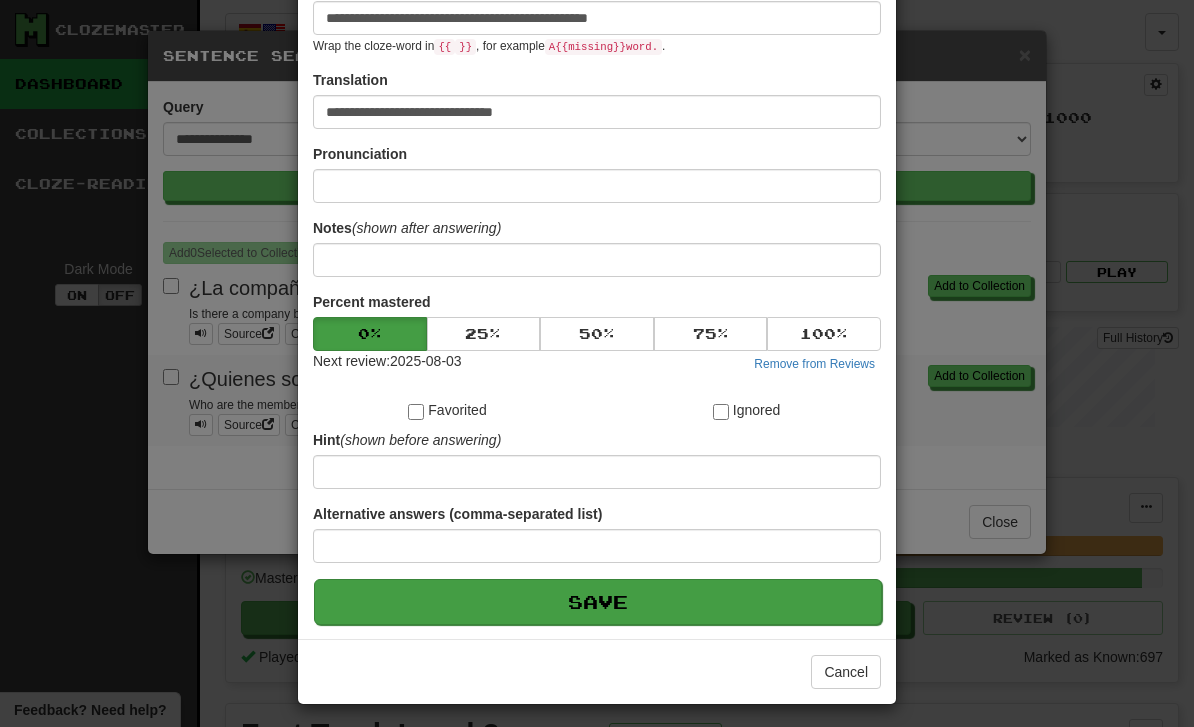 click on "Save" at bounding box center (598, 602) 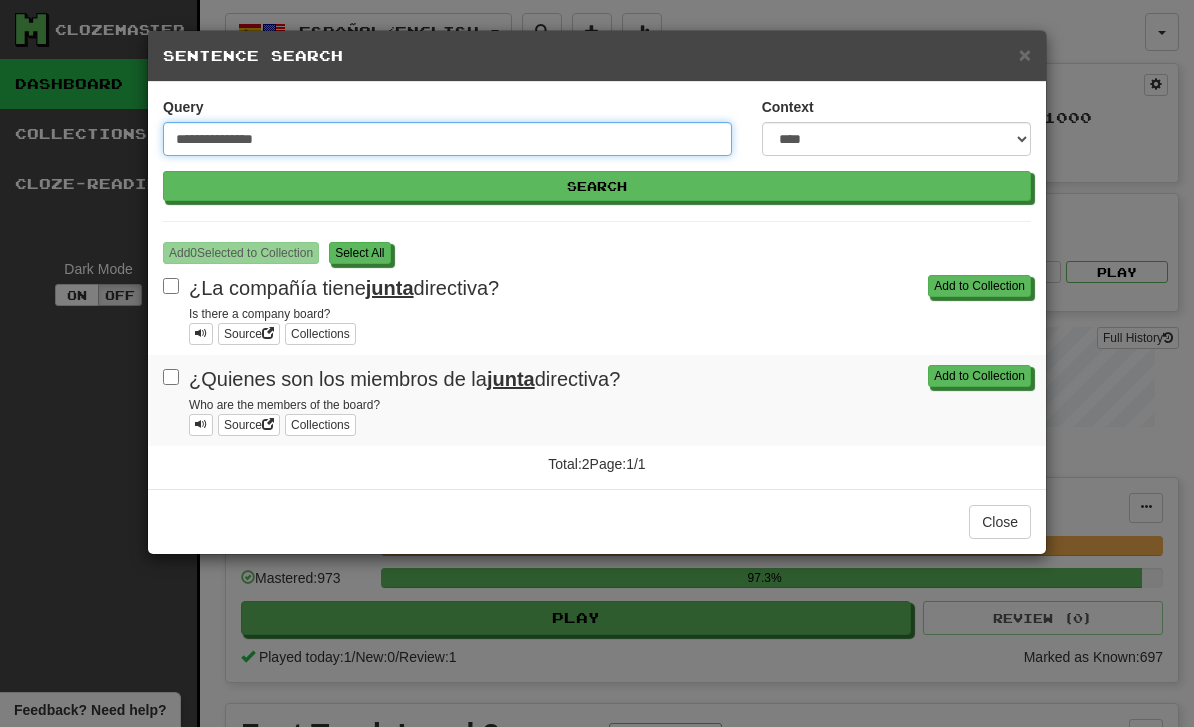 click on "**********" at bounding box center [447, 139] 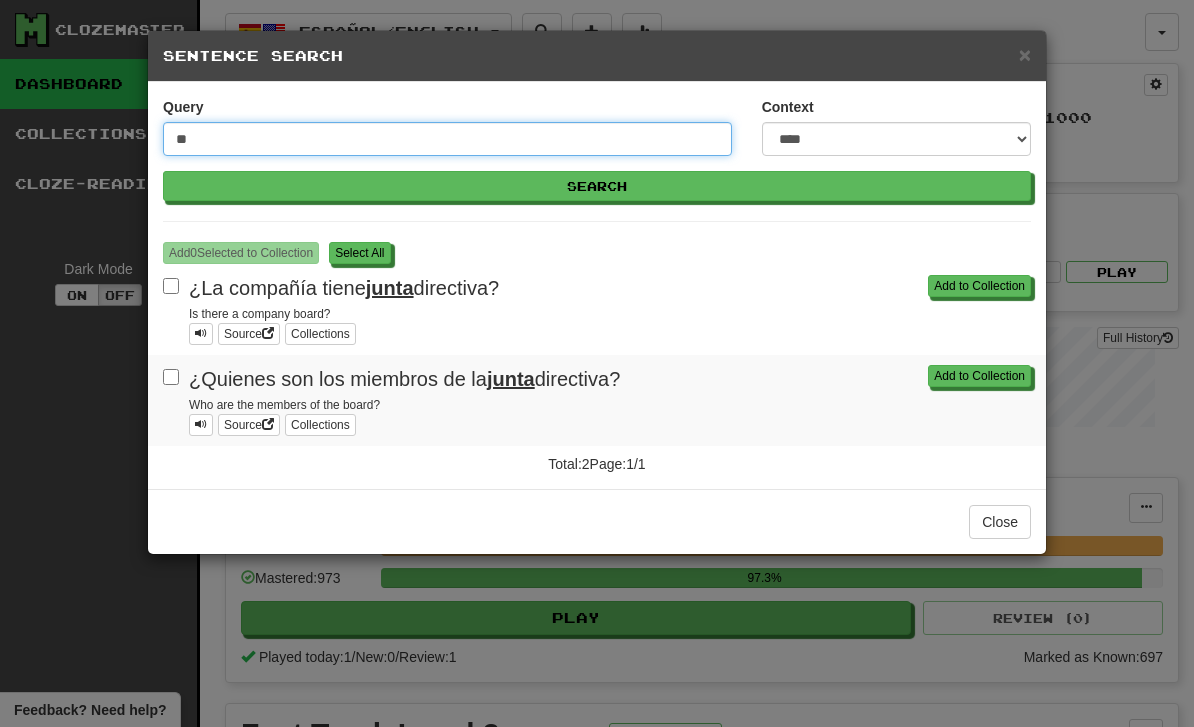 type on "*" 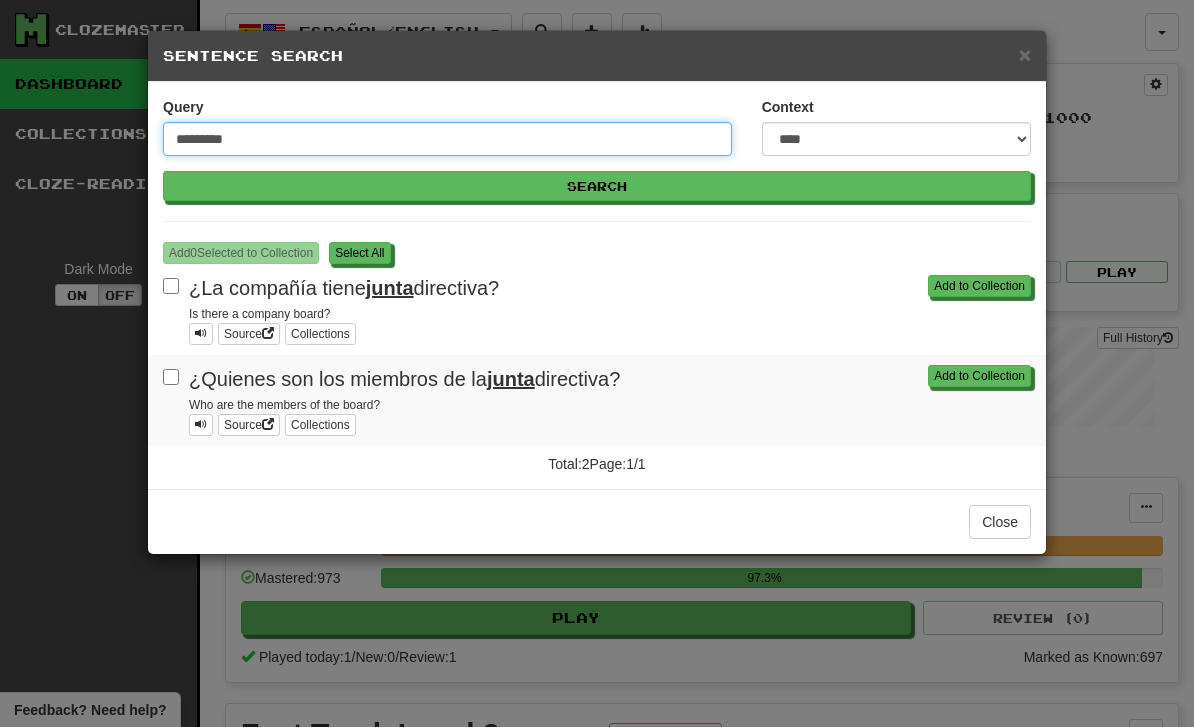 click on "Search" at bounding box center (597, 186) 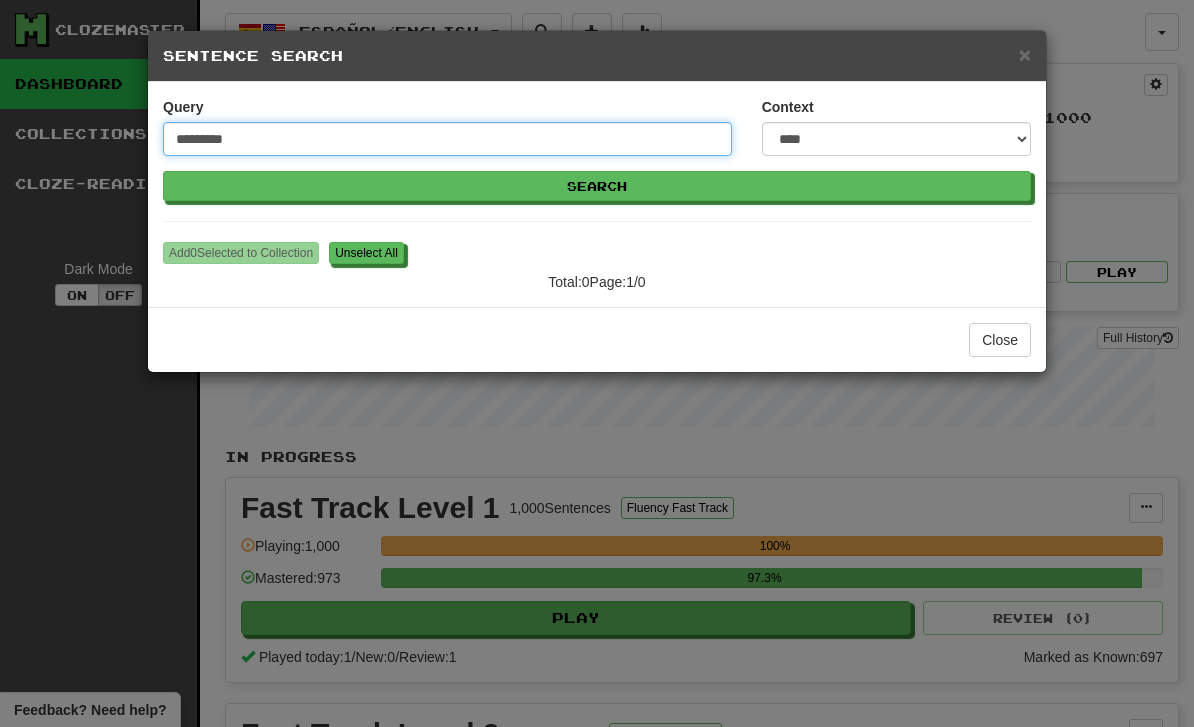 click on "*********" at bounding box center [447, 139] 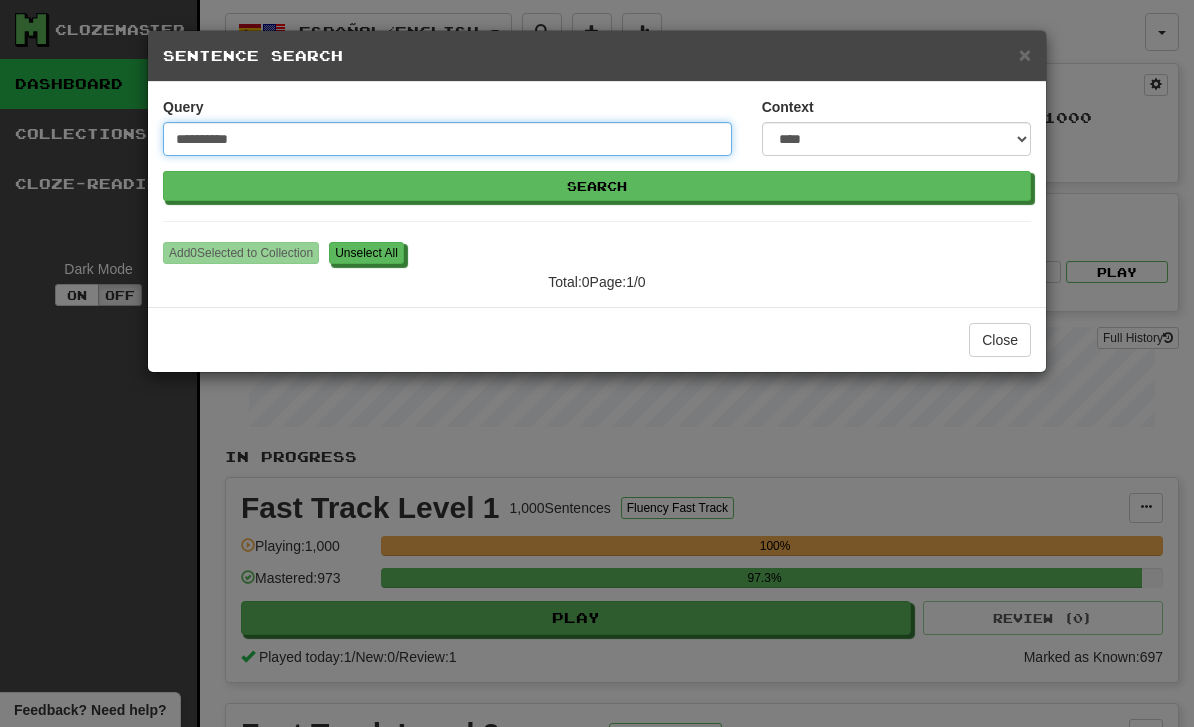 click on "Search" at bounding box center (597, 186) 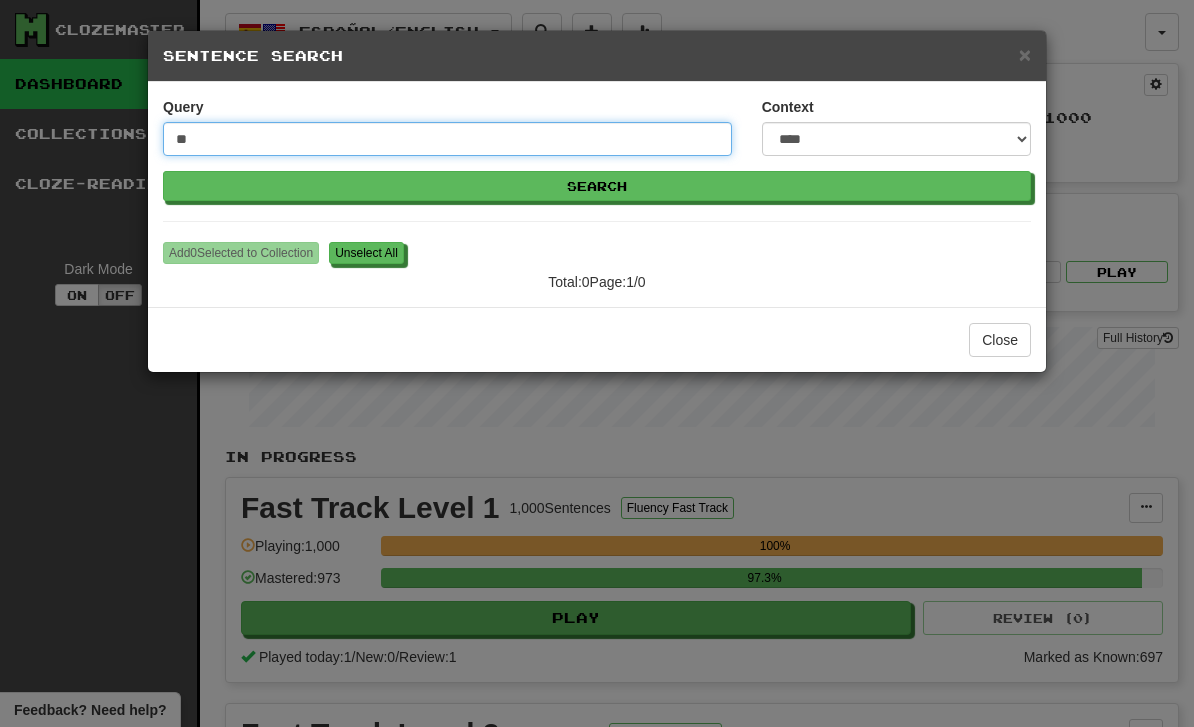 type on "*" 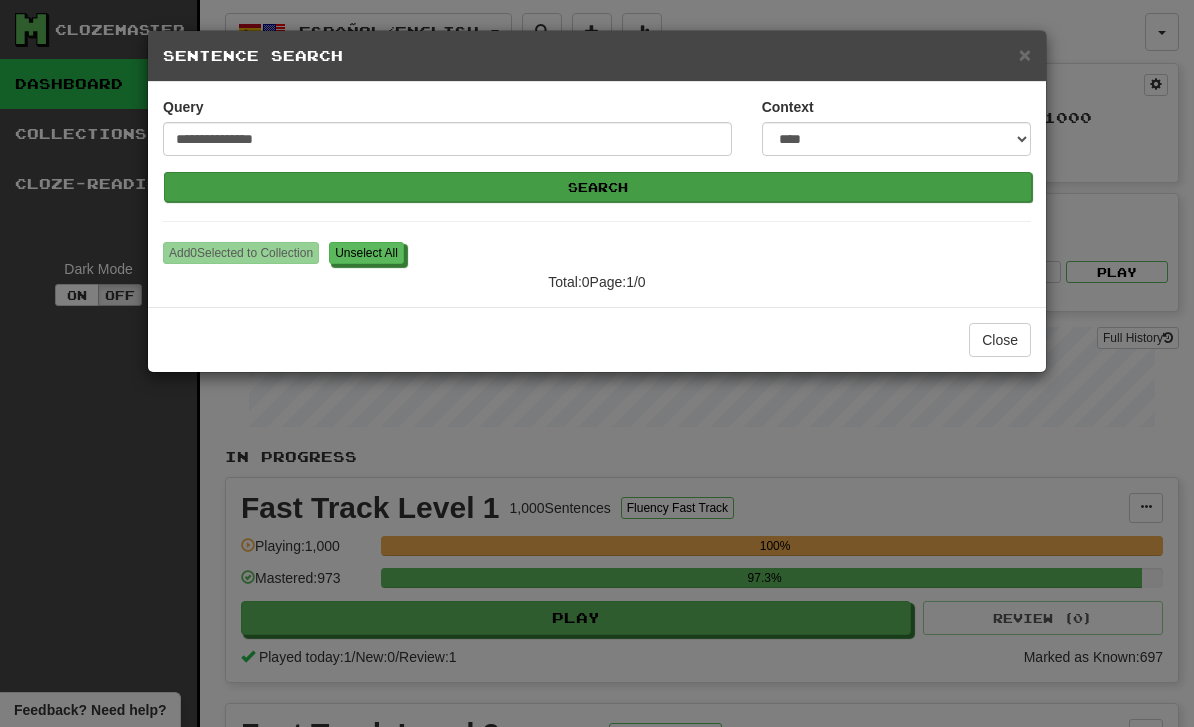 click on "Search" at bounding box center [598, 187] 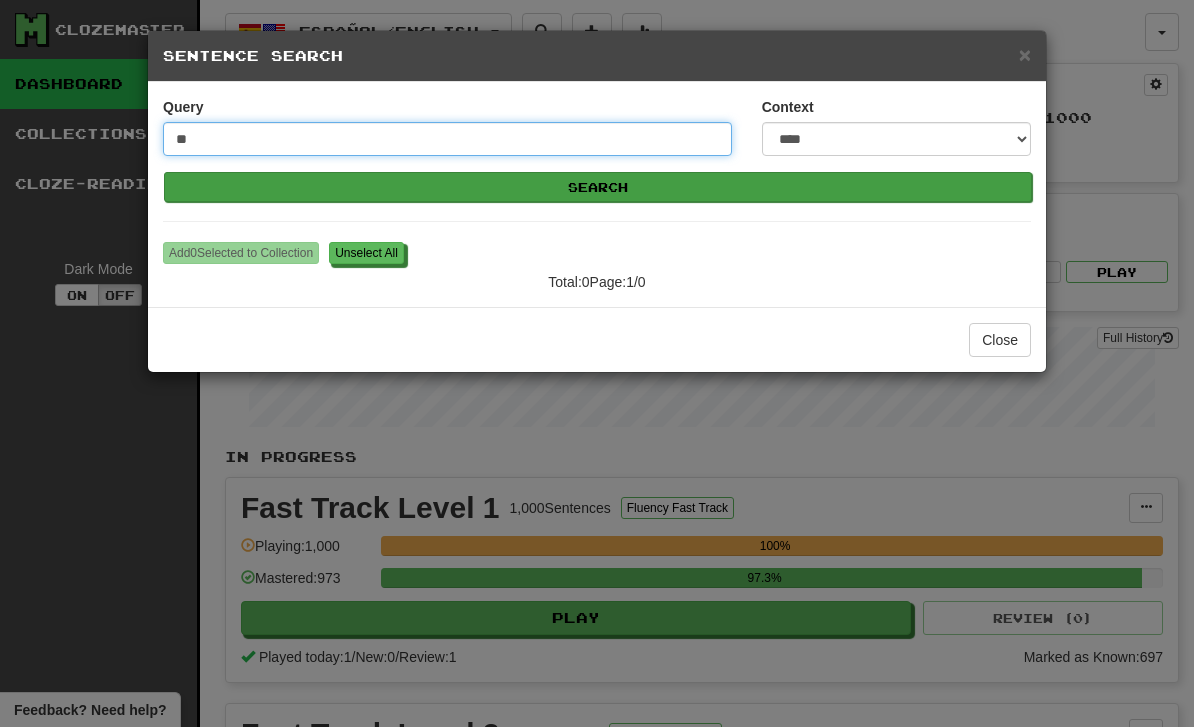 type on "*" 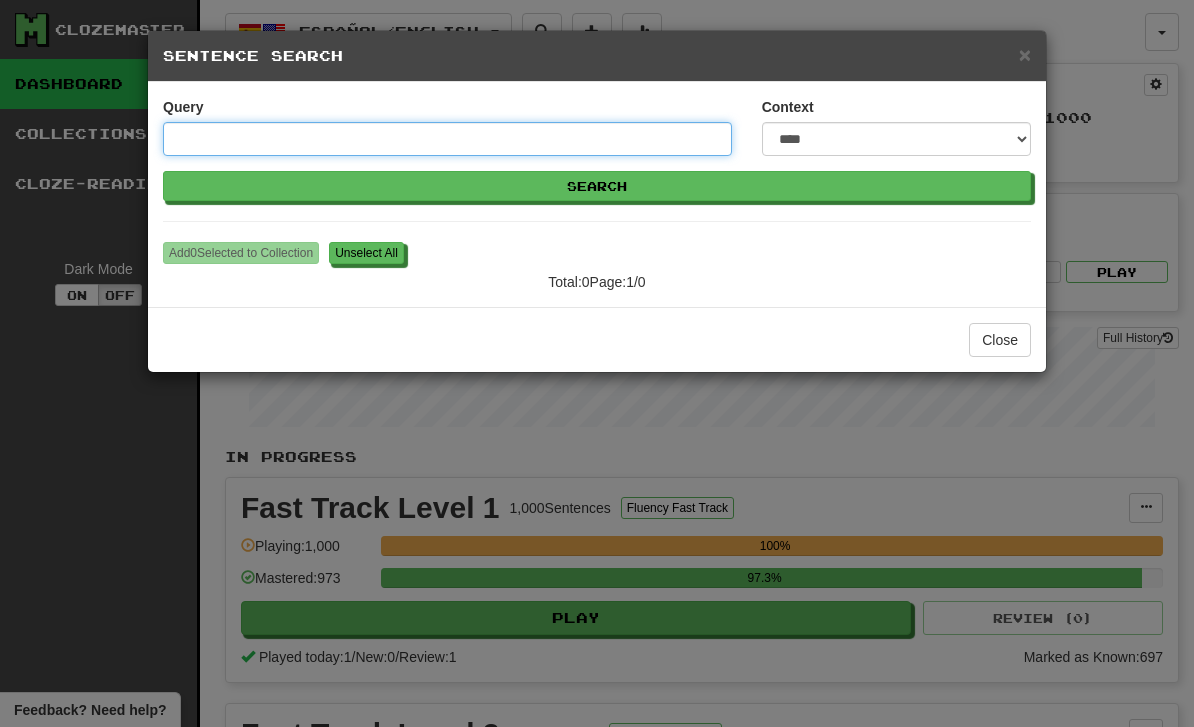 click on "Query" at bounding box center (447, 139) 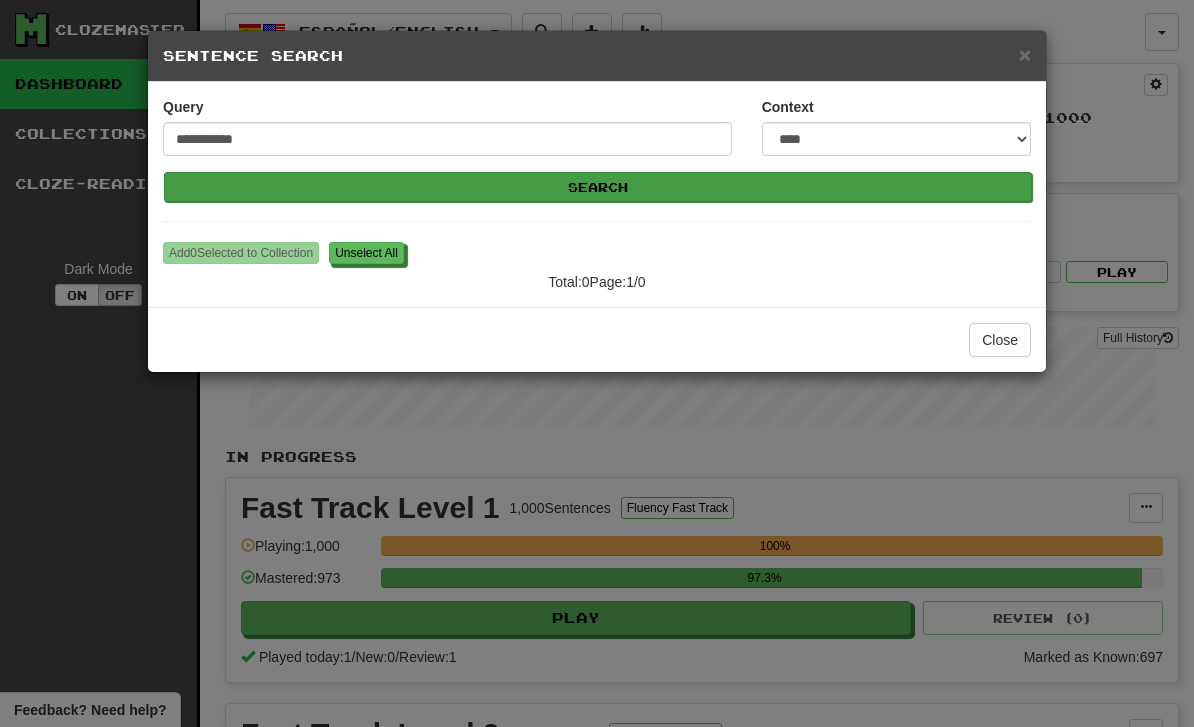 click on "Search" at bounding box center [598, 187] 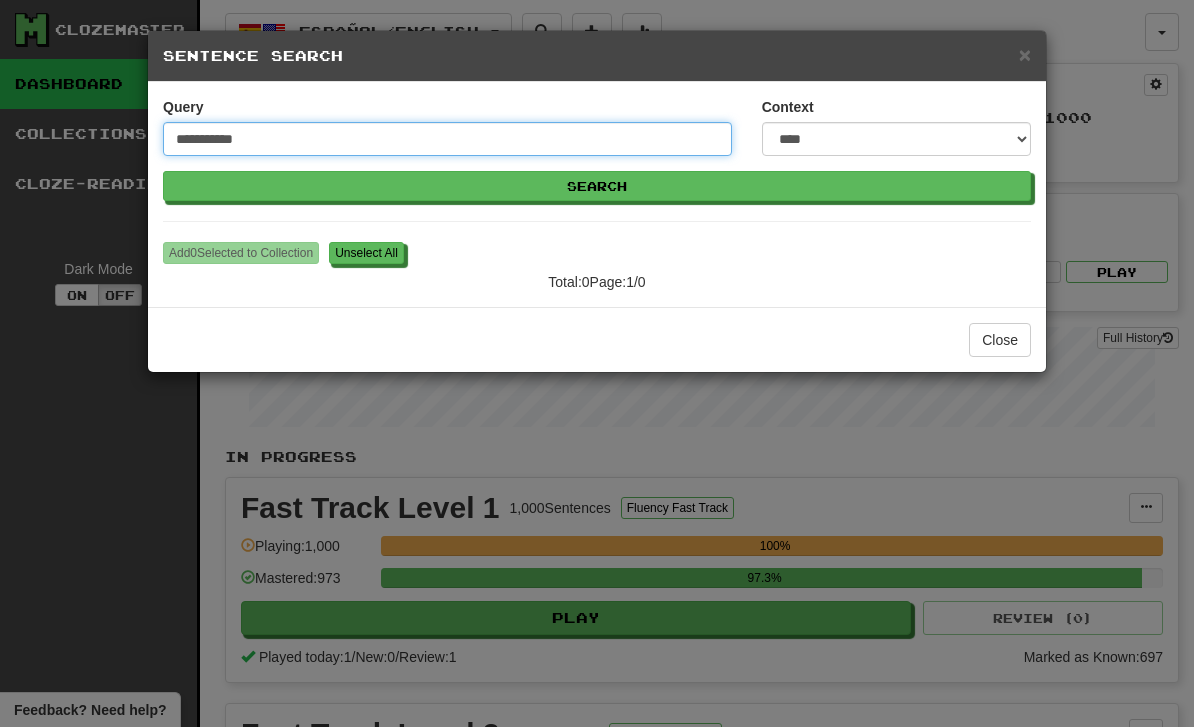 click on "**********" at bounding box center [447, 139] 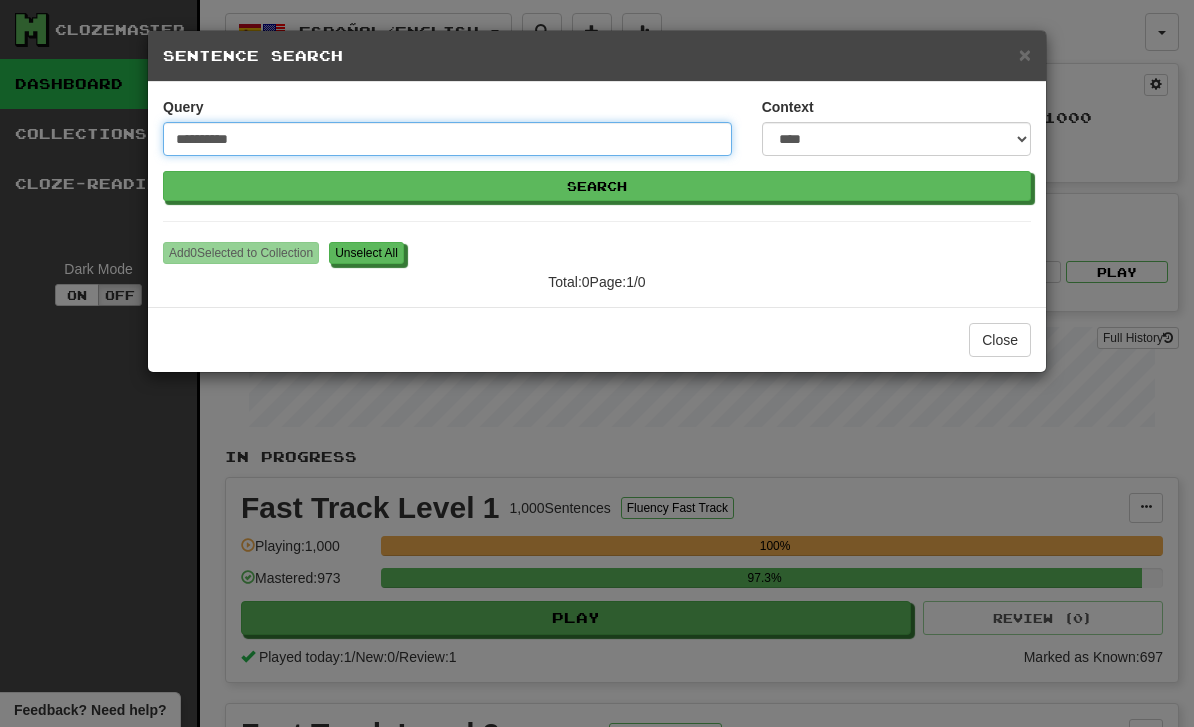 click on "Search" at bounding box center [597, 186] 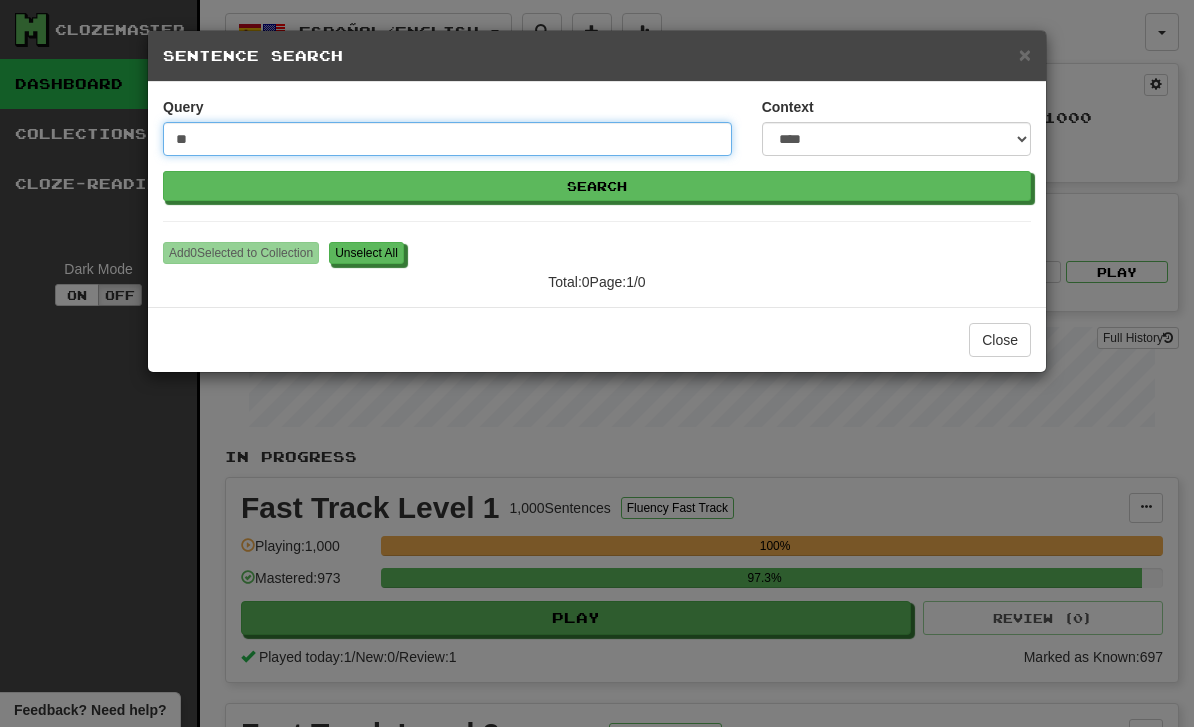 type on "*" 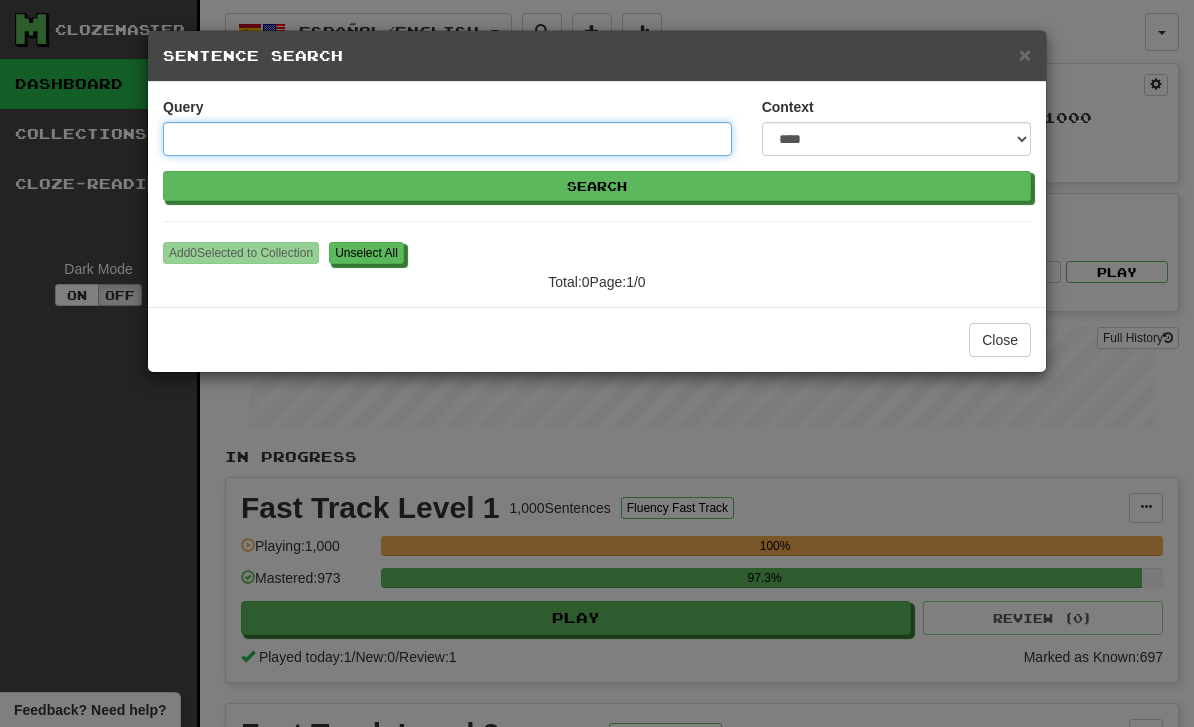 click on "Query" at bounding box center [447, 139] 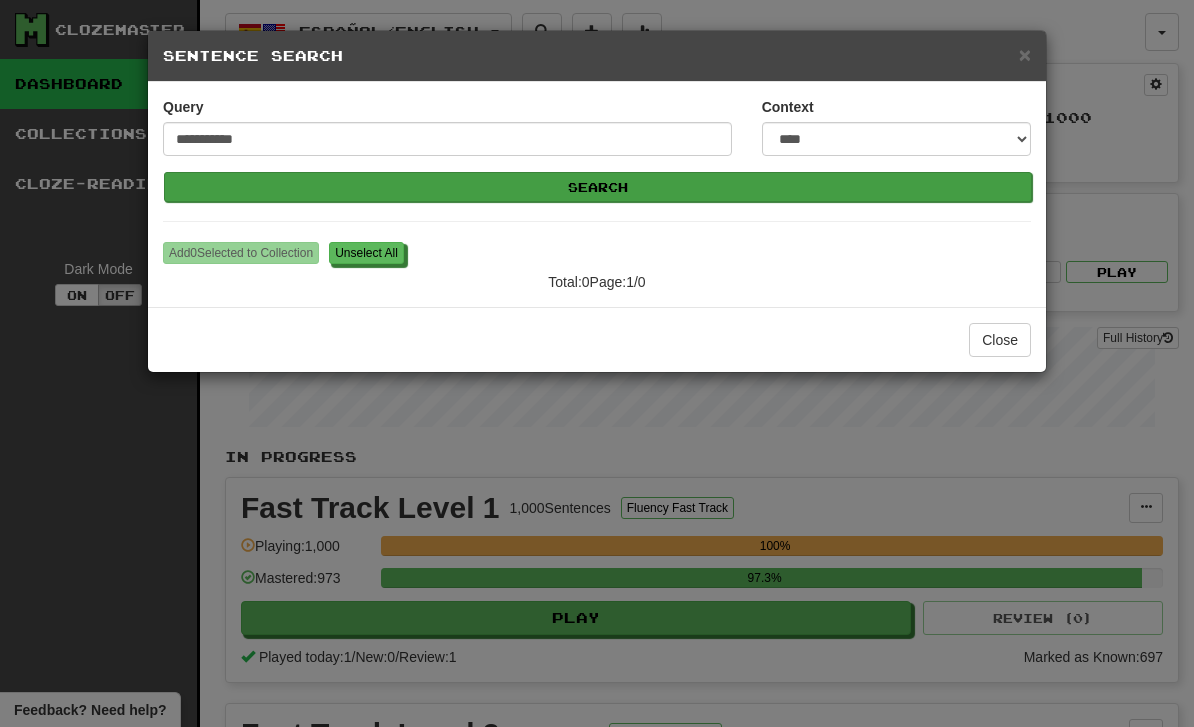click on "Search" at bounding box center (598, 187) 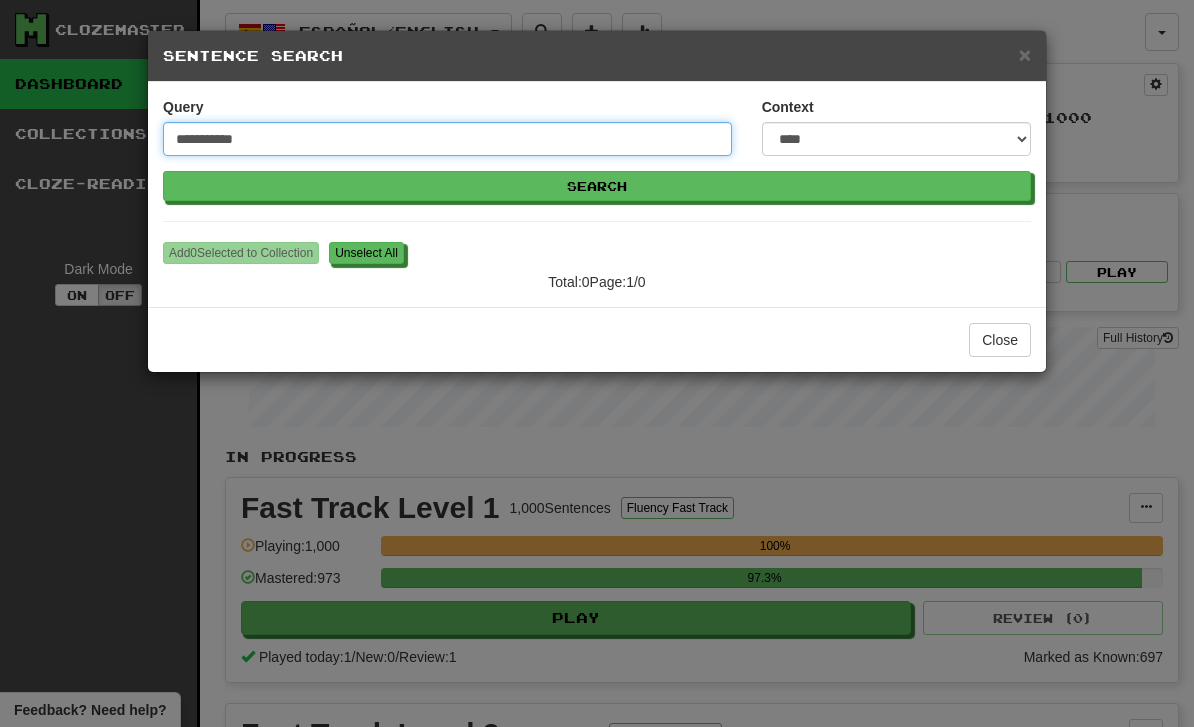 click on "**********" at bounding box center [447, 139] 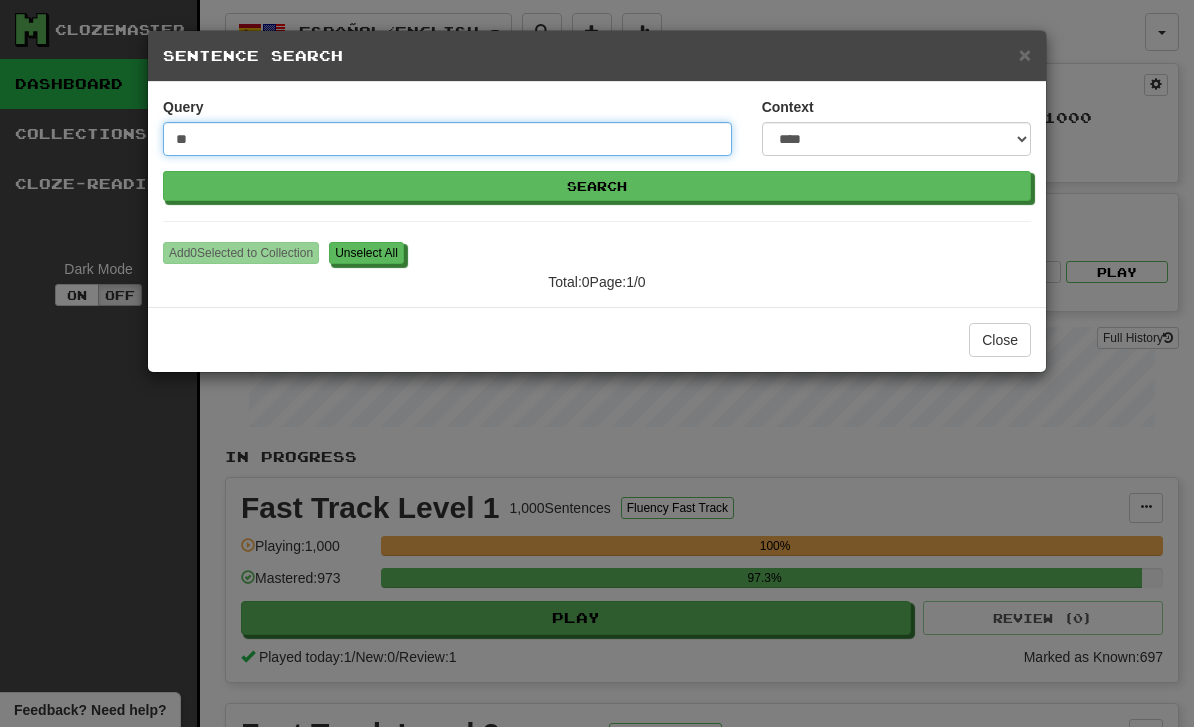 type on "*" 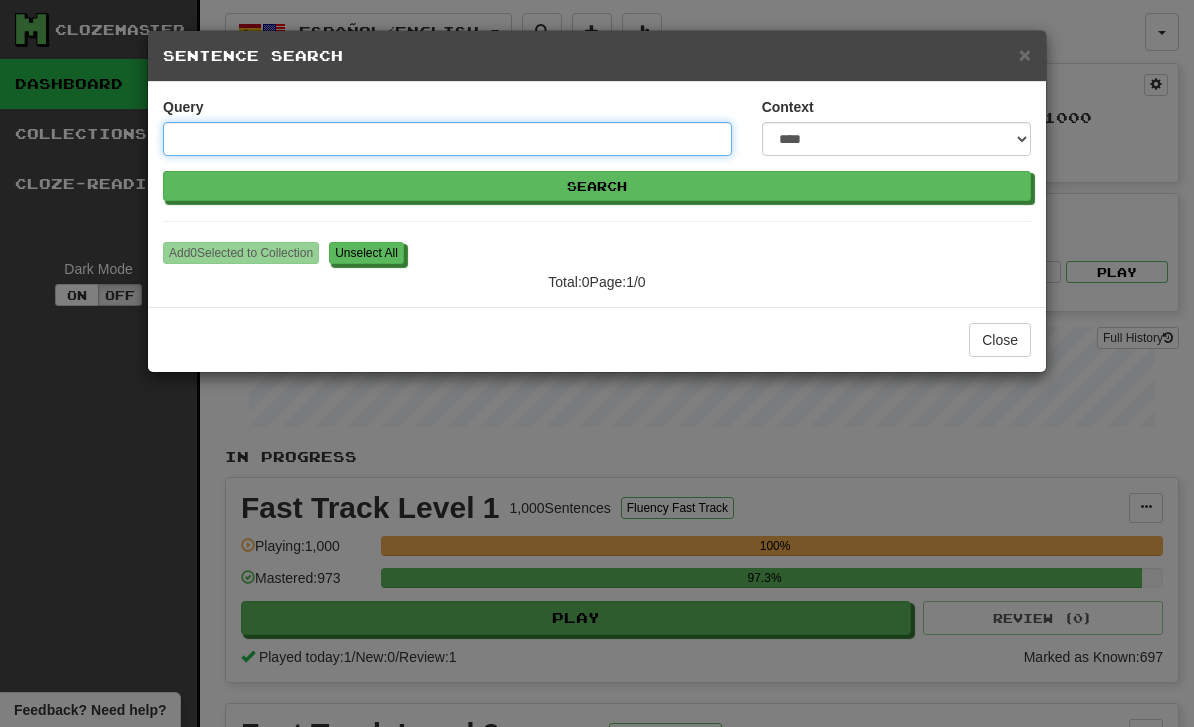 click on "Query" at bounding box center (447, 139) 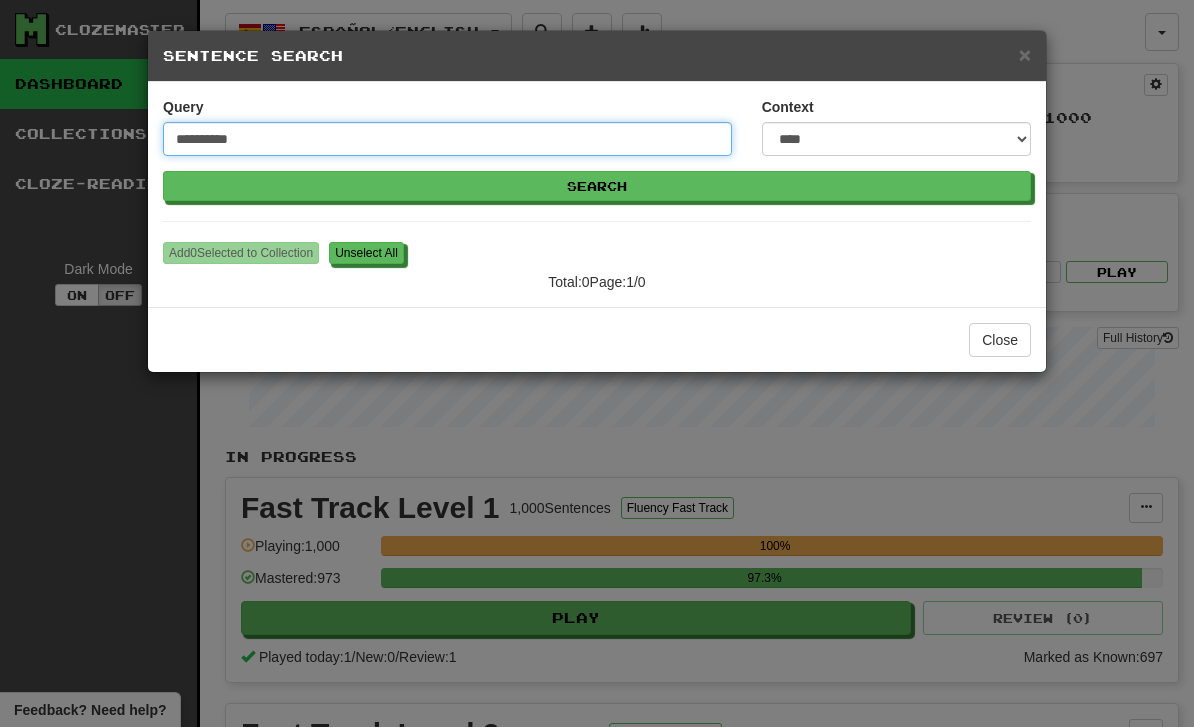 click on "Search" at bounding box center (597, 186) 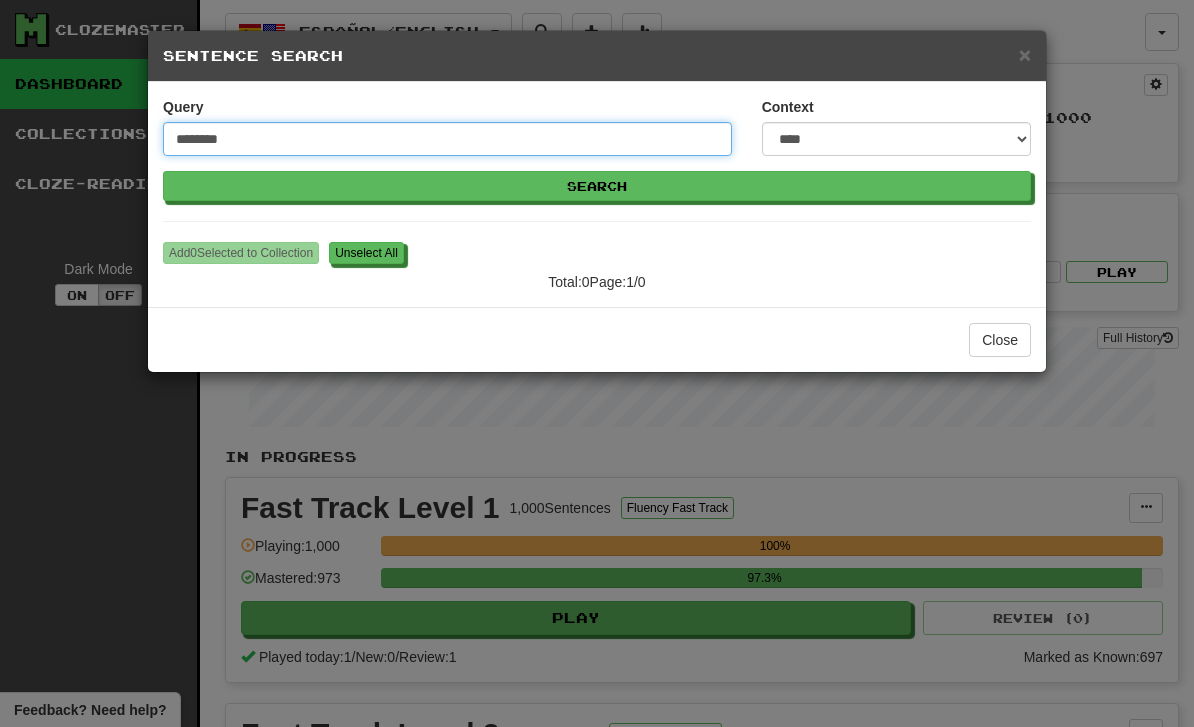type on "********" 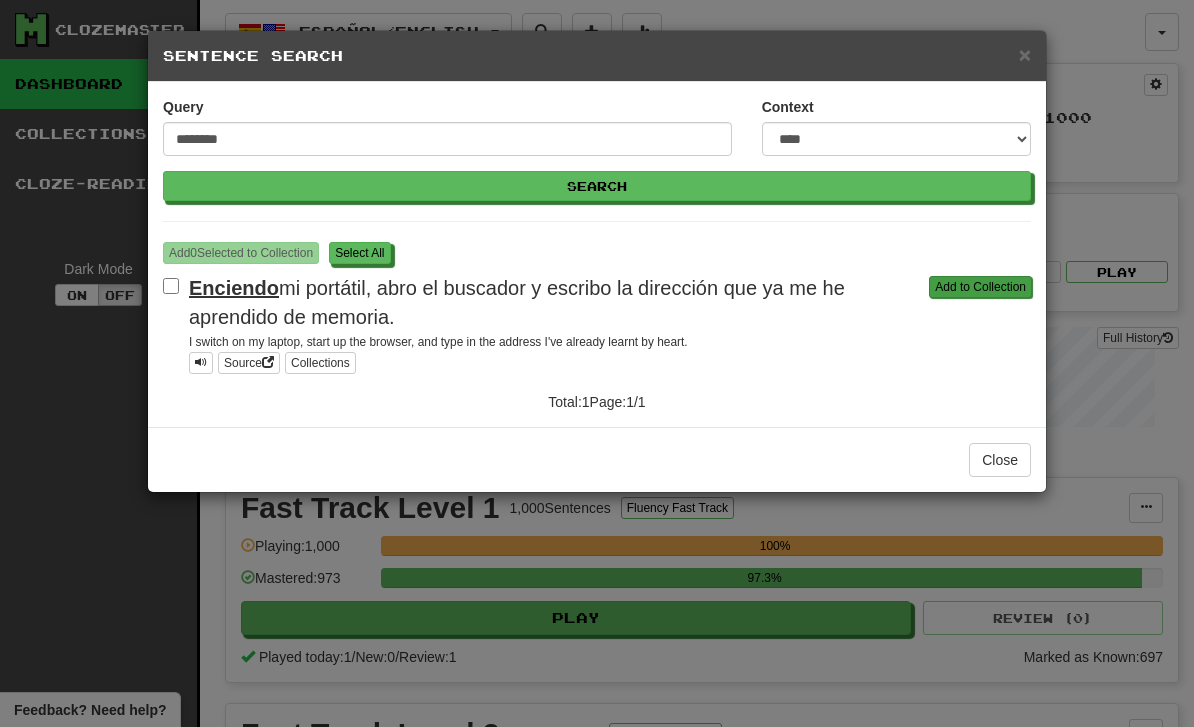 click on "Add to Collection" at bounding box center [980, 287] 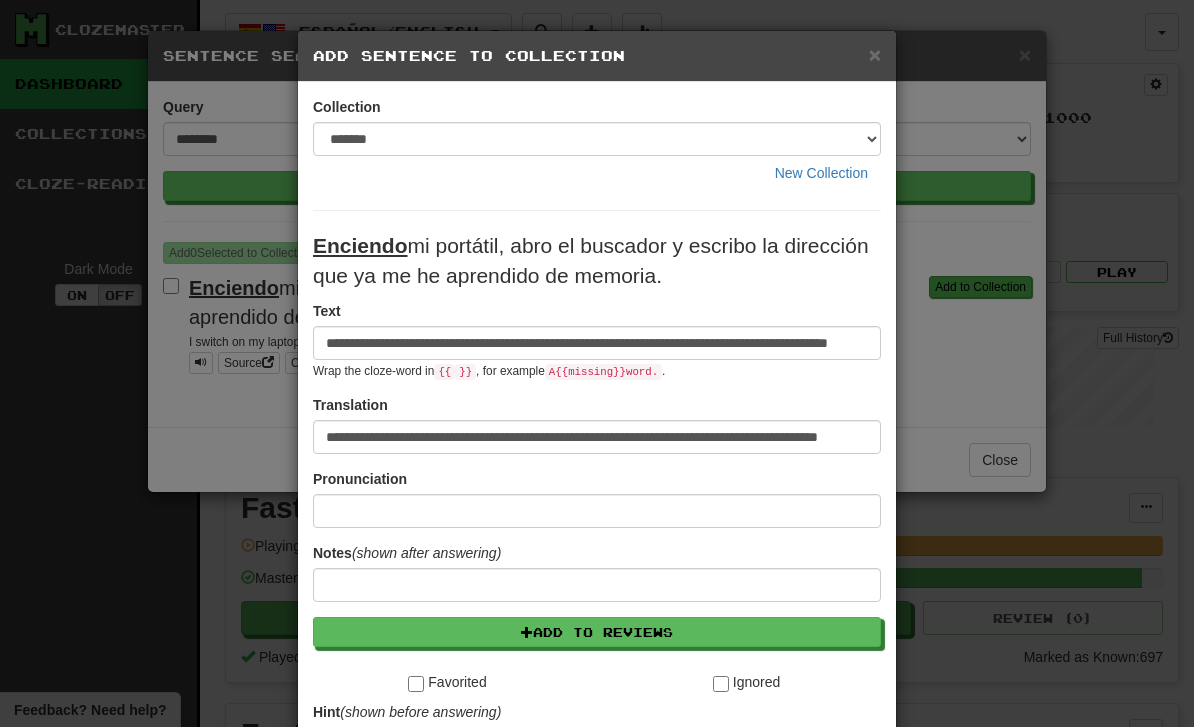 scroll, scrollTop: 0, scrollLeft: 92, axis: horizontal 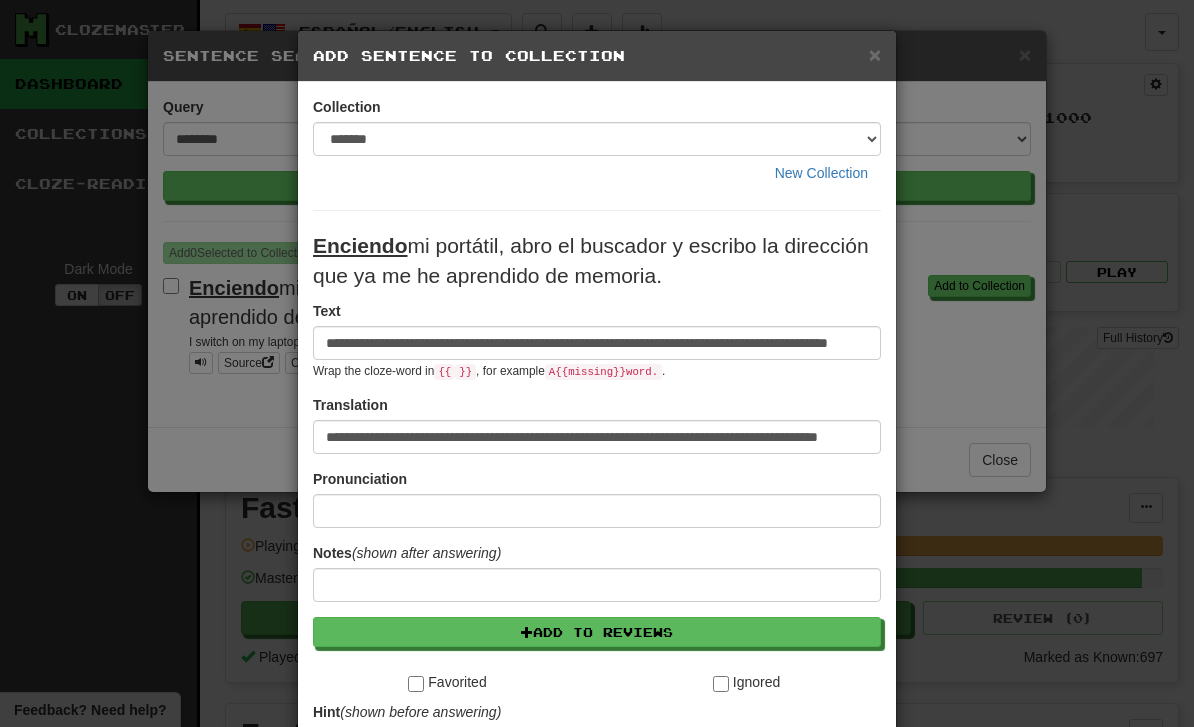 click on "**********" at bounding box center (597, 343) 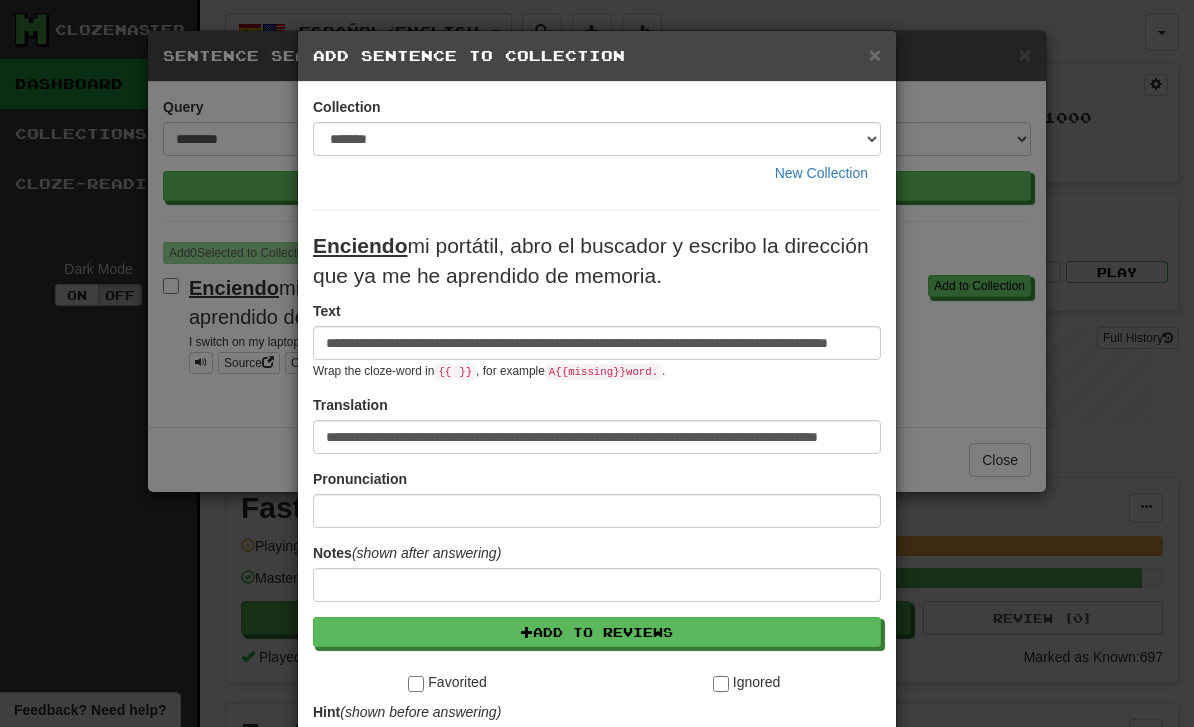 click on "**********" at bounding box center (597, 343) 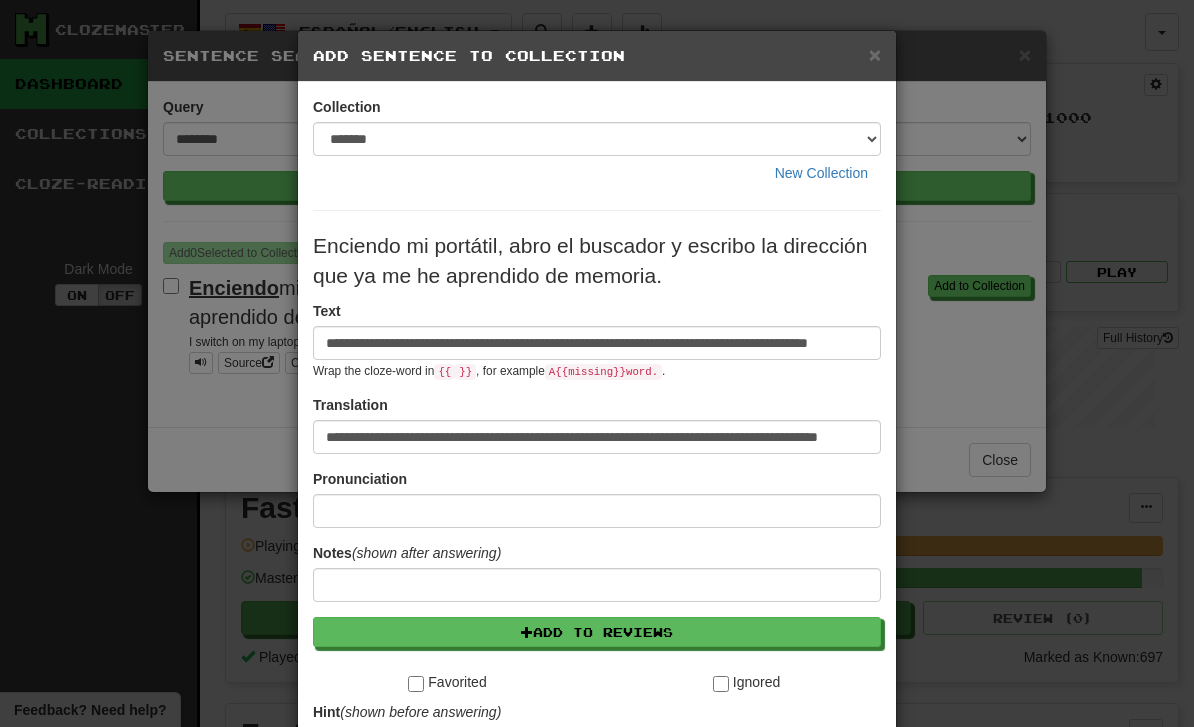 click on "**********" at bounding box center [597, 343] 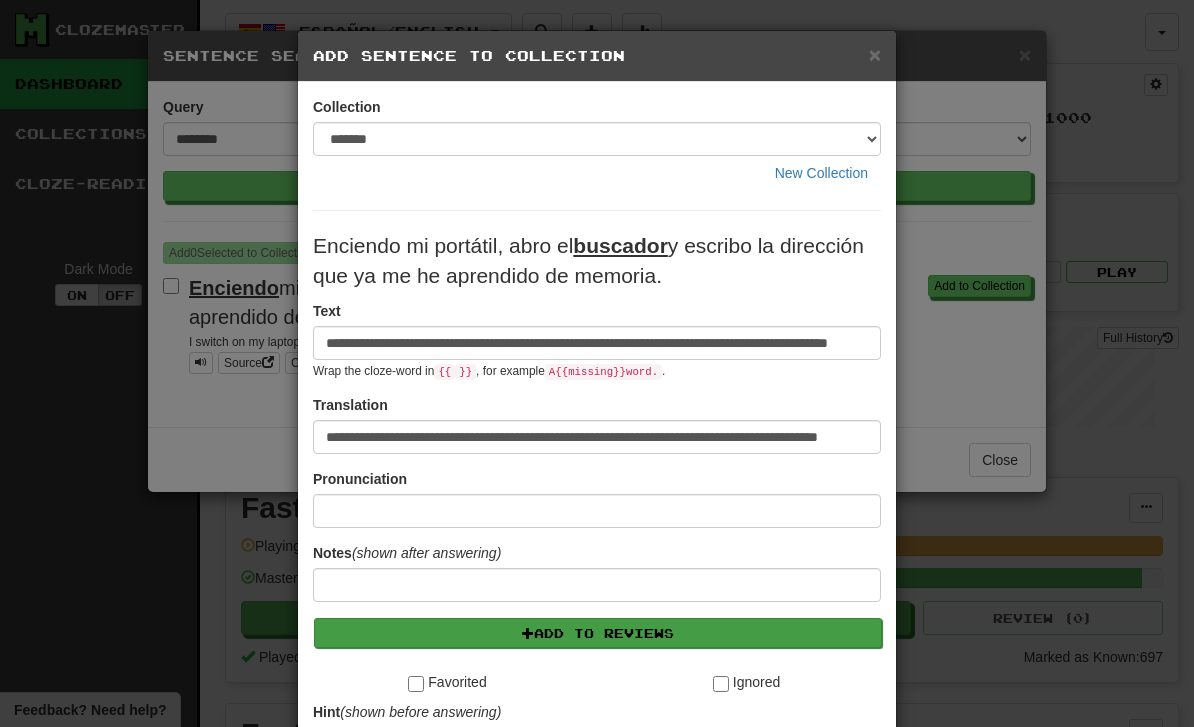 type on "**********" 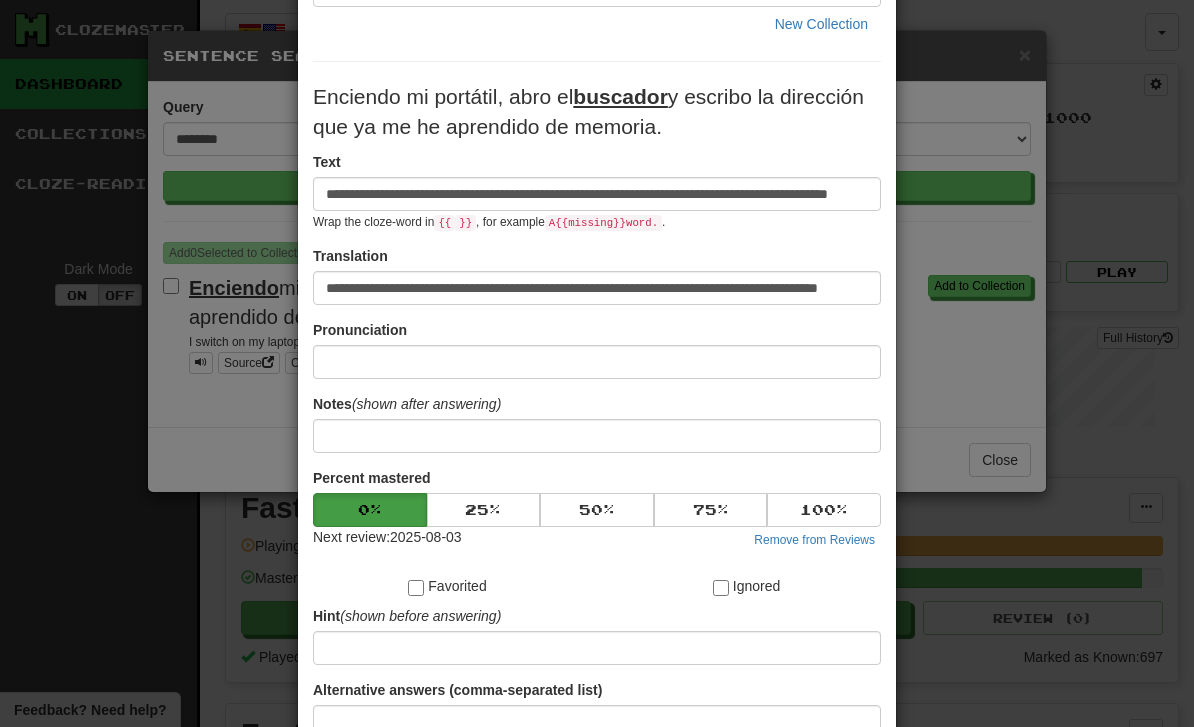 scroll, scrollTop: 251, scrollLeft: 0, axis: vertical 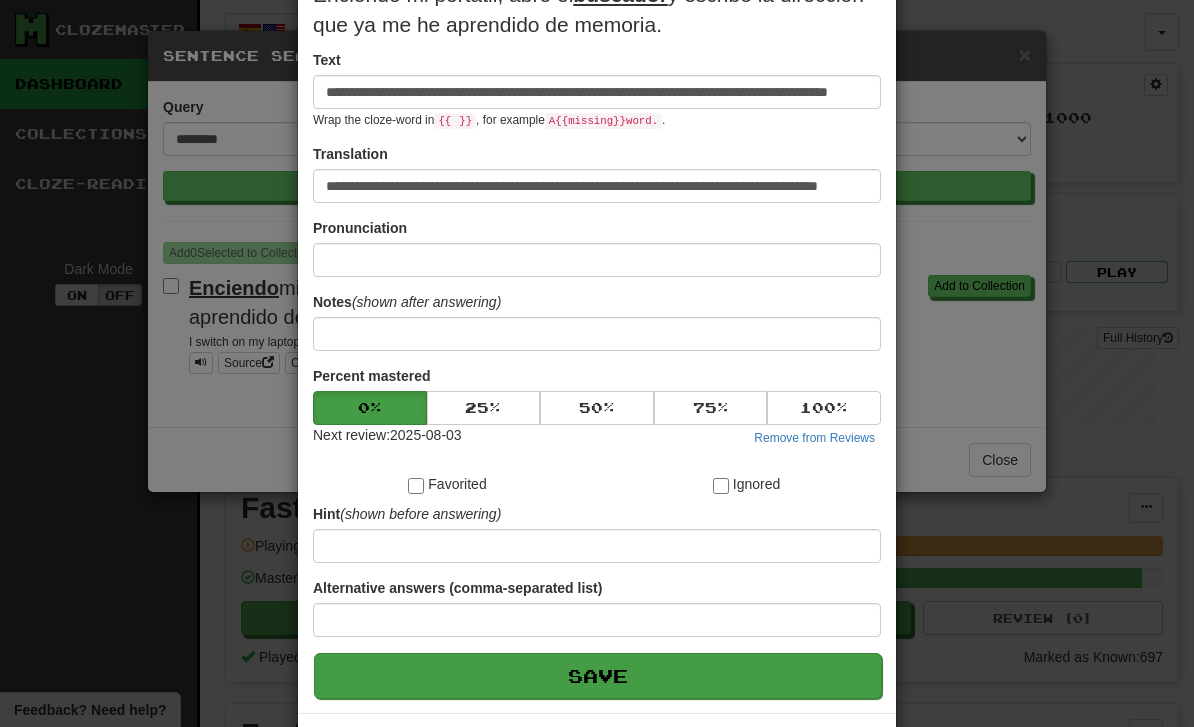 click on "Save" at bounding box center (598, 676) 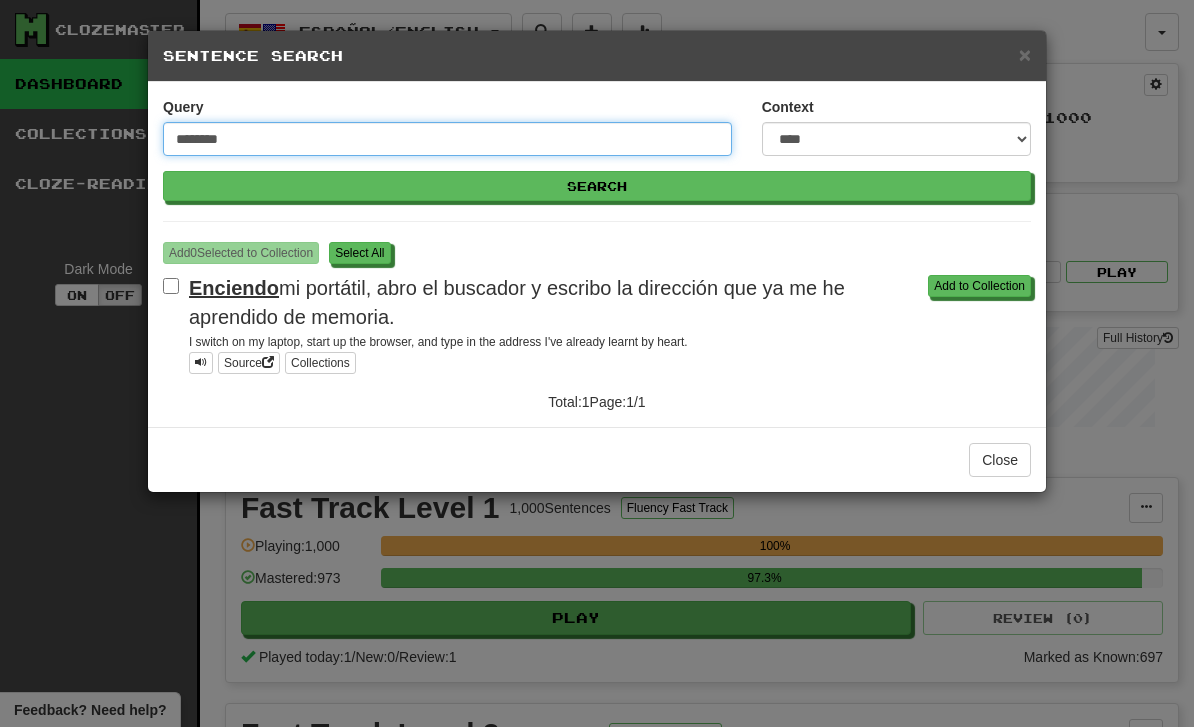 click on "********" at bounding box center [447, 139] 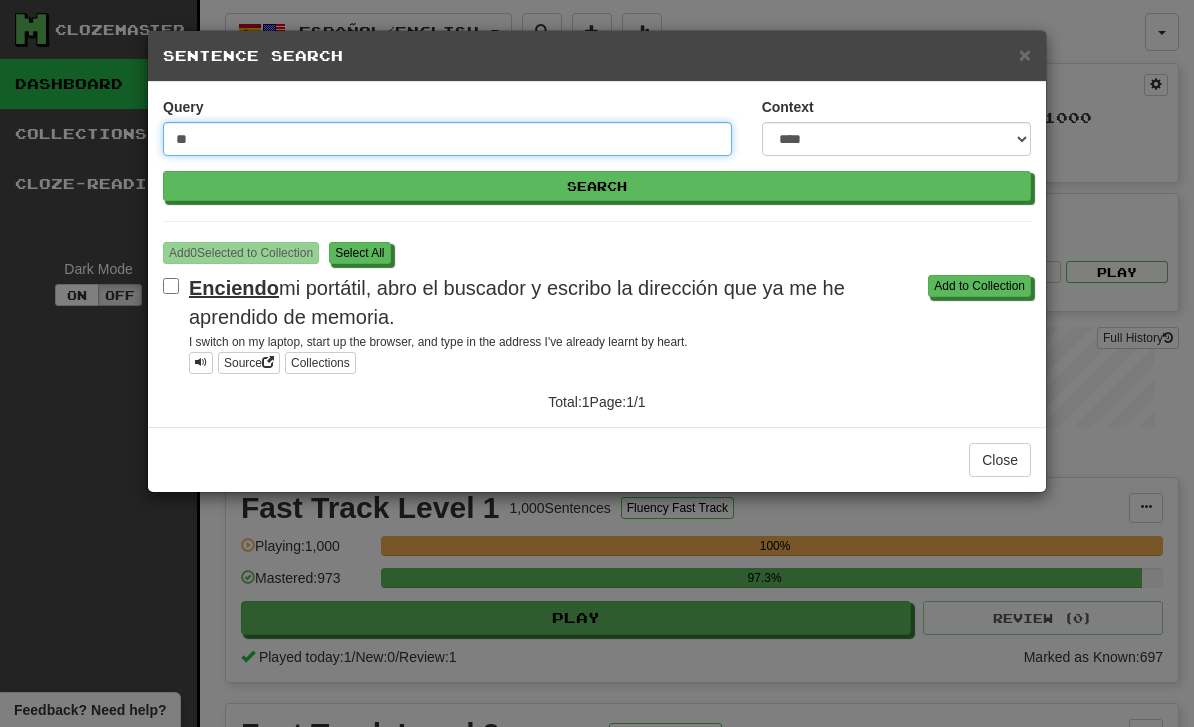 type on "*" 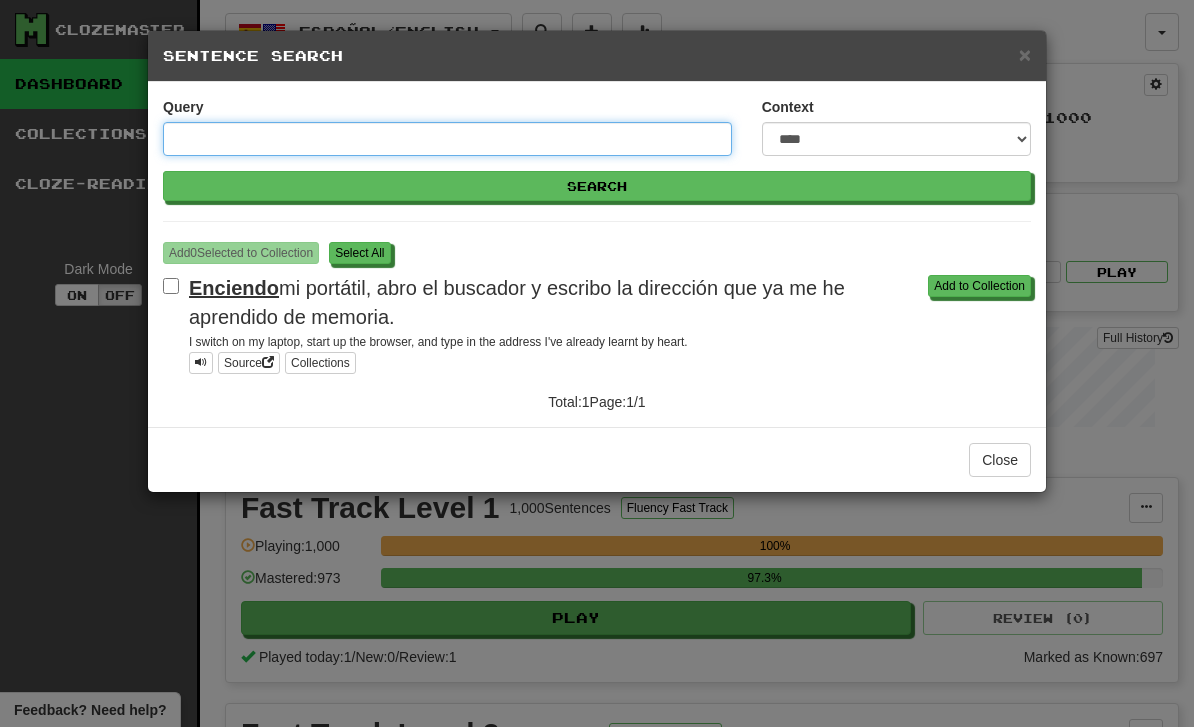 click on "Query" at bounding box center (447, 139) 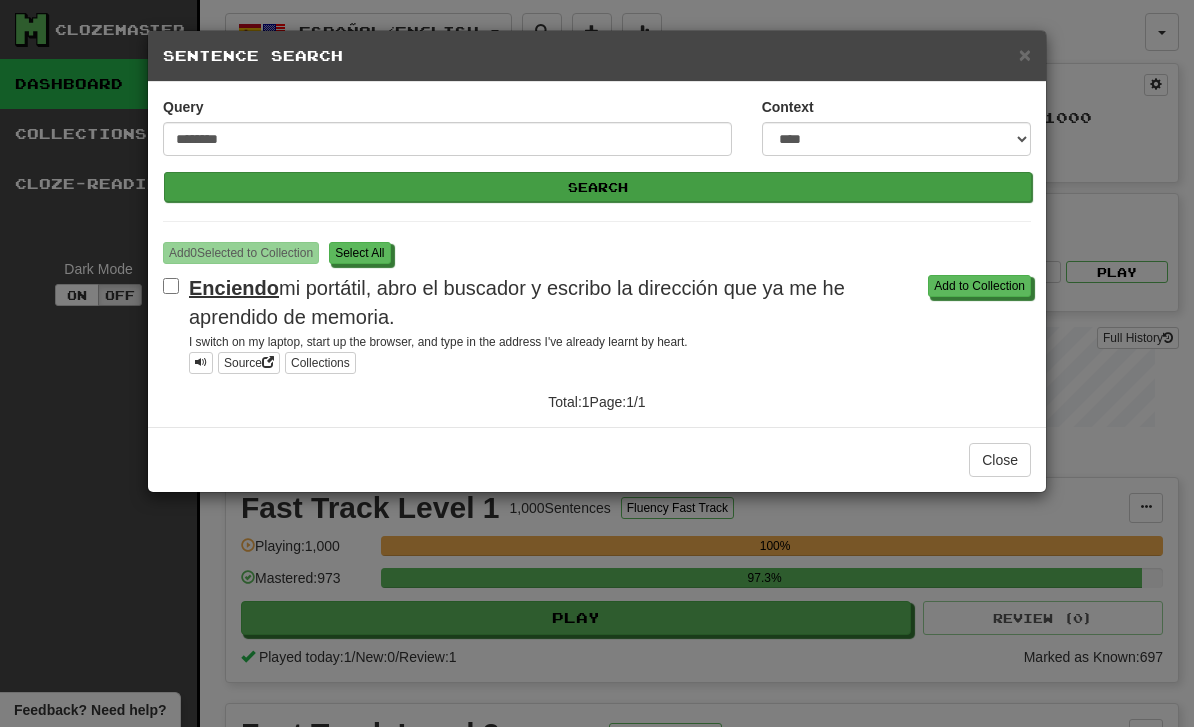 click on "Search" at bounding box center (598, 187) 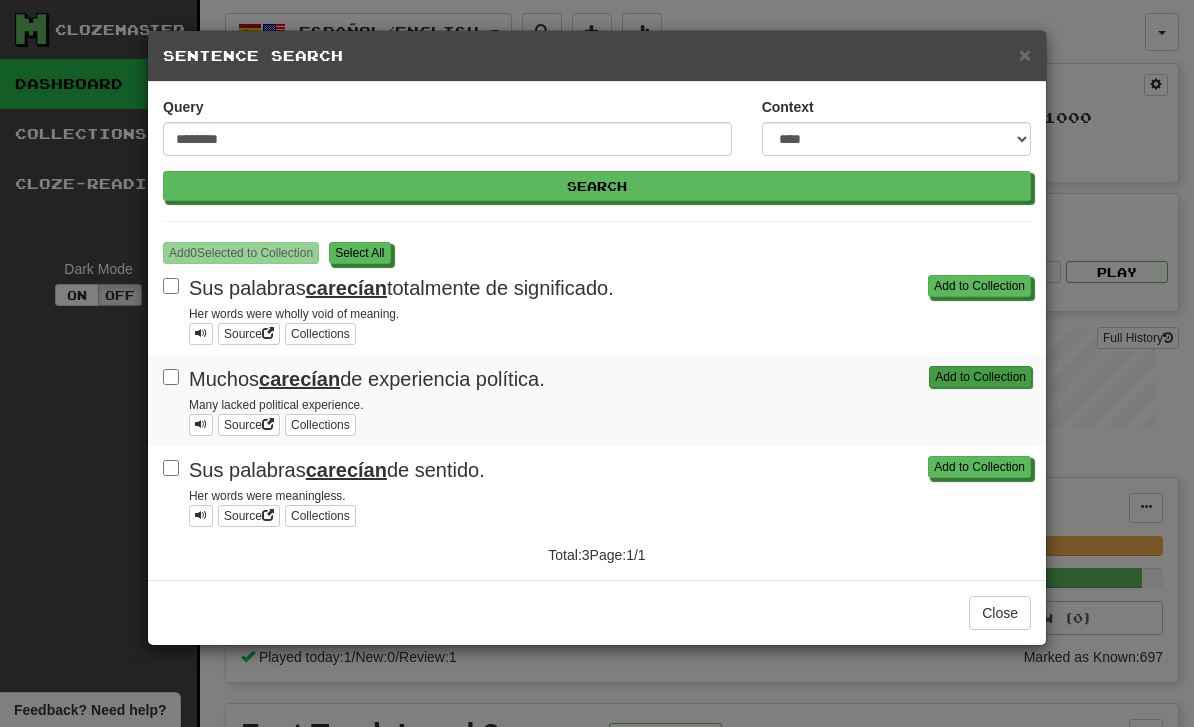 click on "Add to Collection" at bounding box center (980, 377) 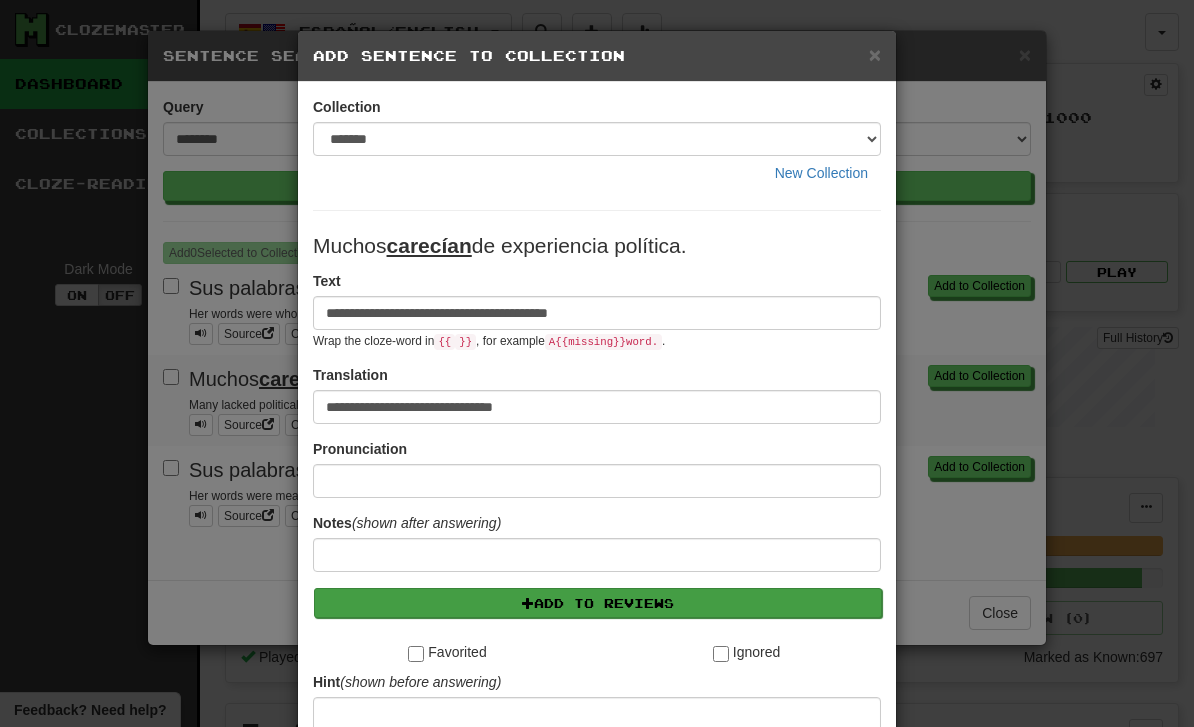 click on "Add to Reviews" at bounding box center (598, 603) 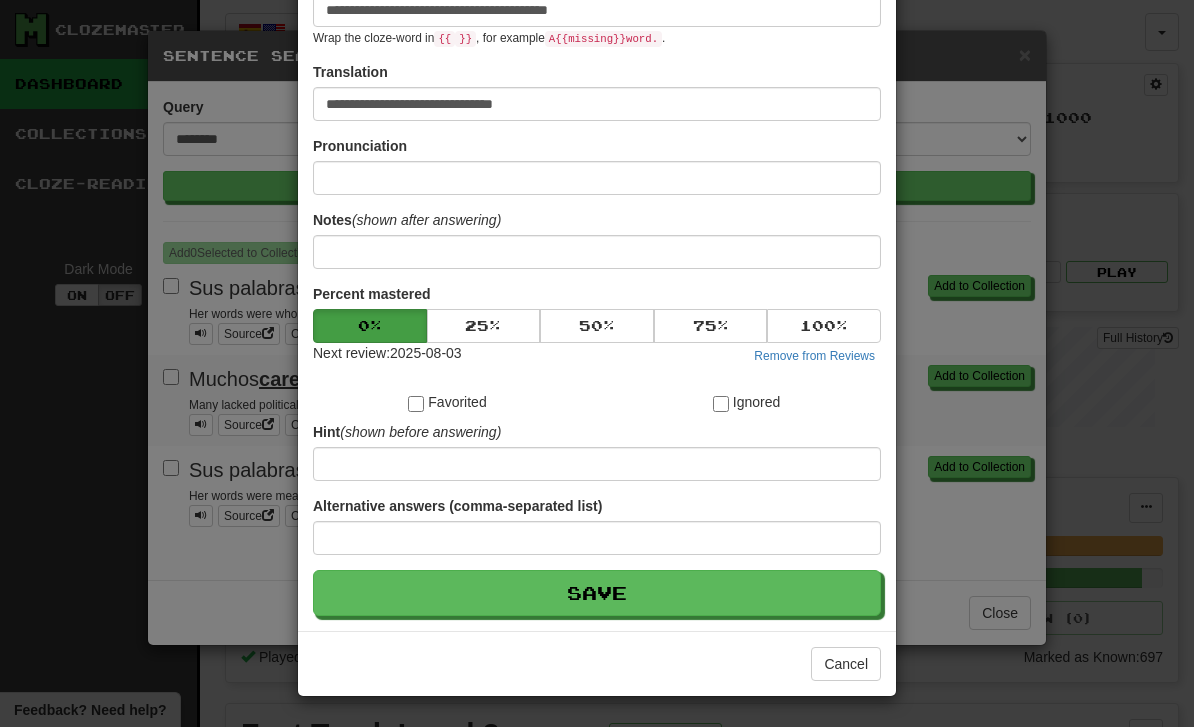 scroll, scrollTop: 304, scrollLeft: 0, axis: vertical 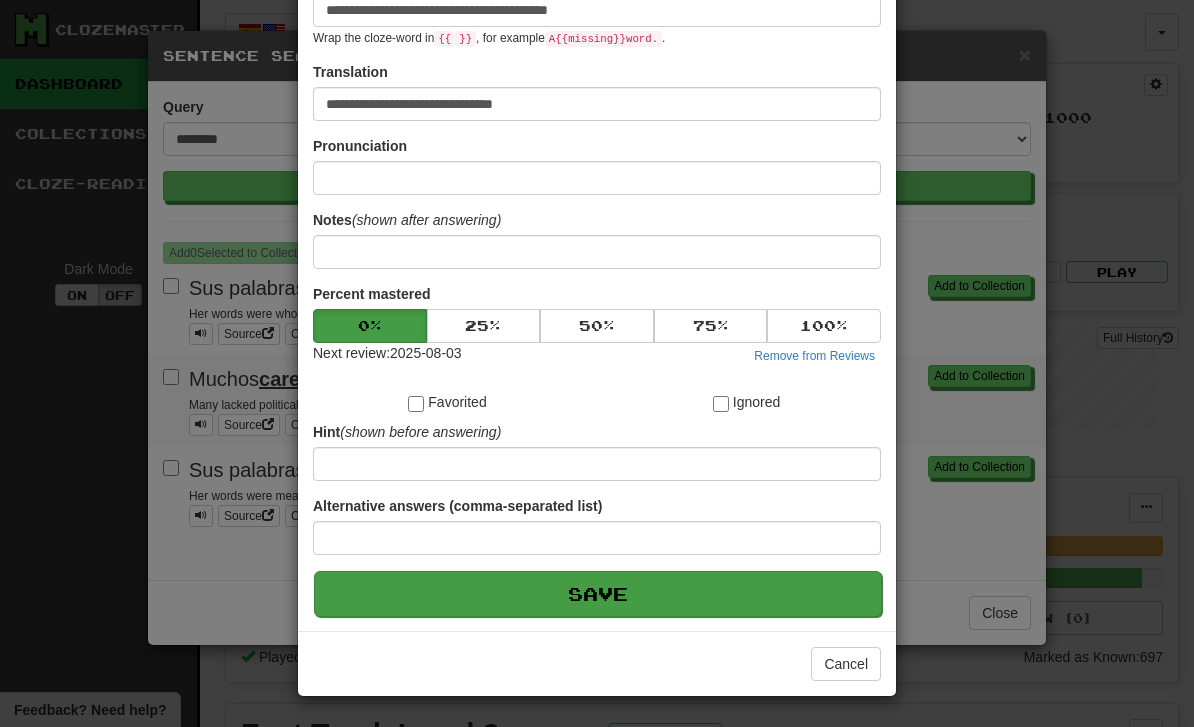 click on "Save" at bounding box center [598, 594] 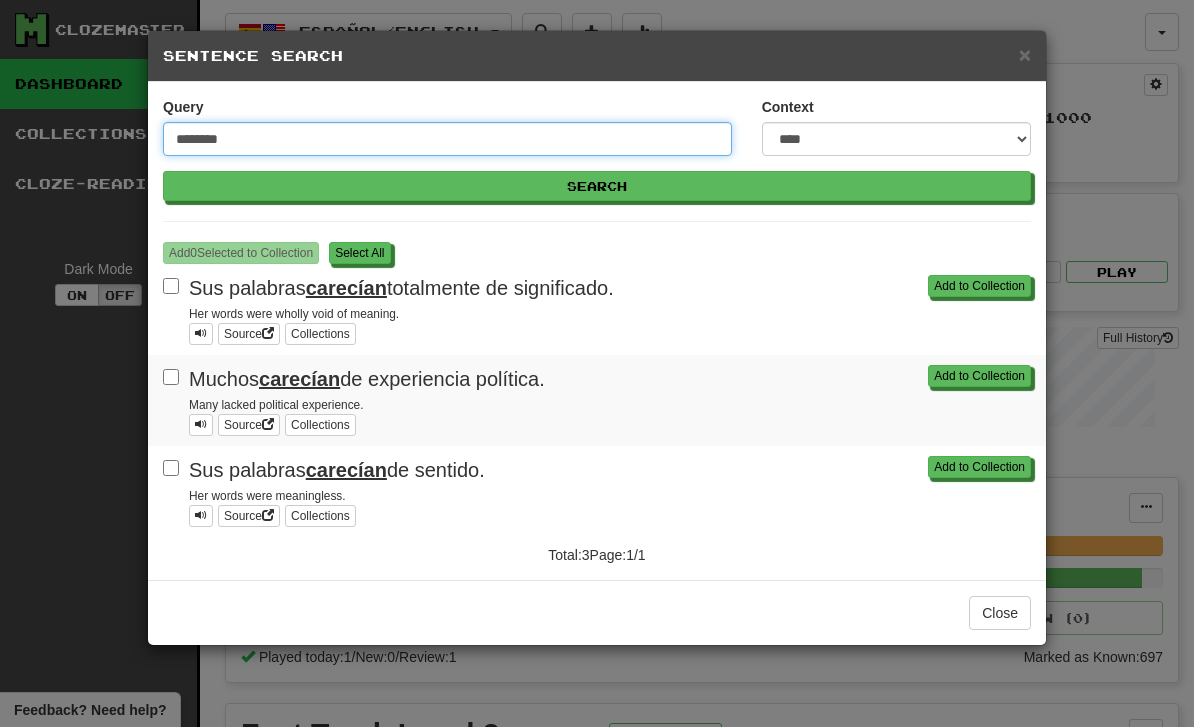 click on "********" at bounding box center [447, 139] 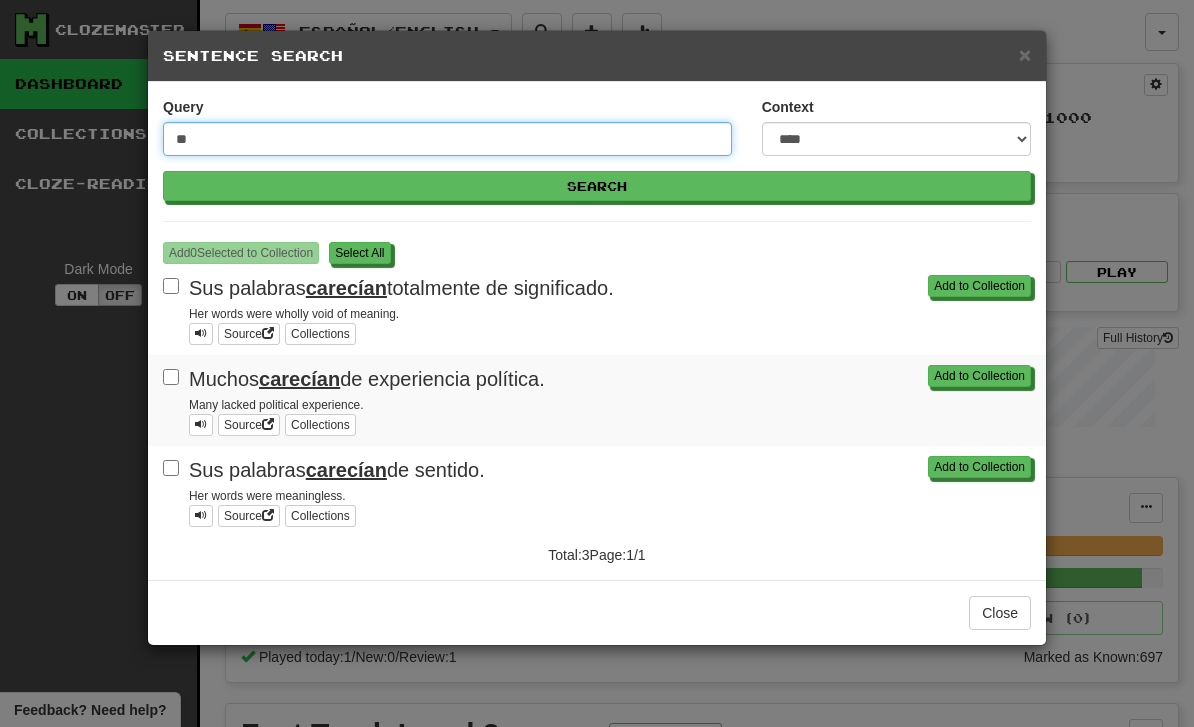 type on "*" 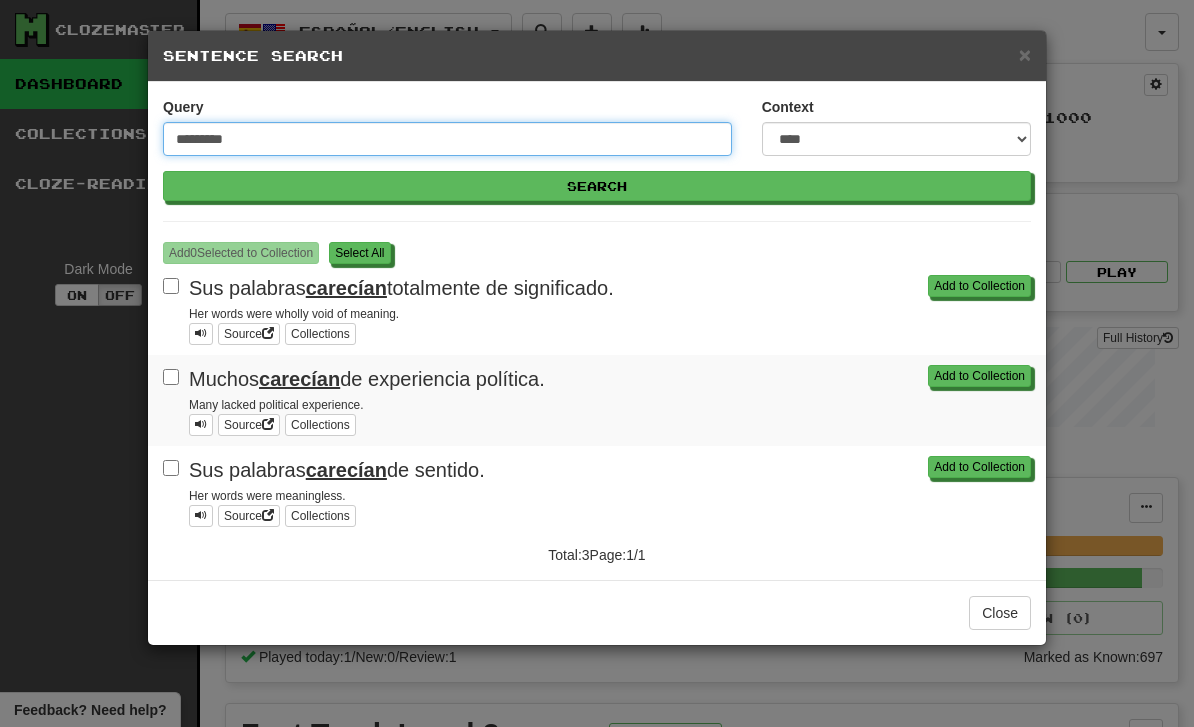 click on "Search" at bounding box center [597, 186] 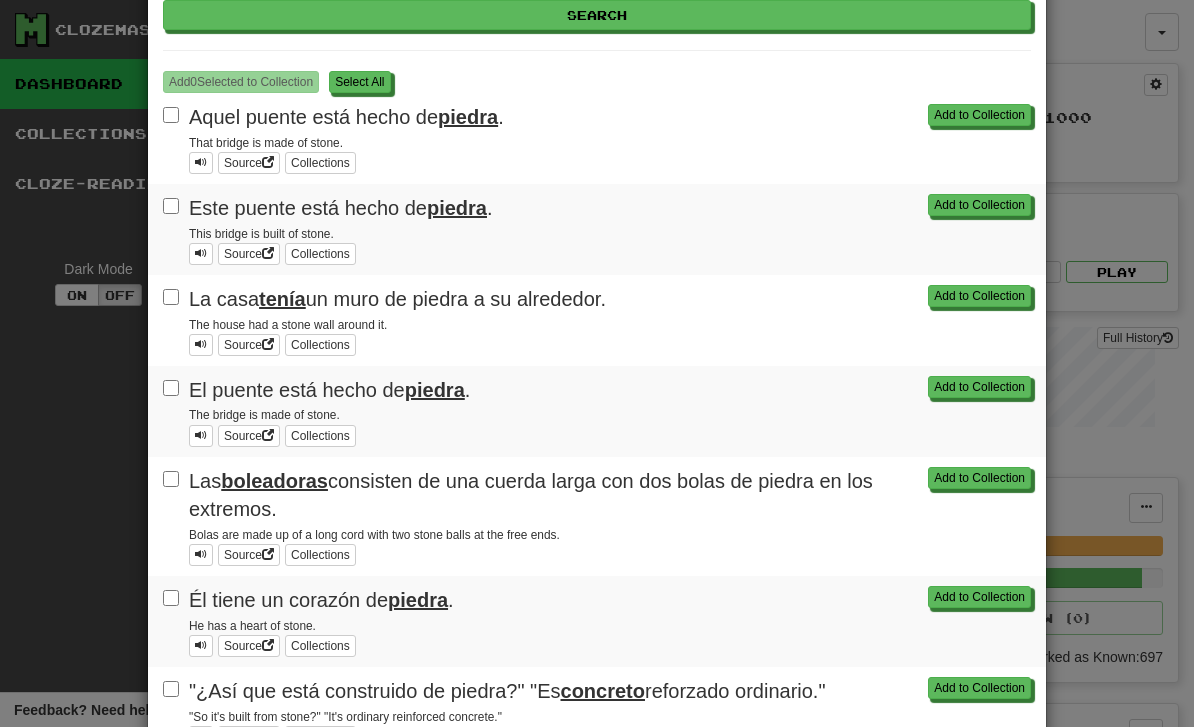 scroll, scrollTop: 172, scrollLeft: 0, axis: vertical 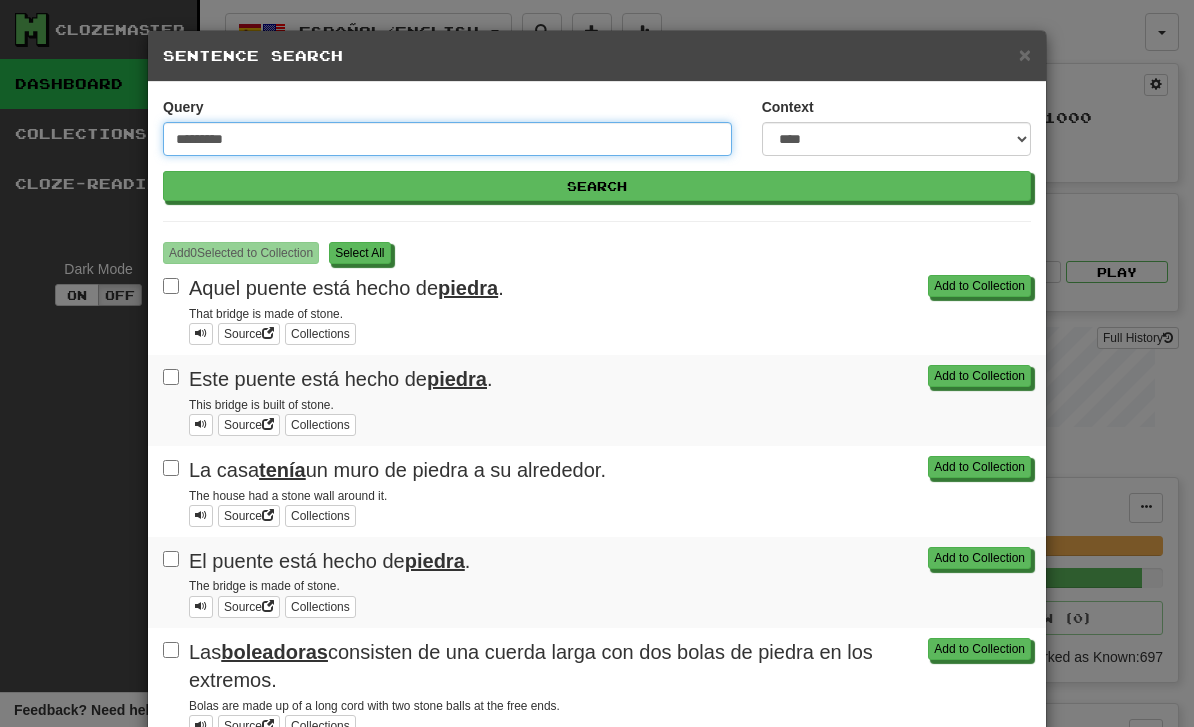 click on "*********" at bounding box center (447, 139) 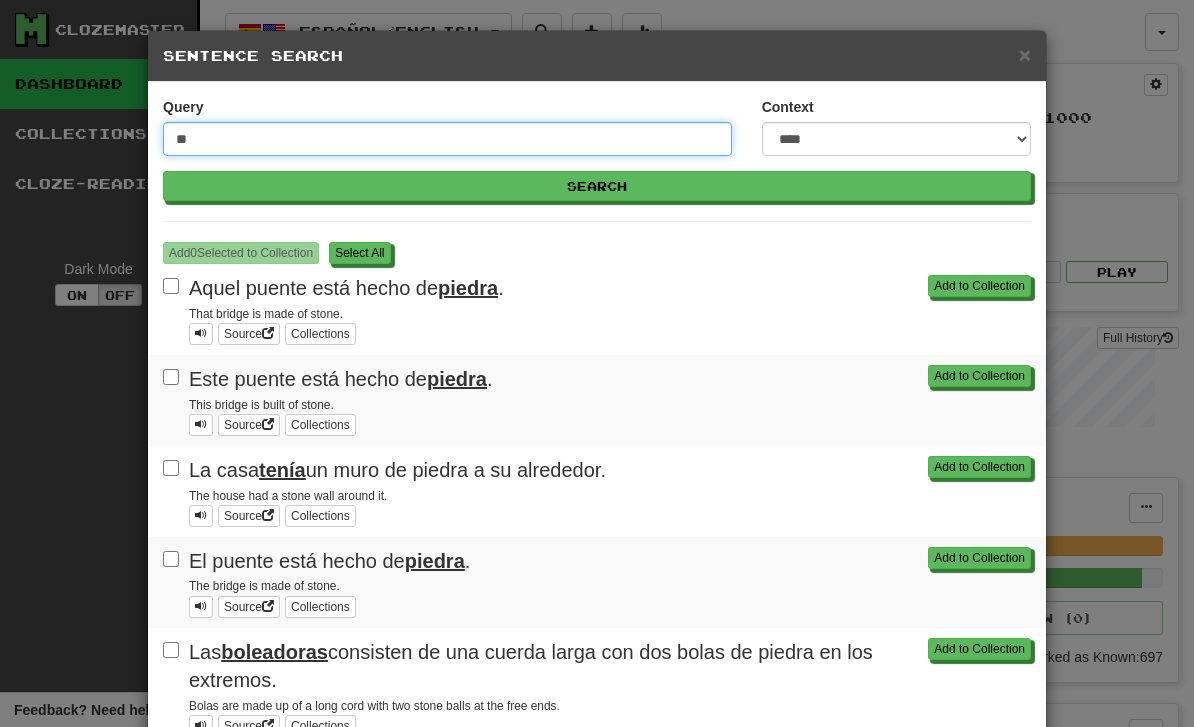 type on "*" 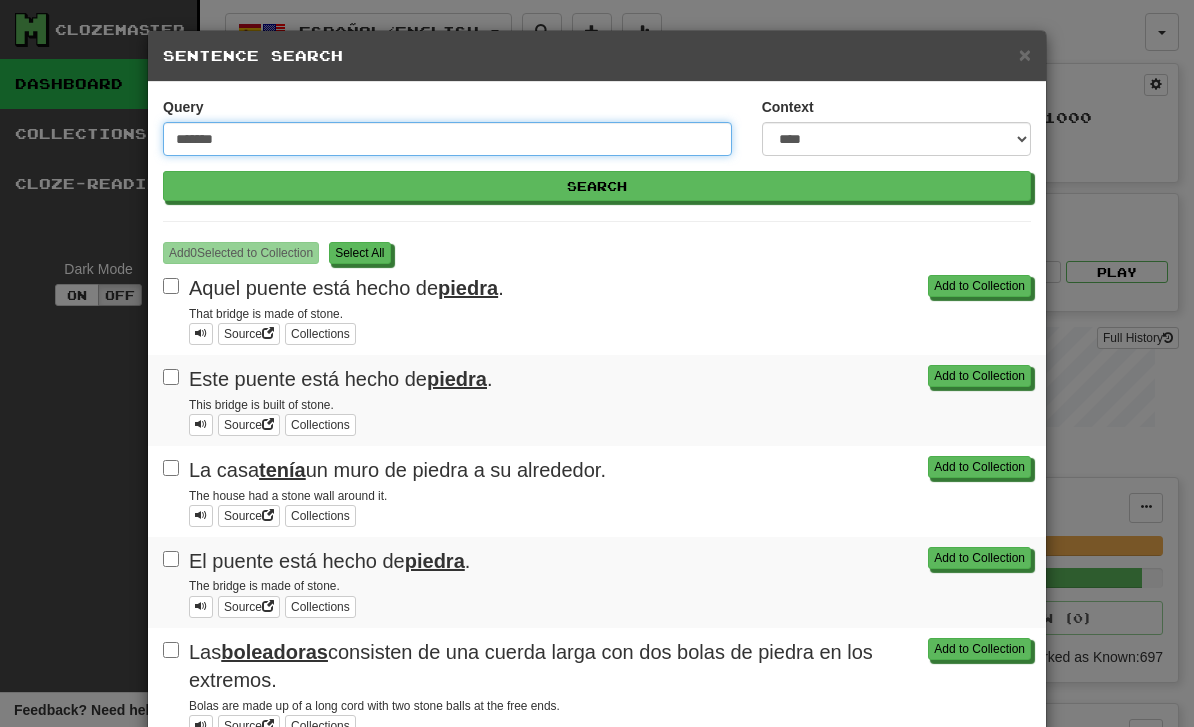 click on "Search" at bounding box center (597, 186) 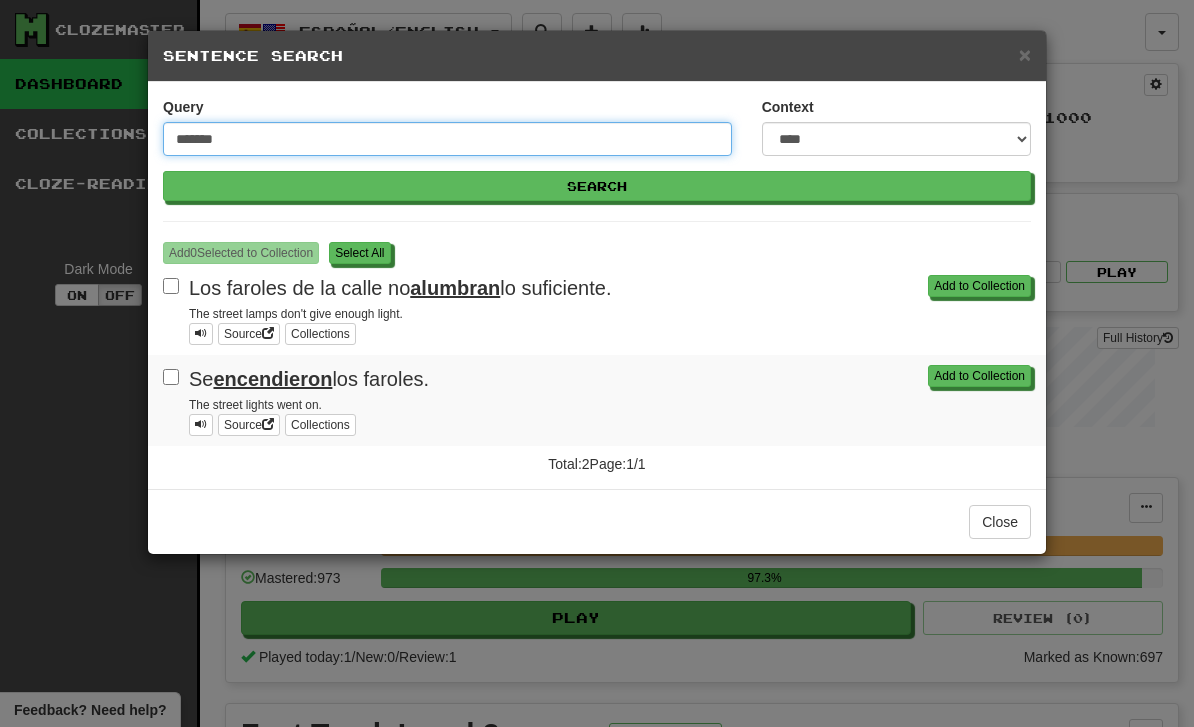 click on "*******" at bounding box center (447, 139) 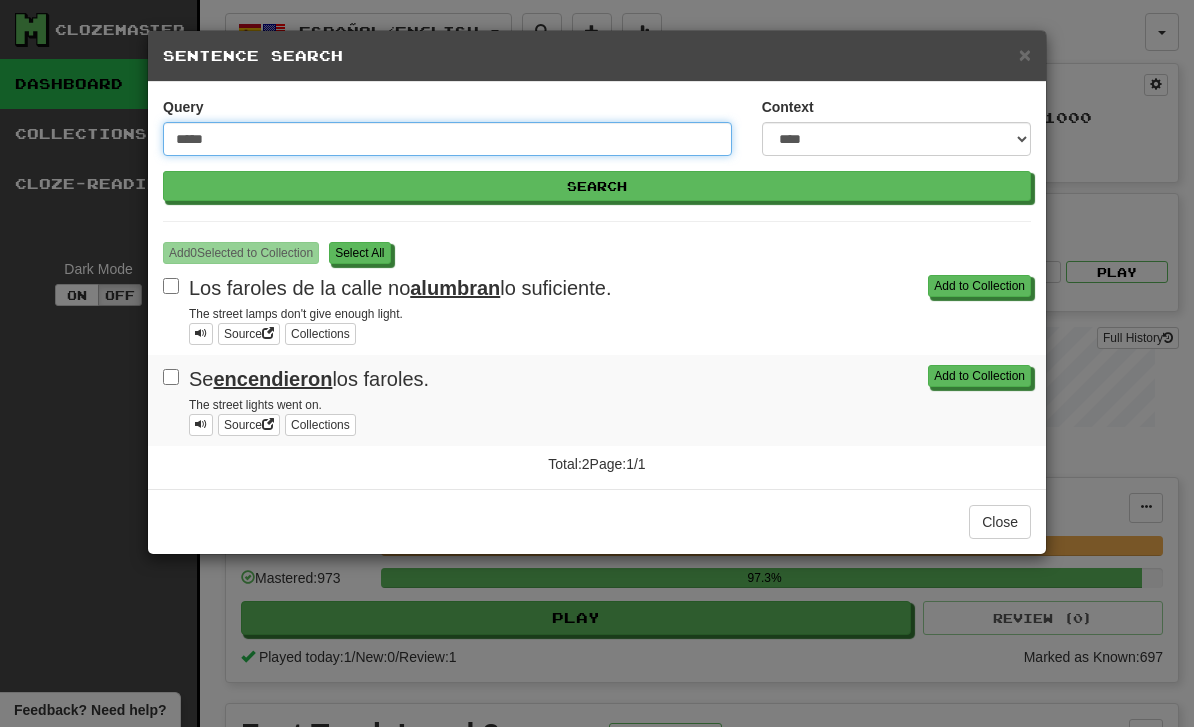 click on "Search" at bounding box center (597, 186) 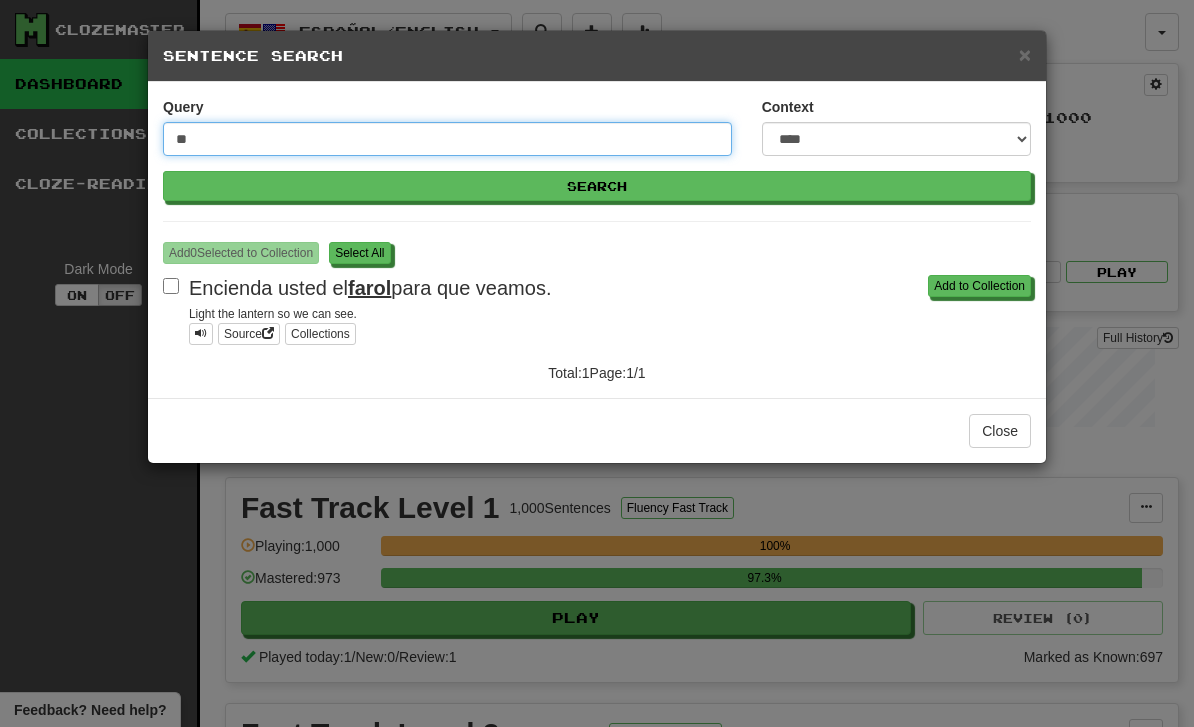 type on "*" 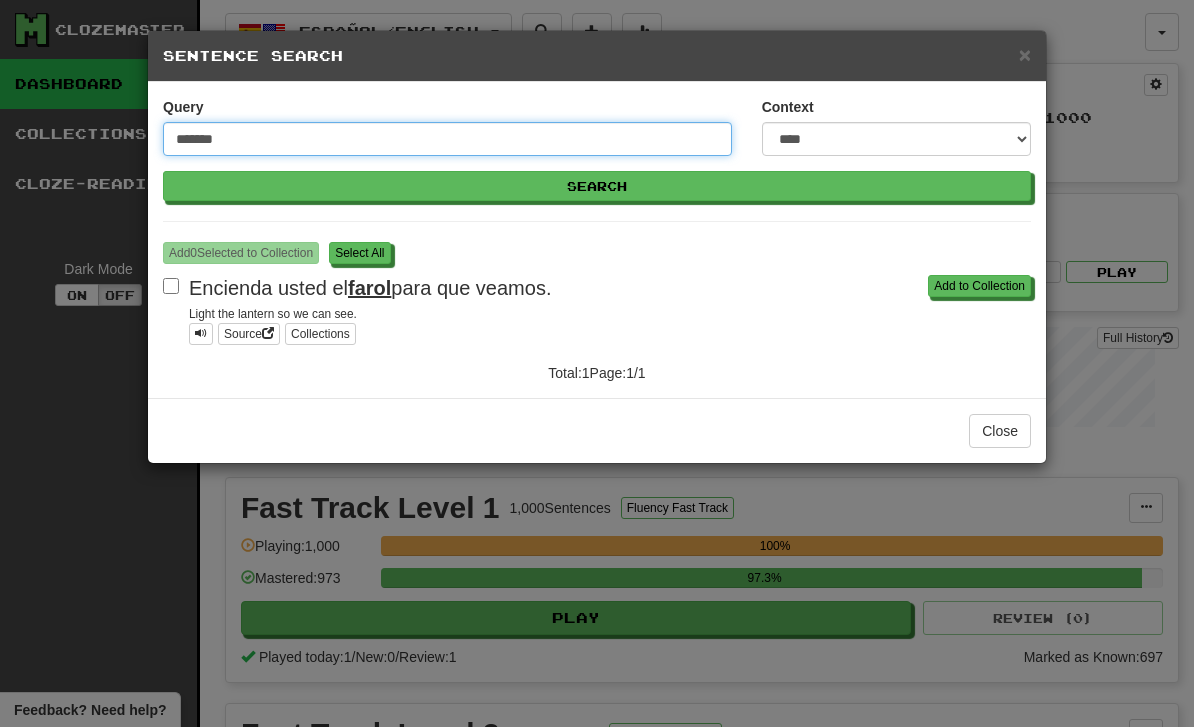click on "Search" at bounding box center (597, 186) 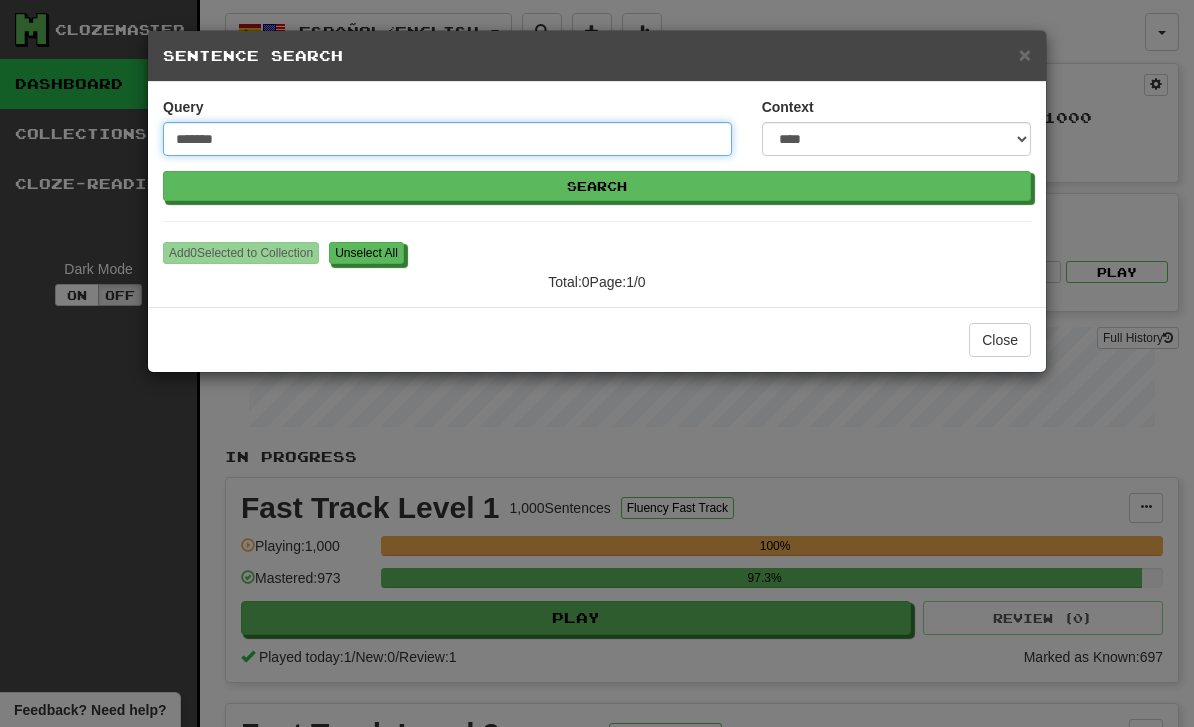 click on "*******" at bounding box center (447, 139) 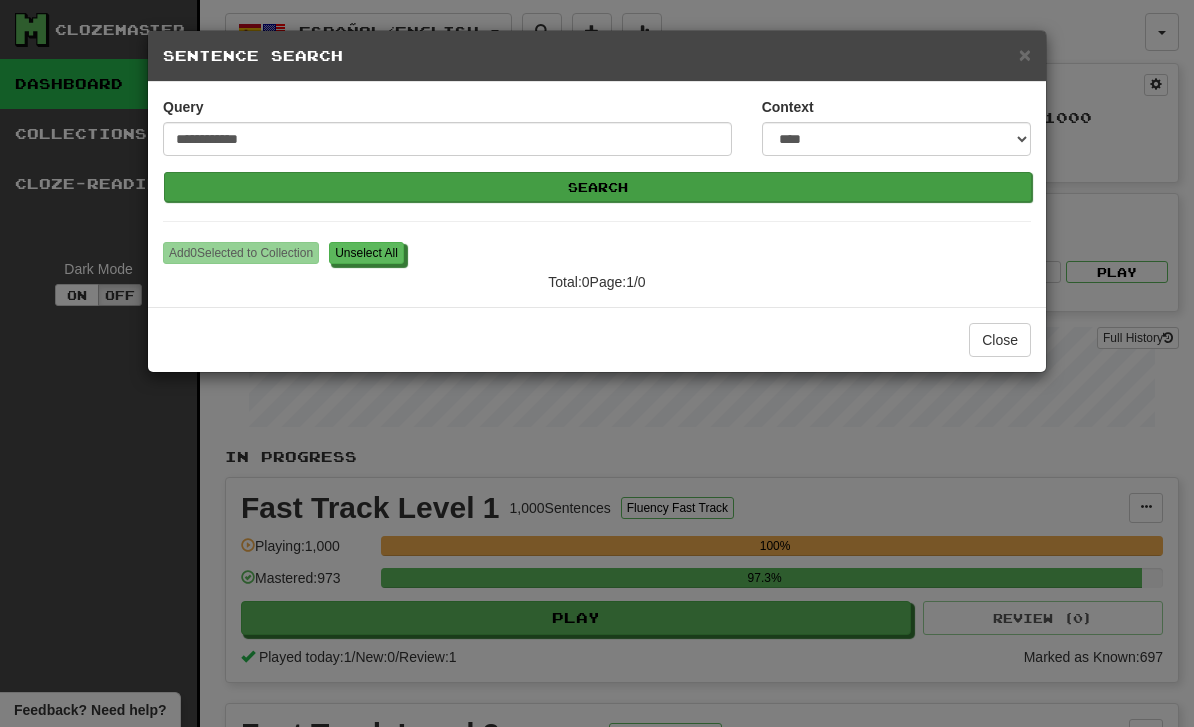 click on "Search" at bounding box center [598, 187] 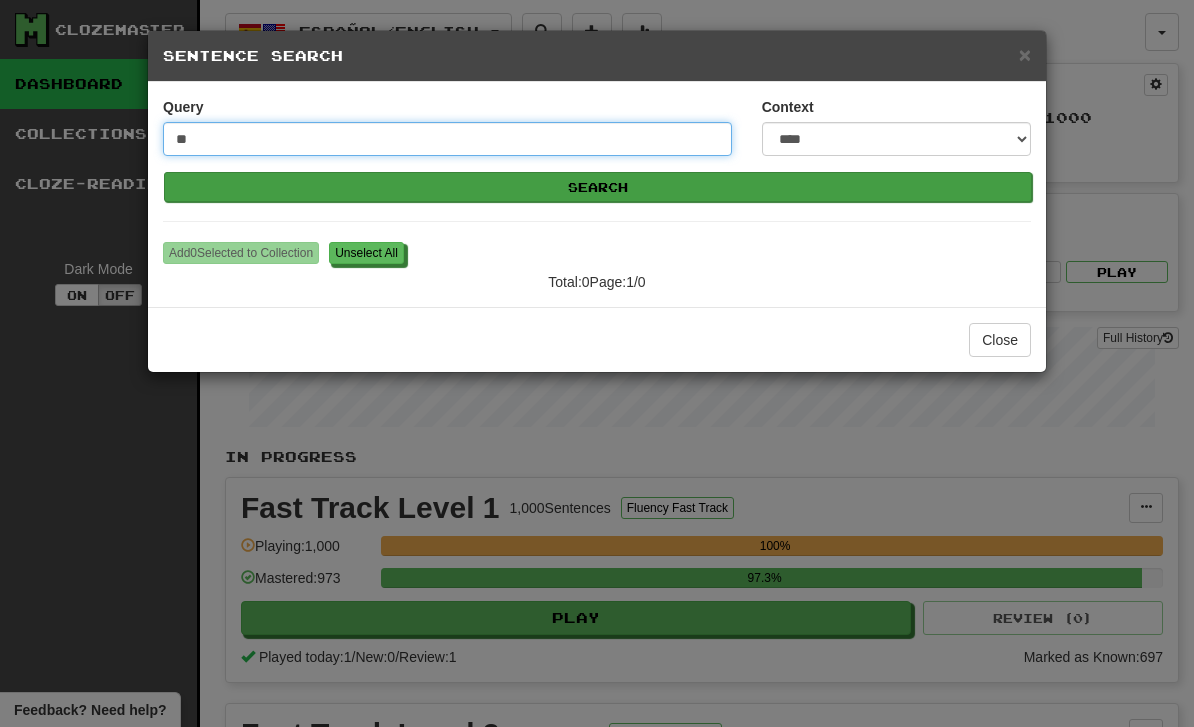 type on "*" 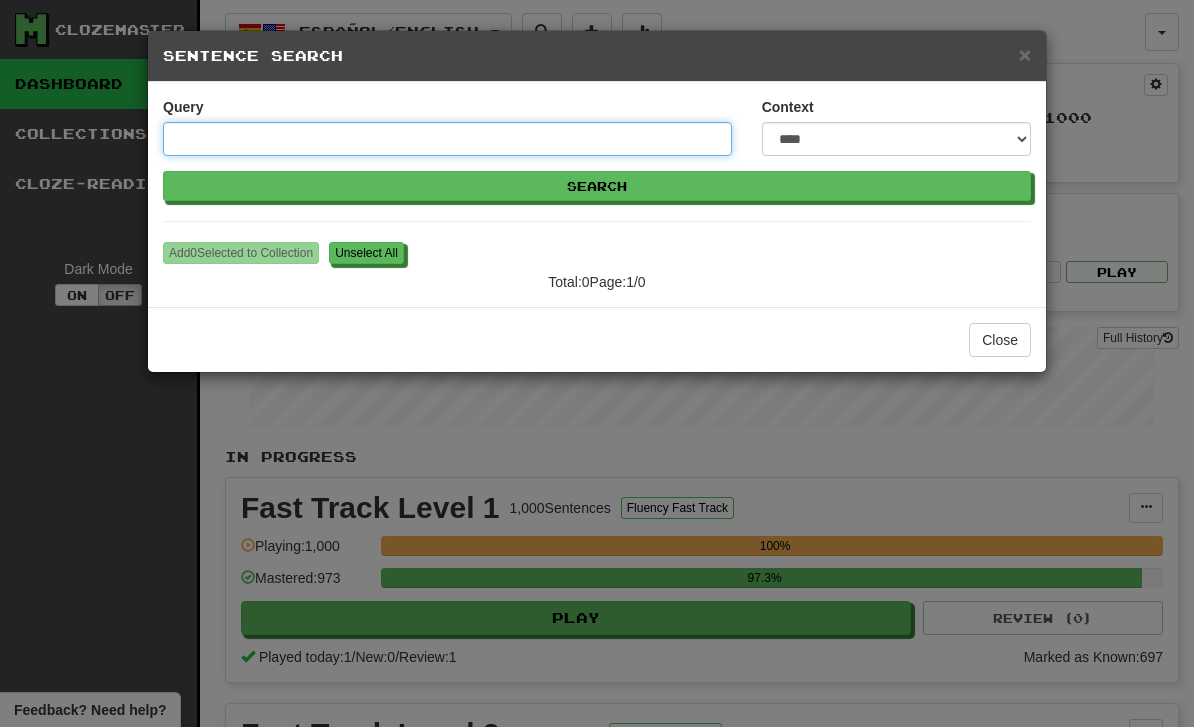 type 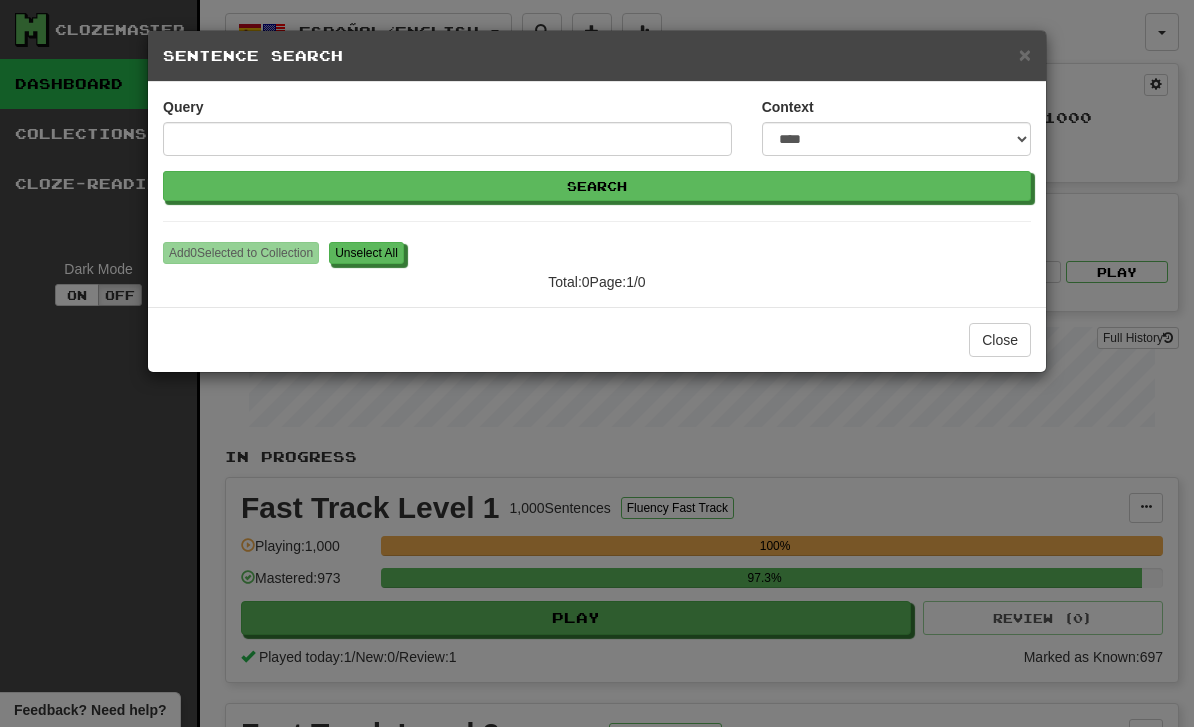 click on "**********" at bounding box center (597, 363) 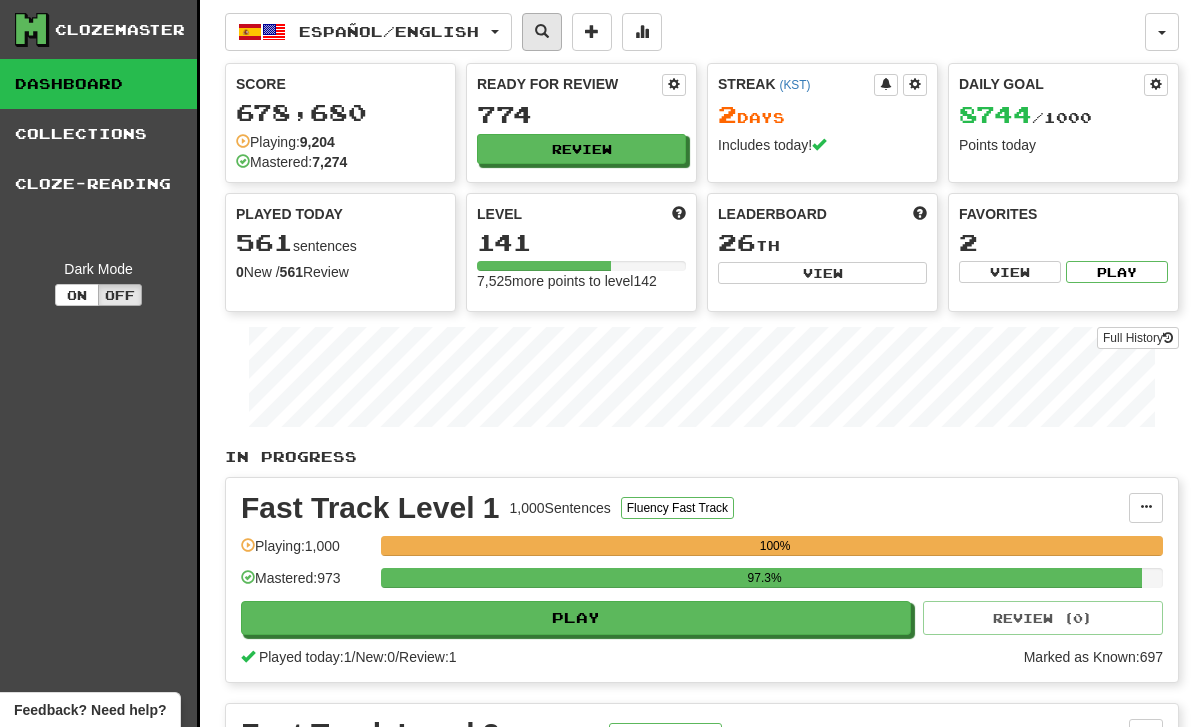 click at bounding box center (542, 32) 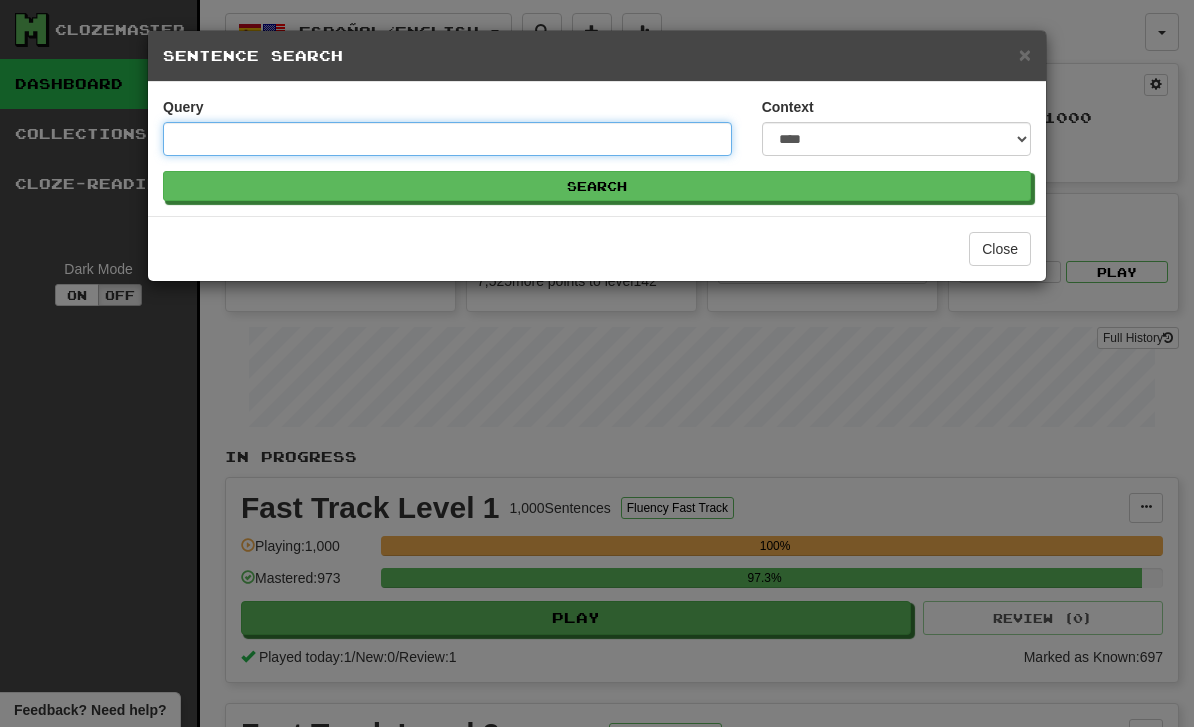 click on "Query" at bounding box center (447, 139) 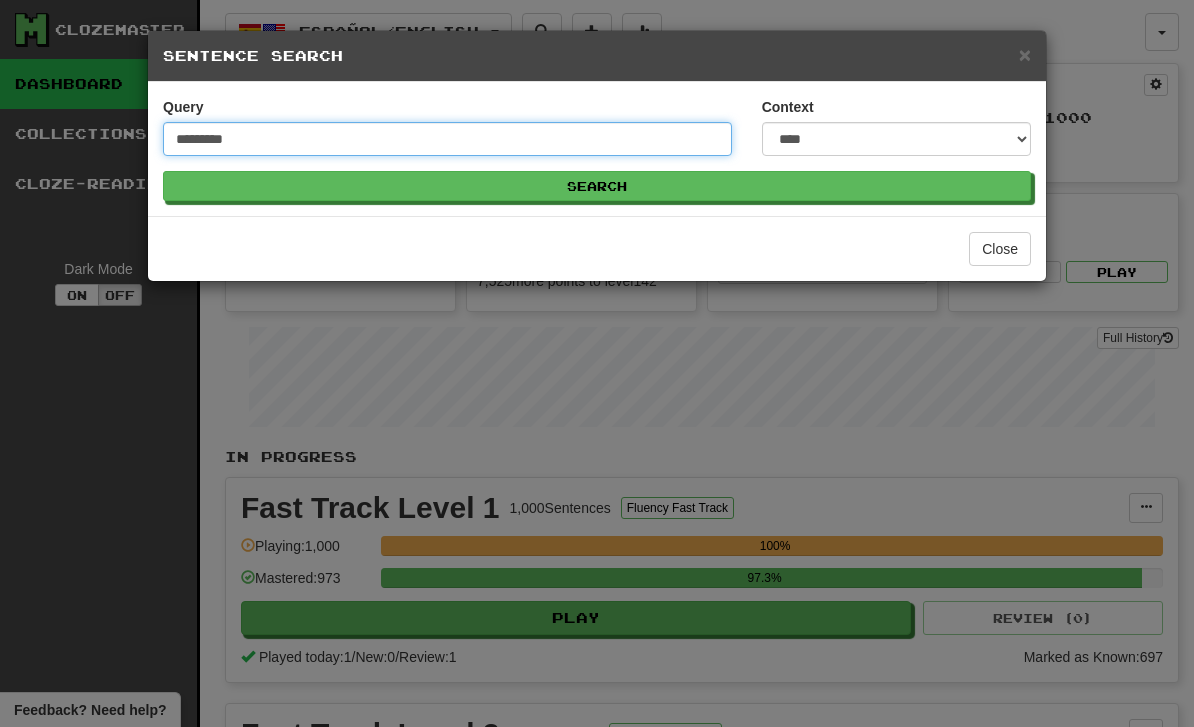 click on "Search" at bounding box center [597, 186] 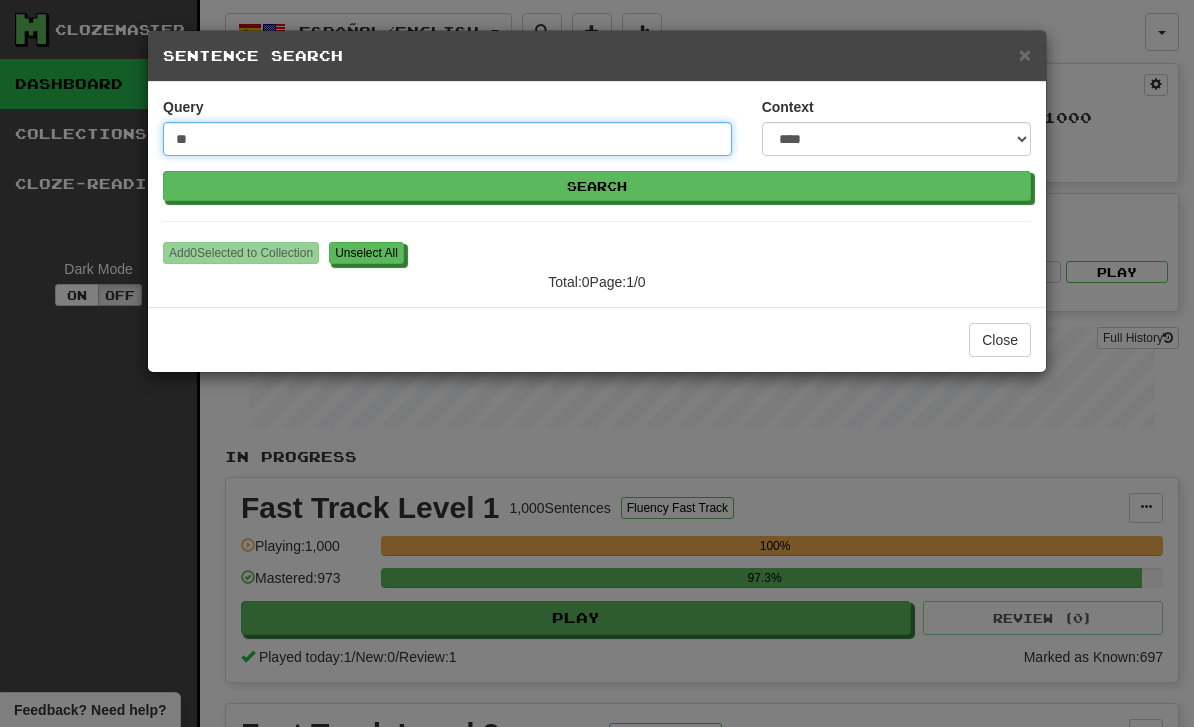 type on "*" 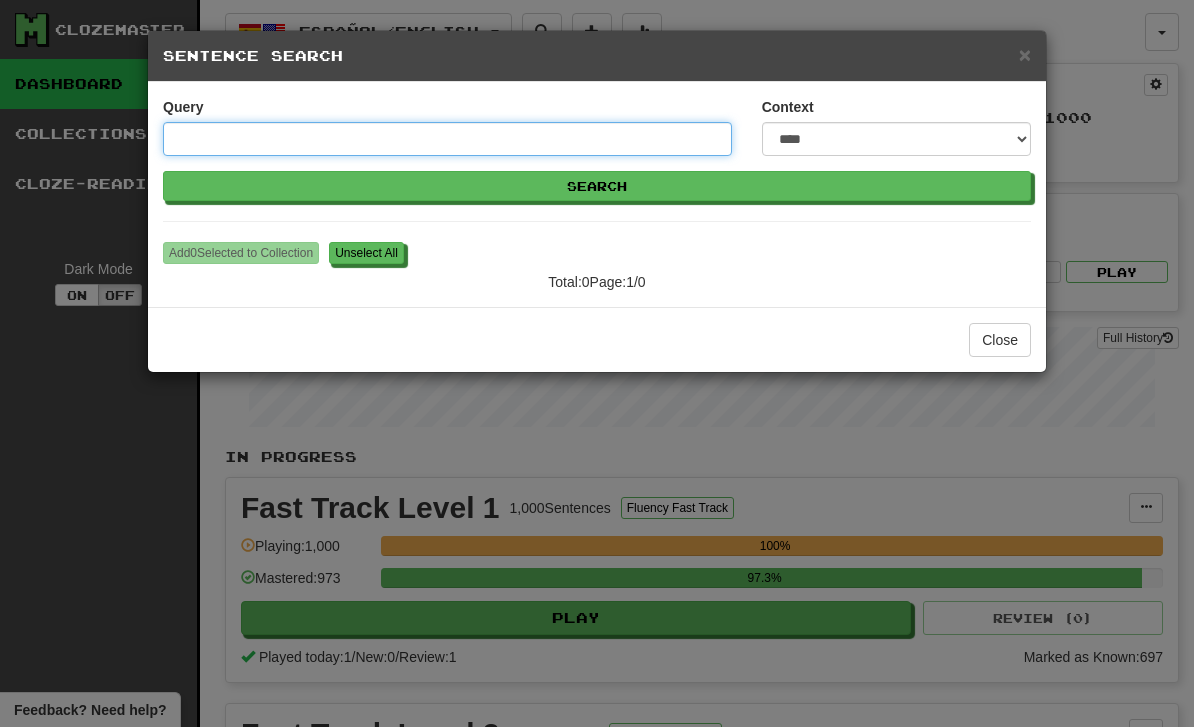 click on "Query" at bounding box center [447, 139] 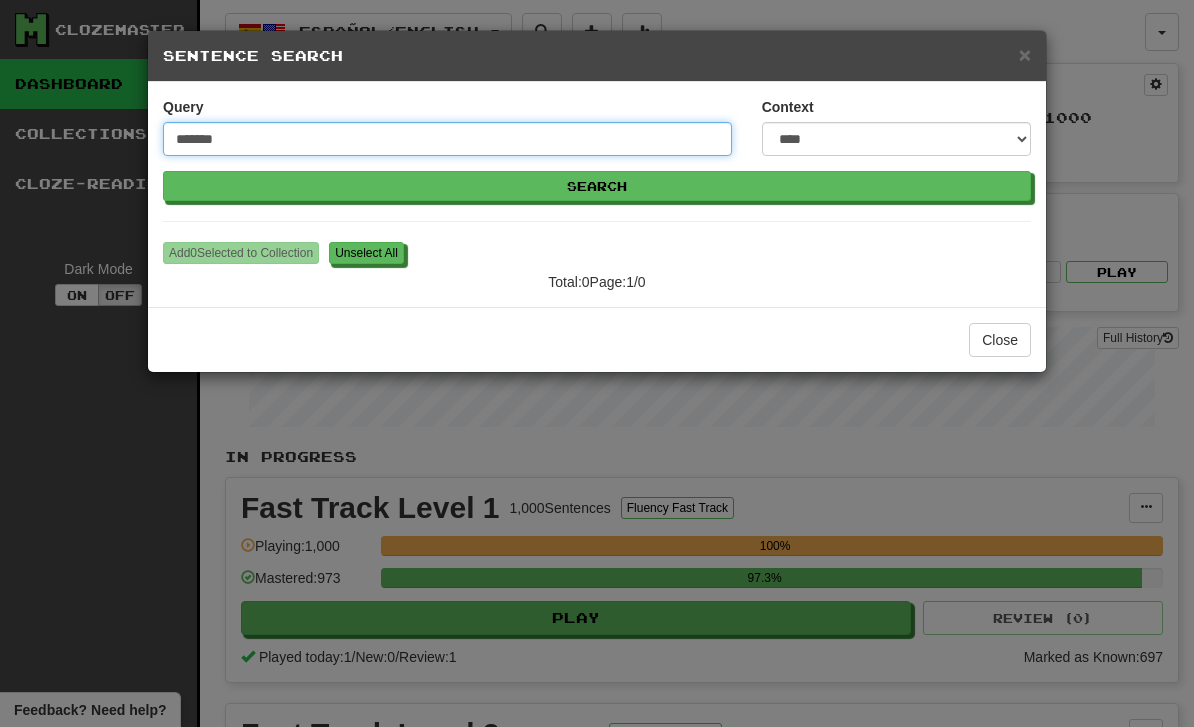 type on "*******" 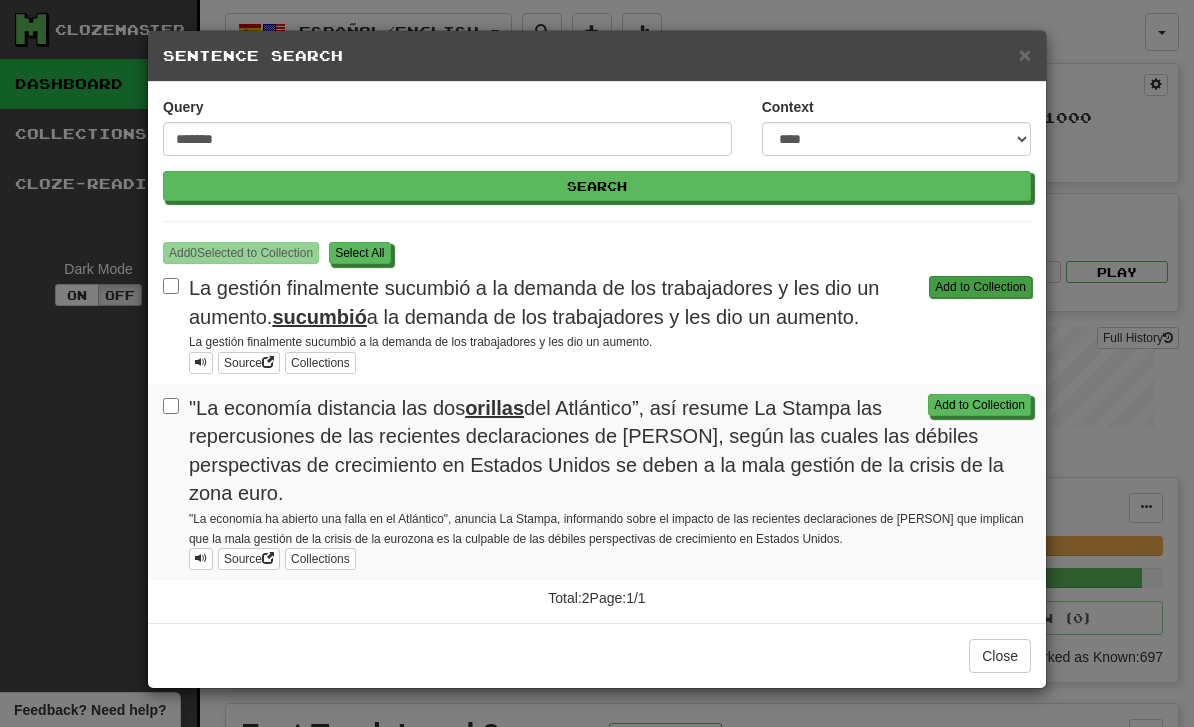 click on "Add to Collection" at bounding box center (980, 287) 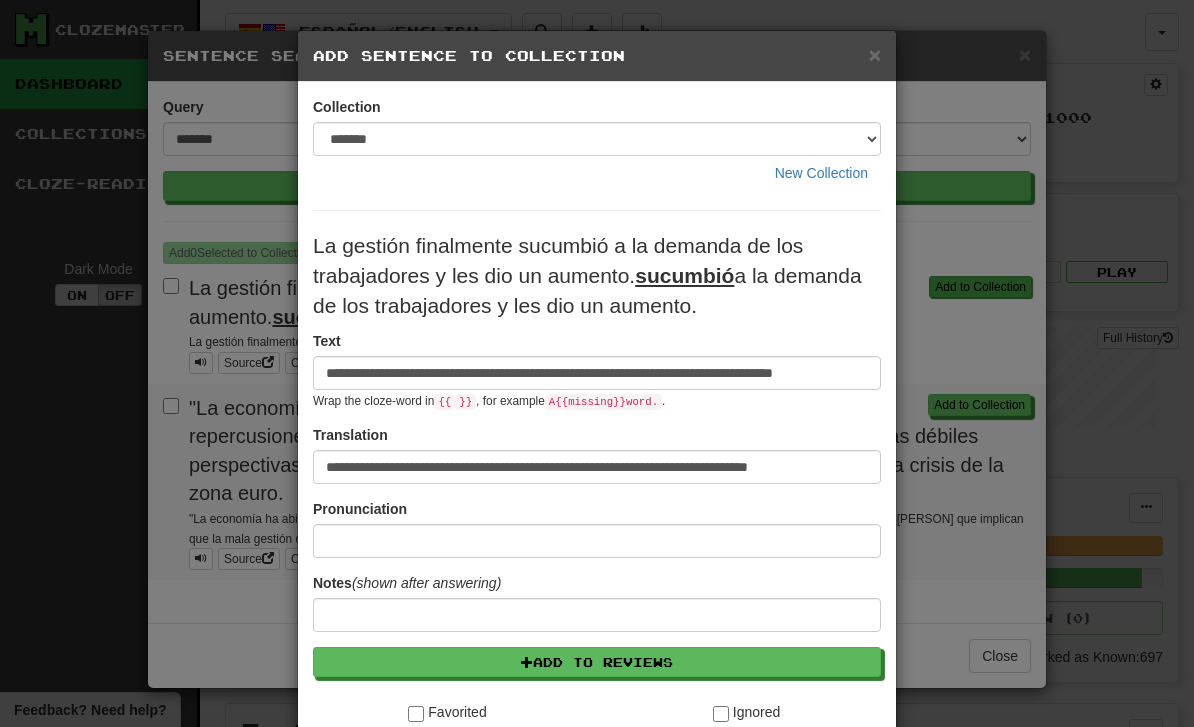 scroll, scrollTop: 0, scrollLeft: 28, axis: horizontal 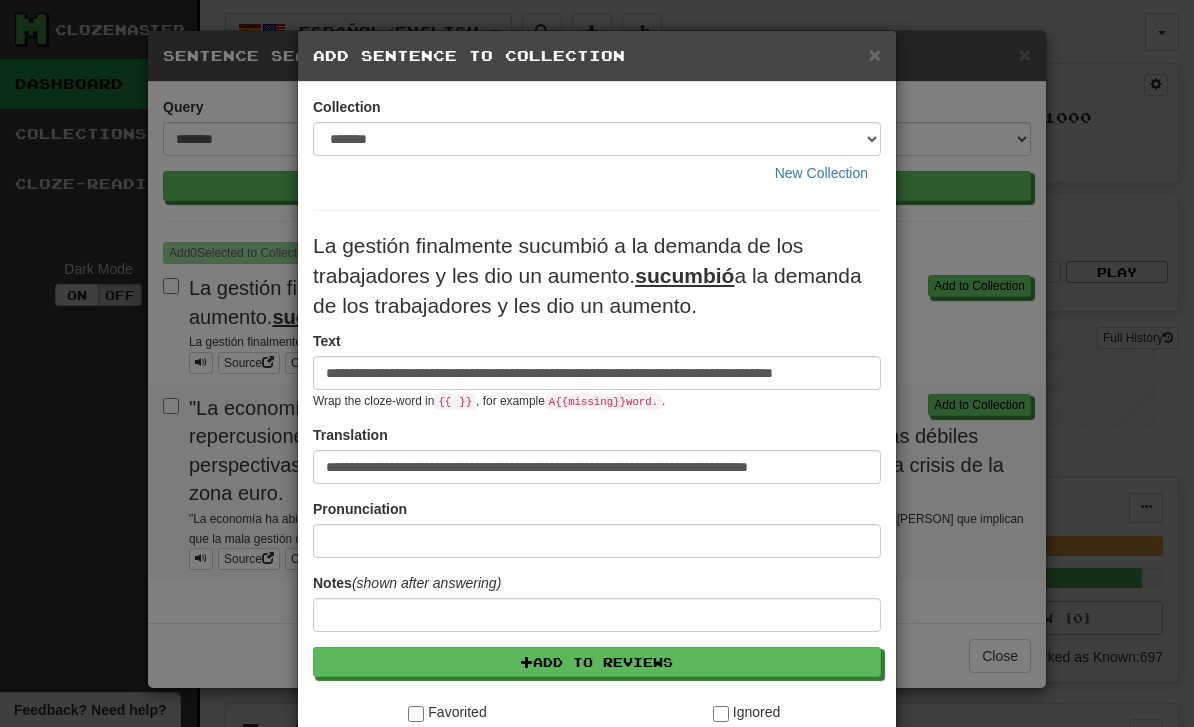 click on "**********" at bounding box center [597, 373] 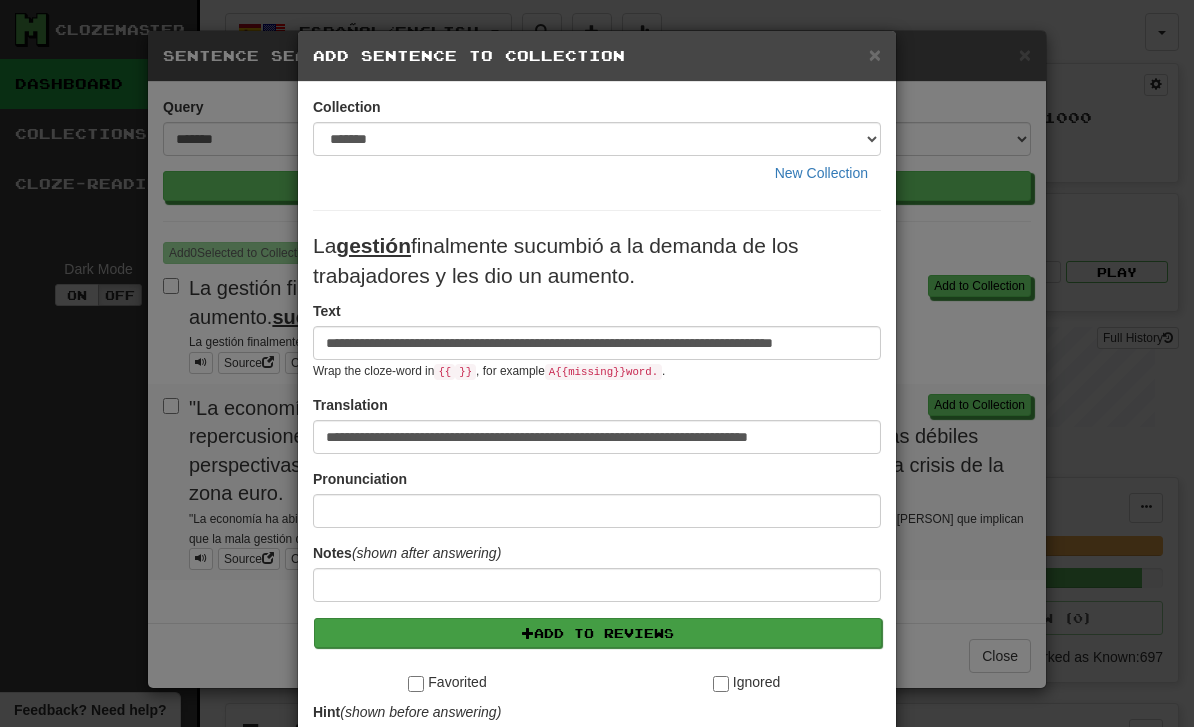type on "**********" 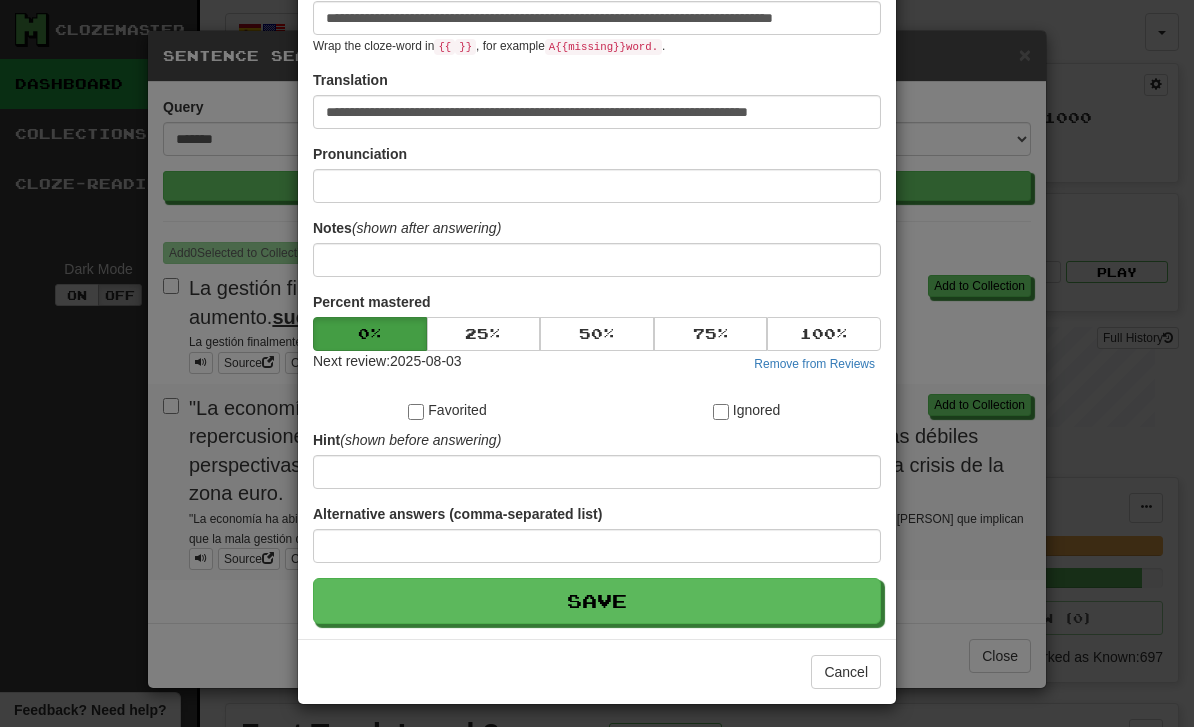 scroll, scrollTop: 332, scrollLeft: 0, axis: vertical 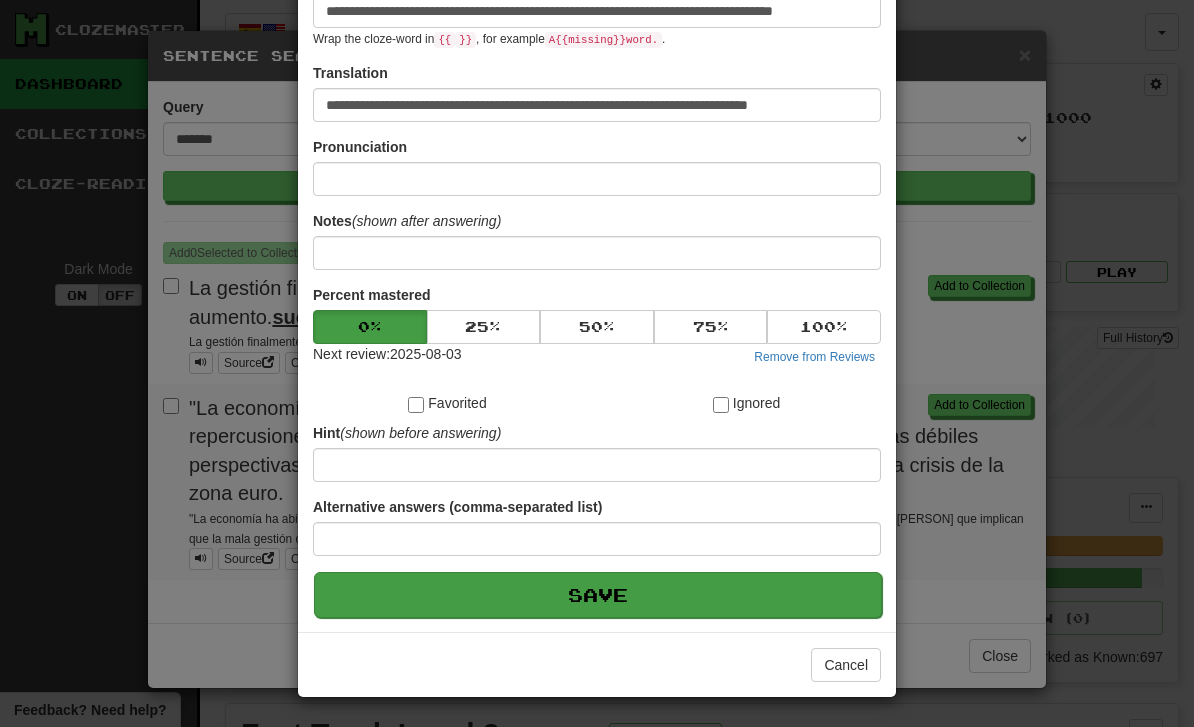 click on "Save" at bounding box center [598, 595] 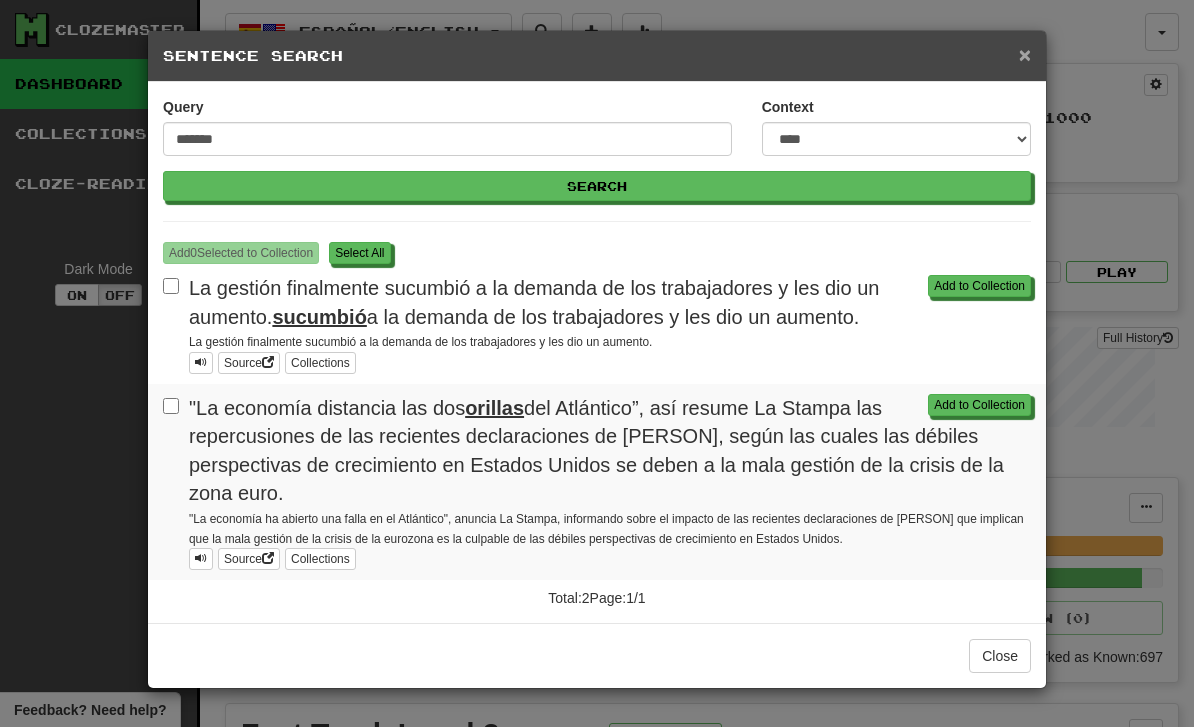click on "×" at bounding box center [1025, 54] 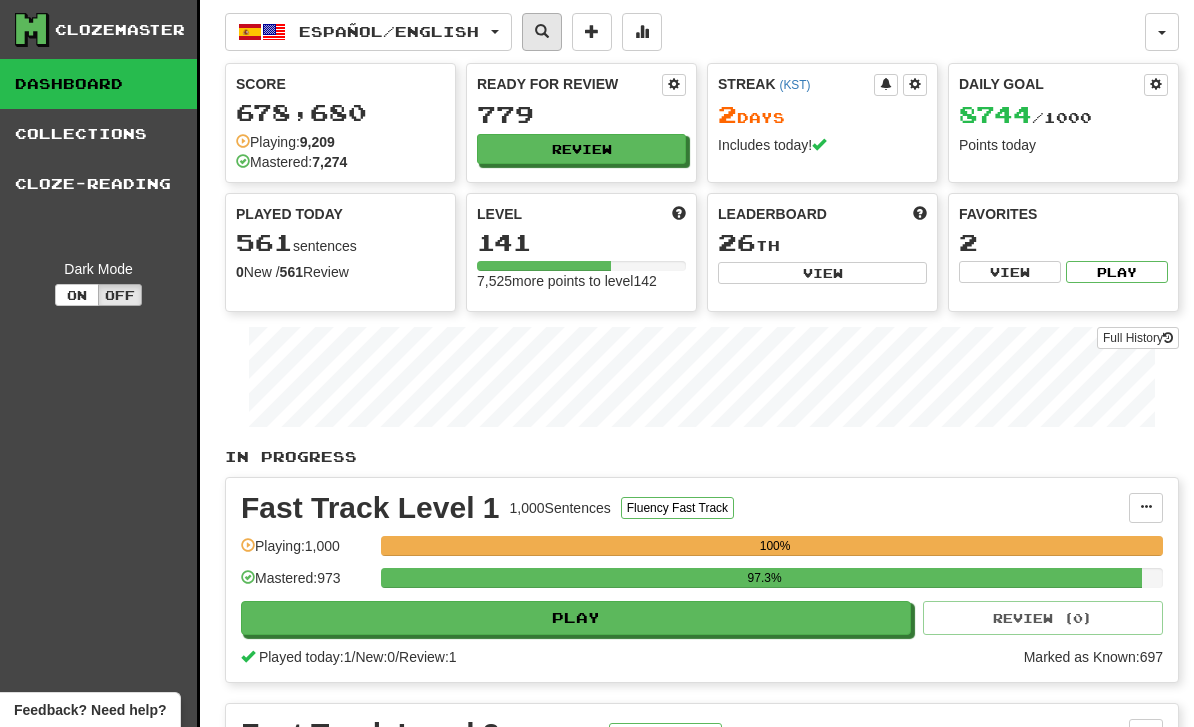 click at bounding box center [542, 31] 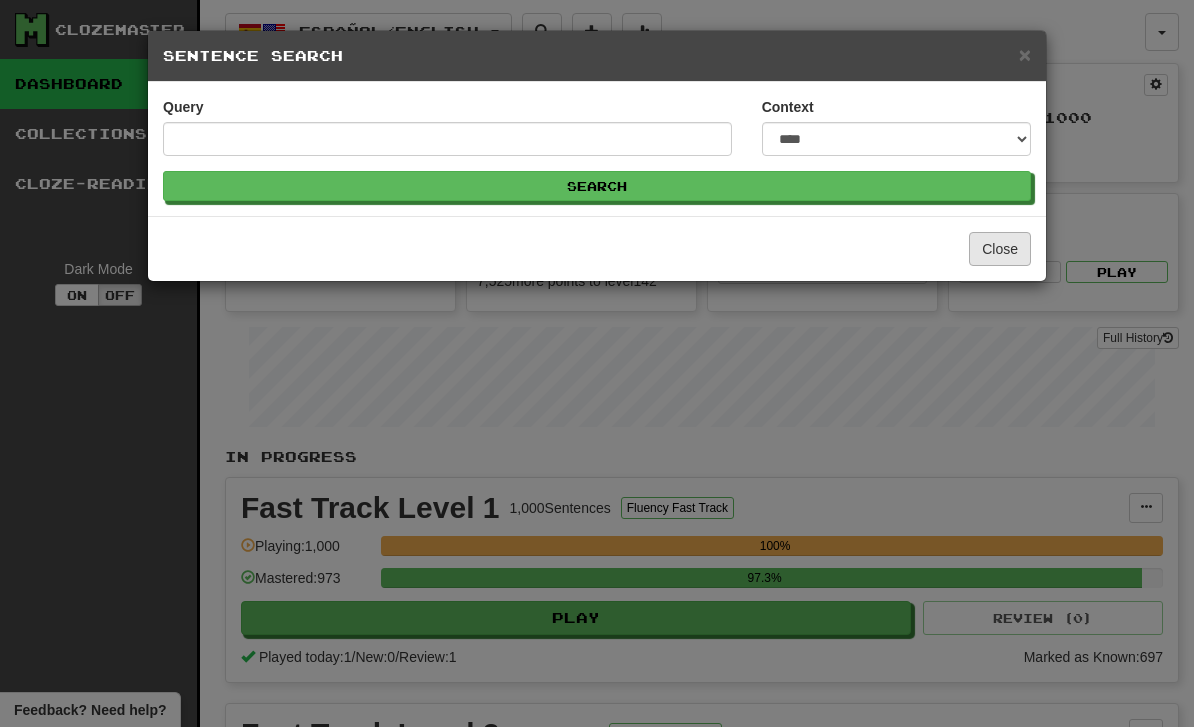 click on "Close" at bounding box center [1000, 249] 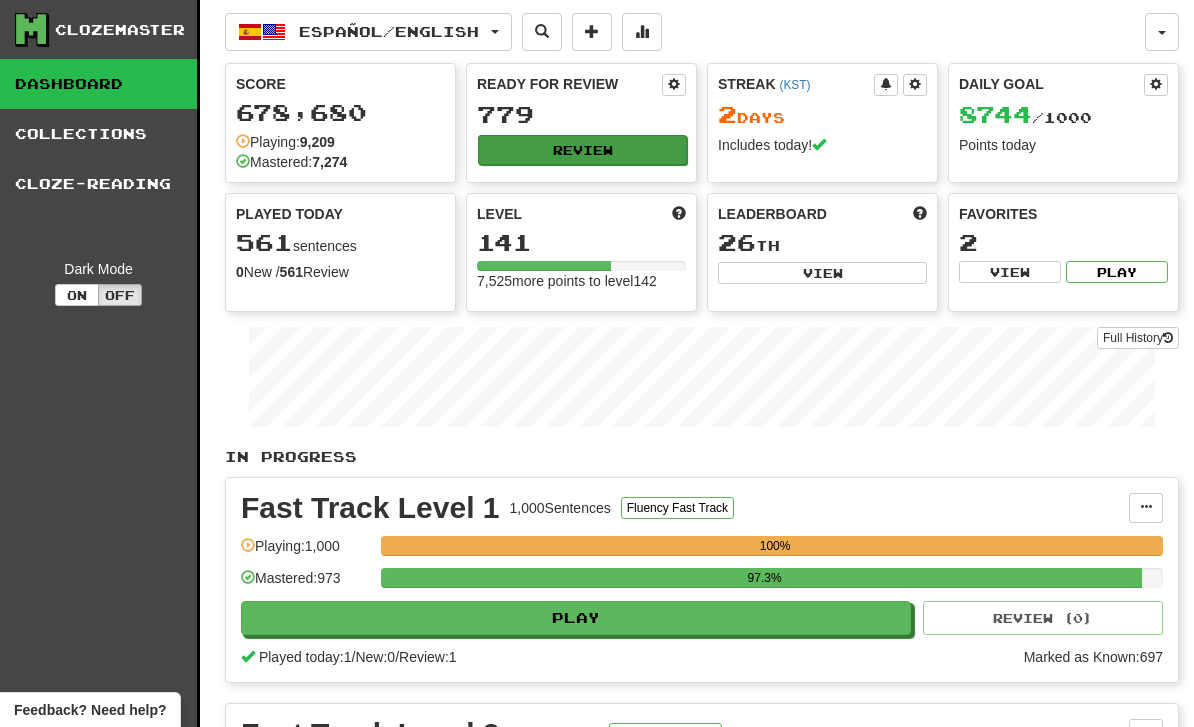 click on "Review" at bounding box center (582, 150) 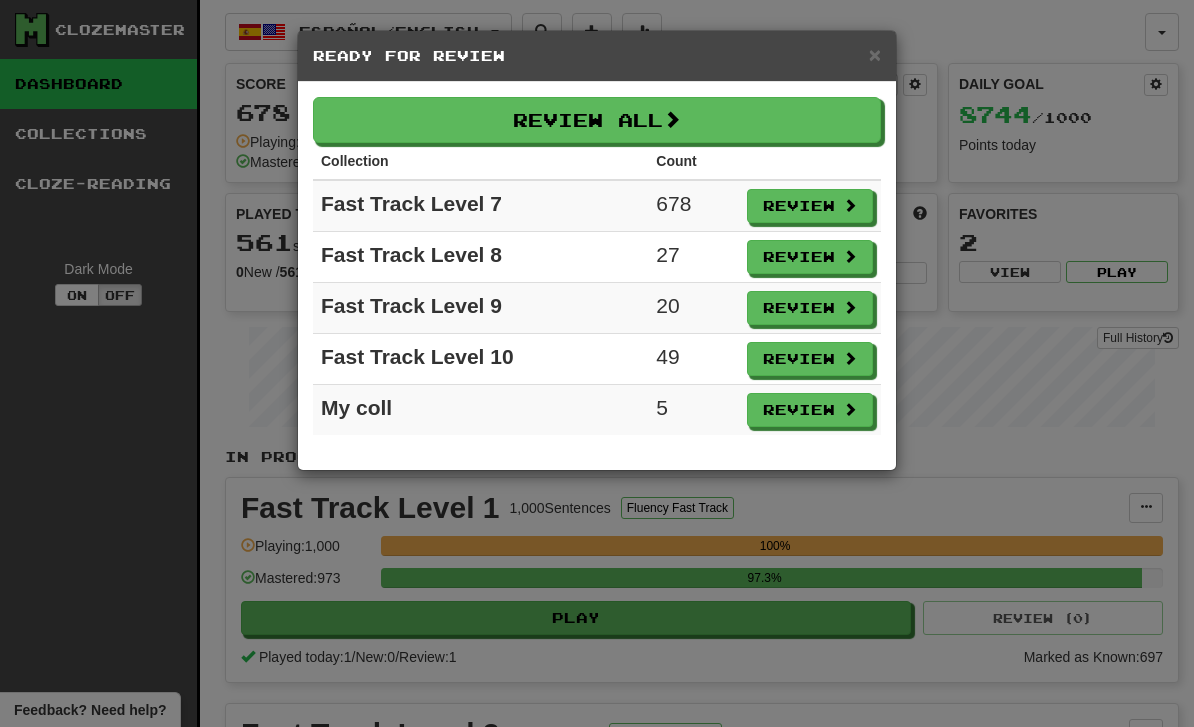 click on "× Ready for Review Review All  Collection Count Fast Track Level 7 678 Review Fast Track Level 8 27 Review Fast Track Level 9 20 Review Fast Track Level 10 49 Review My coll 5 Review" at bounding box center (597, 363) 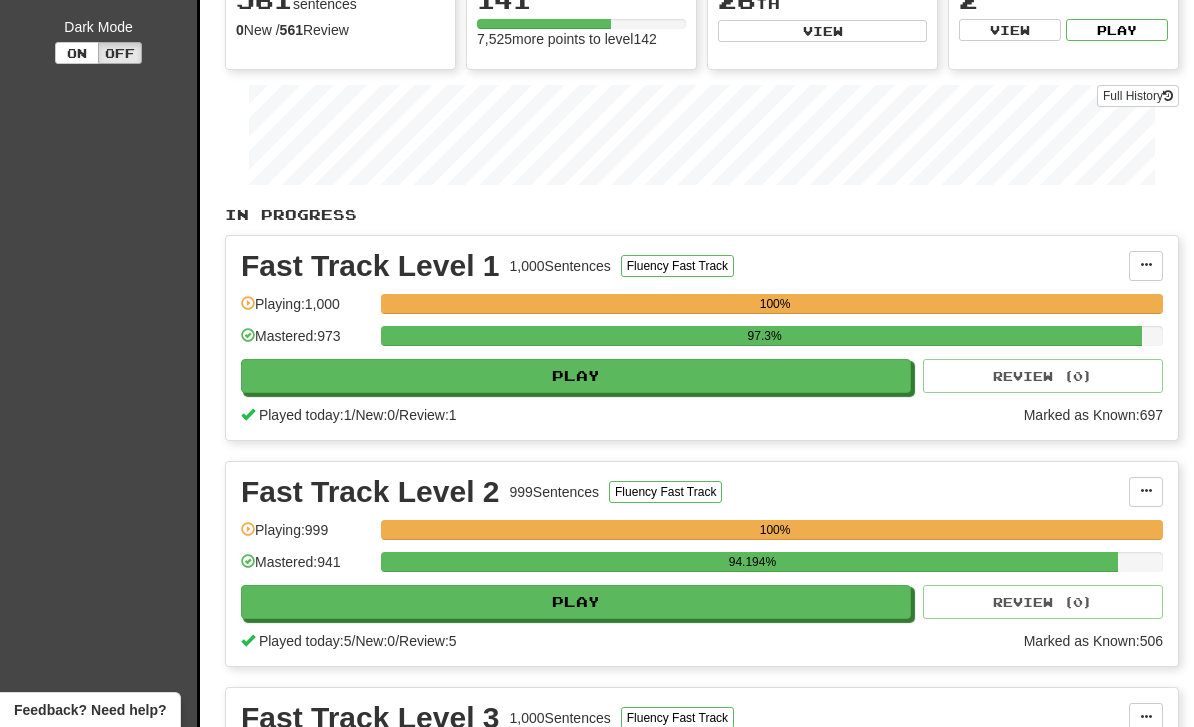 scroll, scrollTop: 0, scrollLeft: 0, axis: both 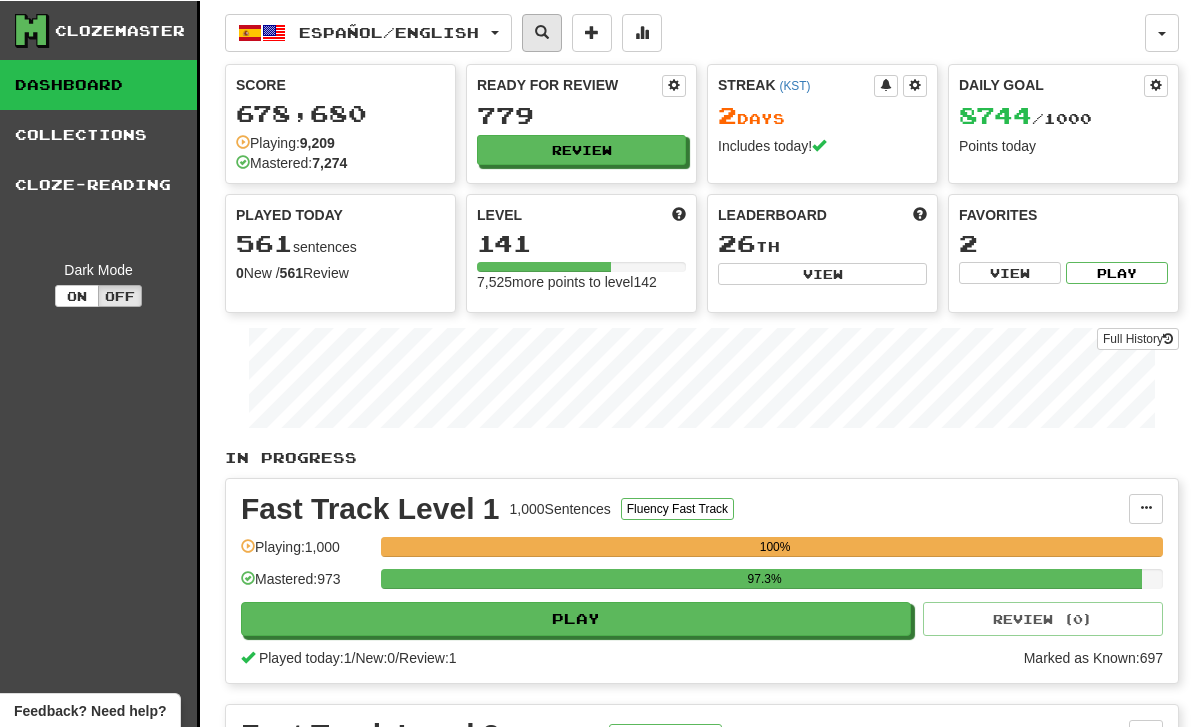click at bounding box center (542, 31) 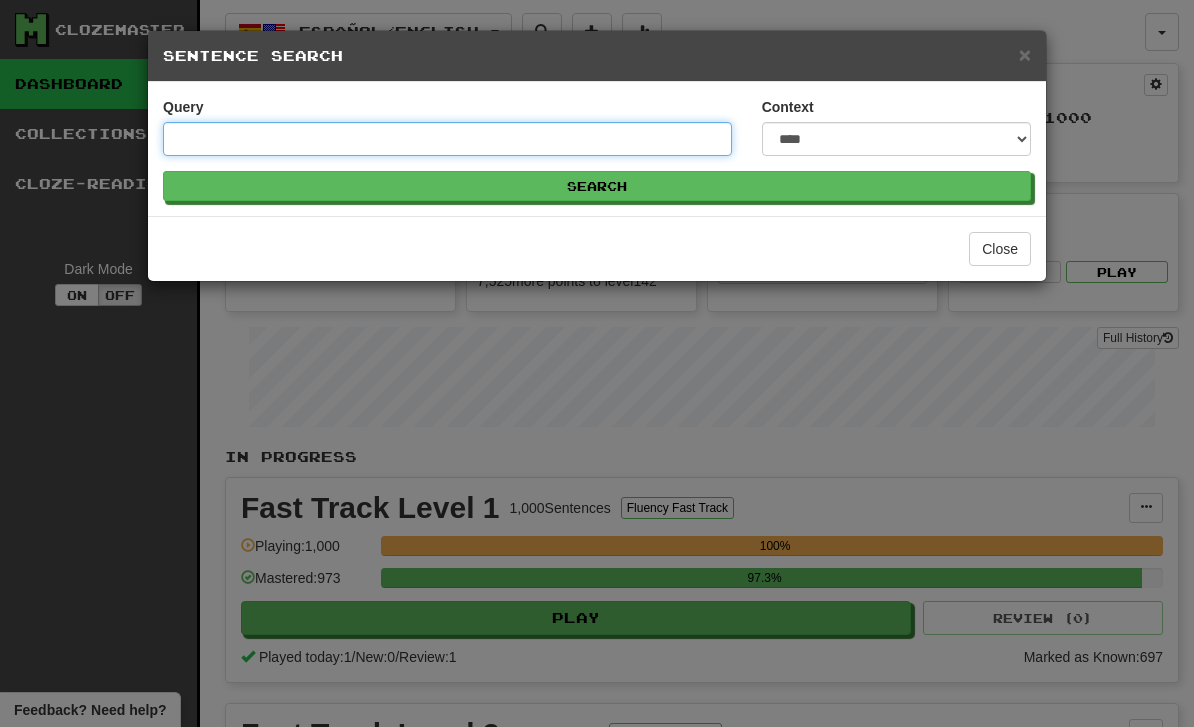 click on "Query" at bounding box center (447, 139) 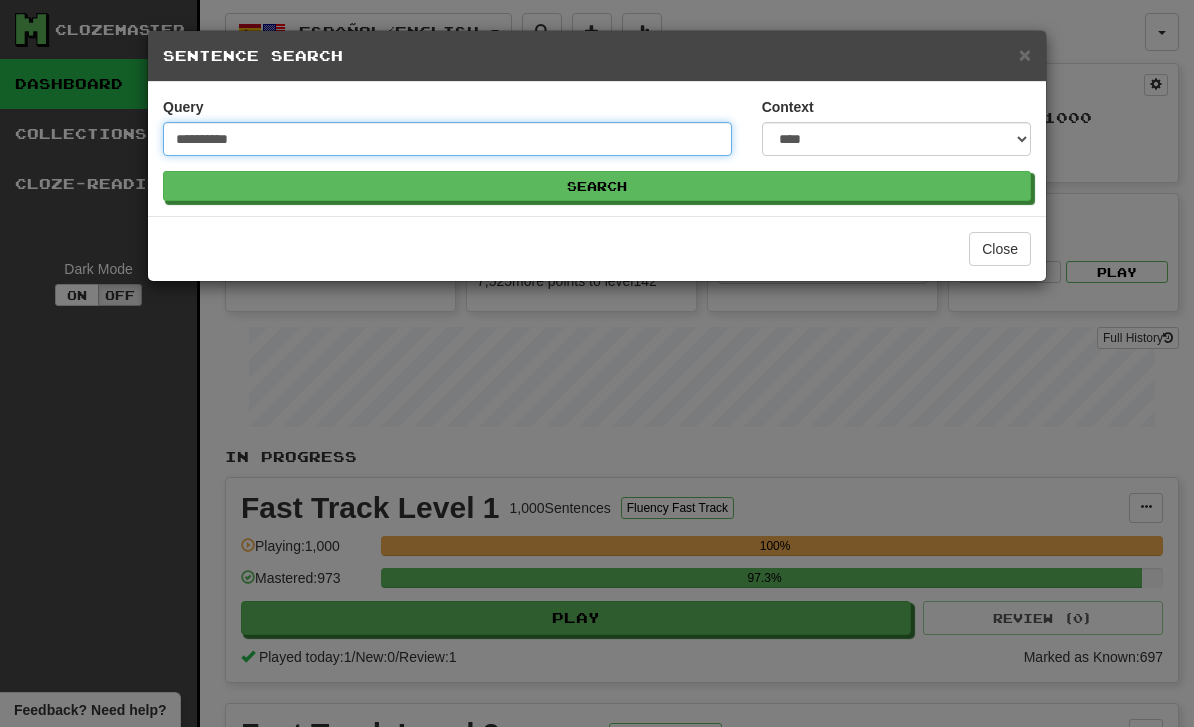 click on "Search" at bounding box center (597, 186) 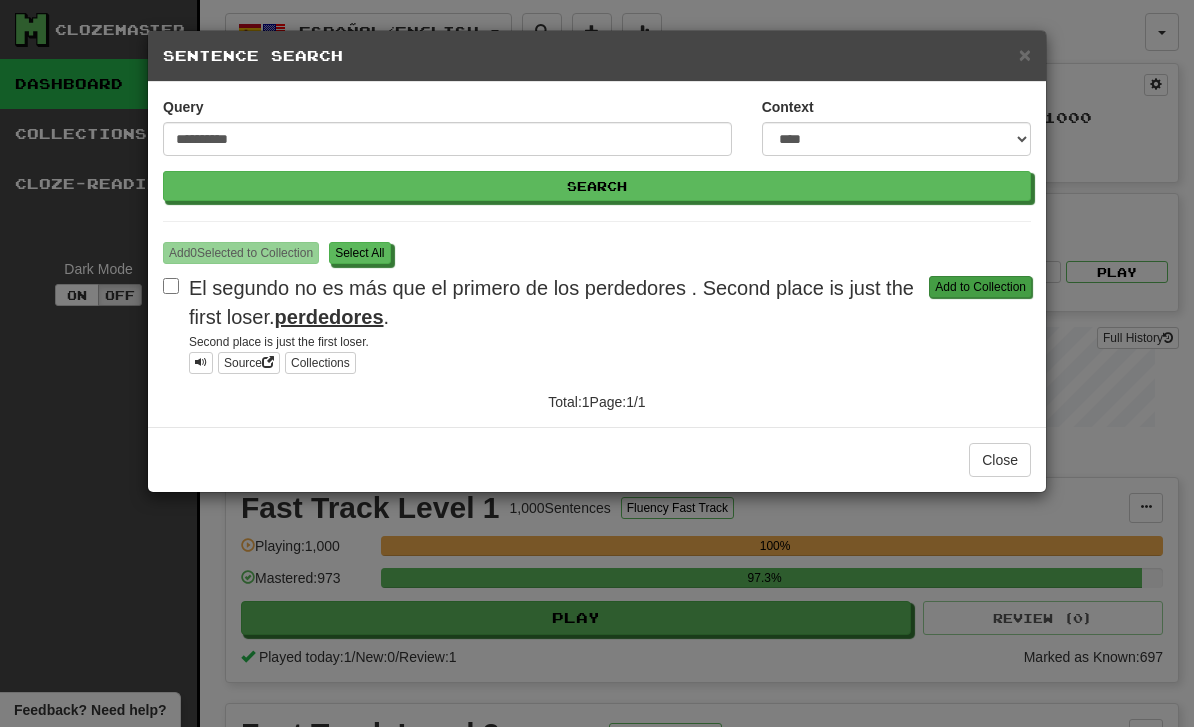 click on "Add to Collection" at bounding box center [980, 287] 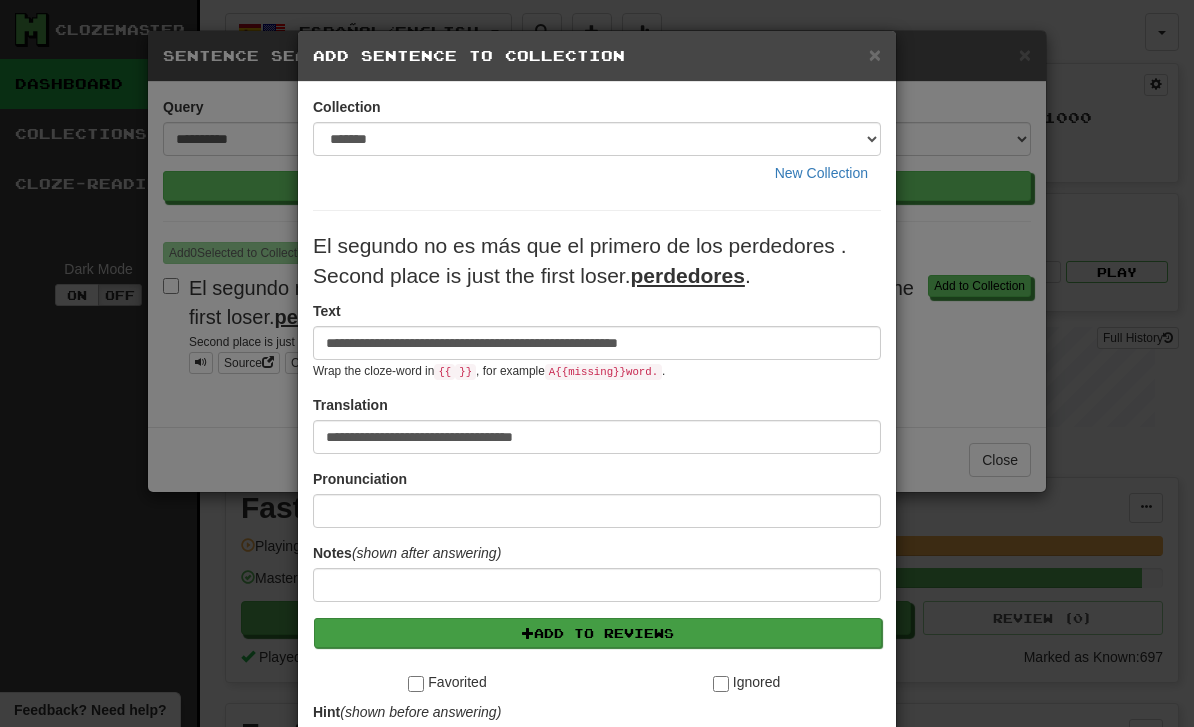 click on "Add to Reviews" at bounding box center [598, 633] 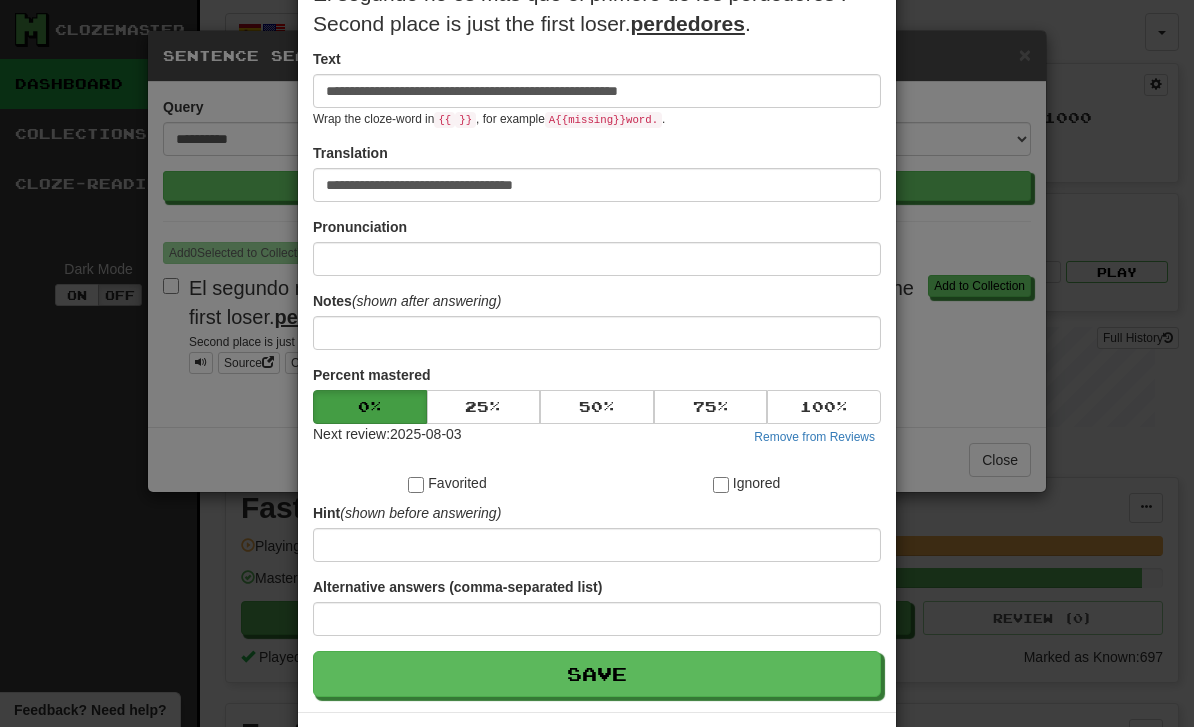 scroll, scrollTop: 282, scrollLeft: 0, axis: vertical 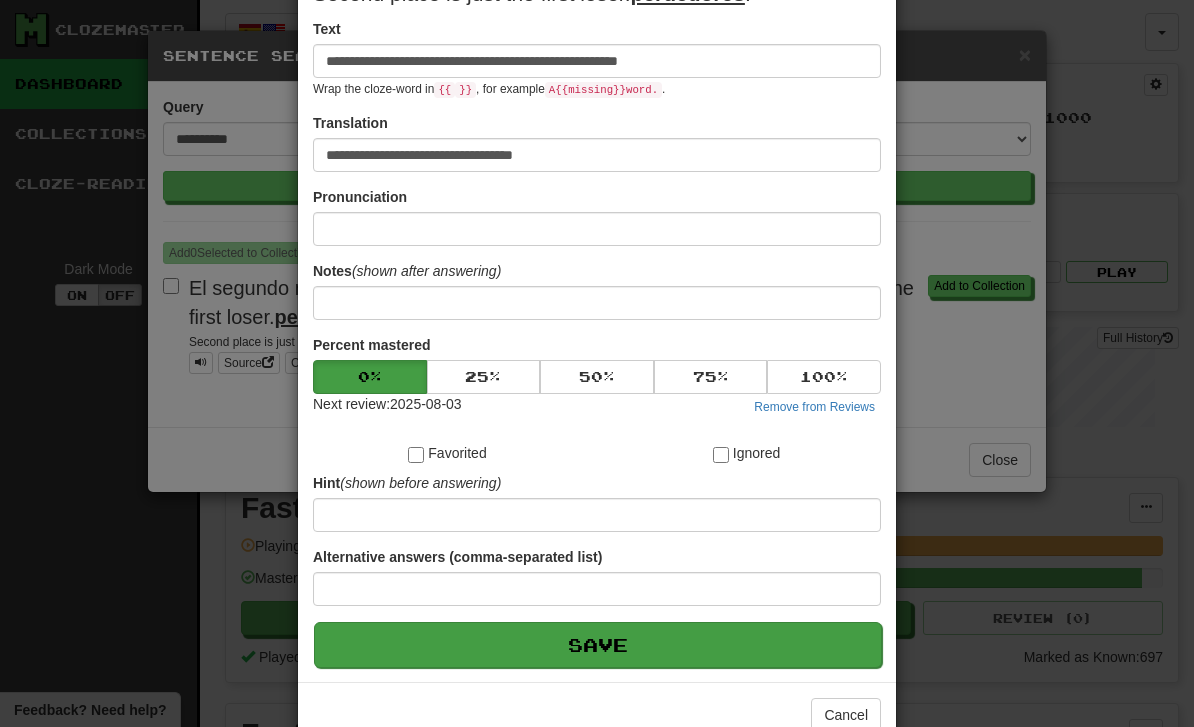 click on "Save" at bounding box center [598, 645] 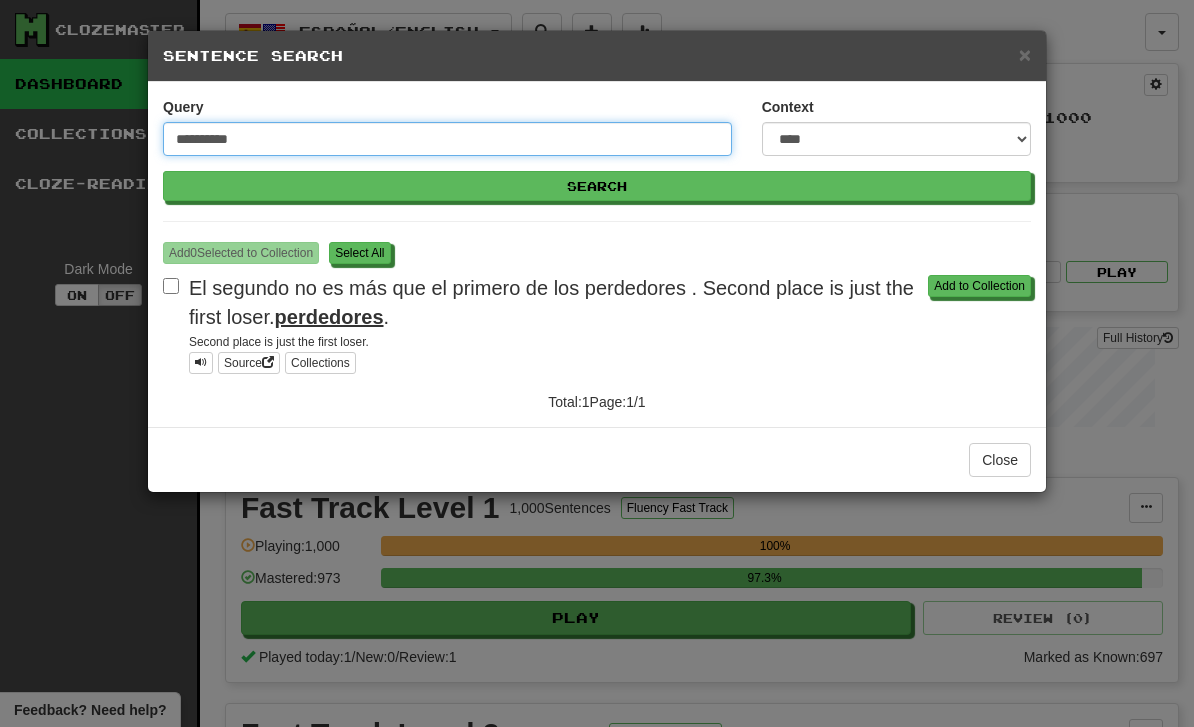 click on "**********" at bounding box center [447, 139] 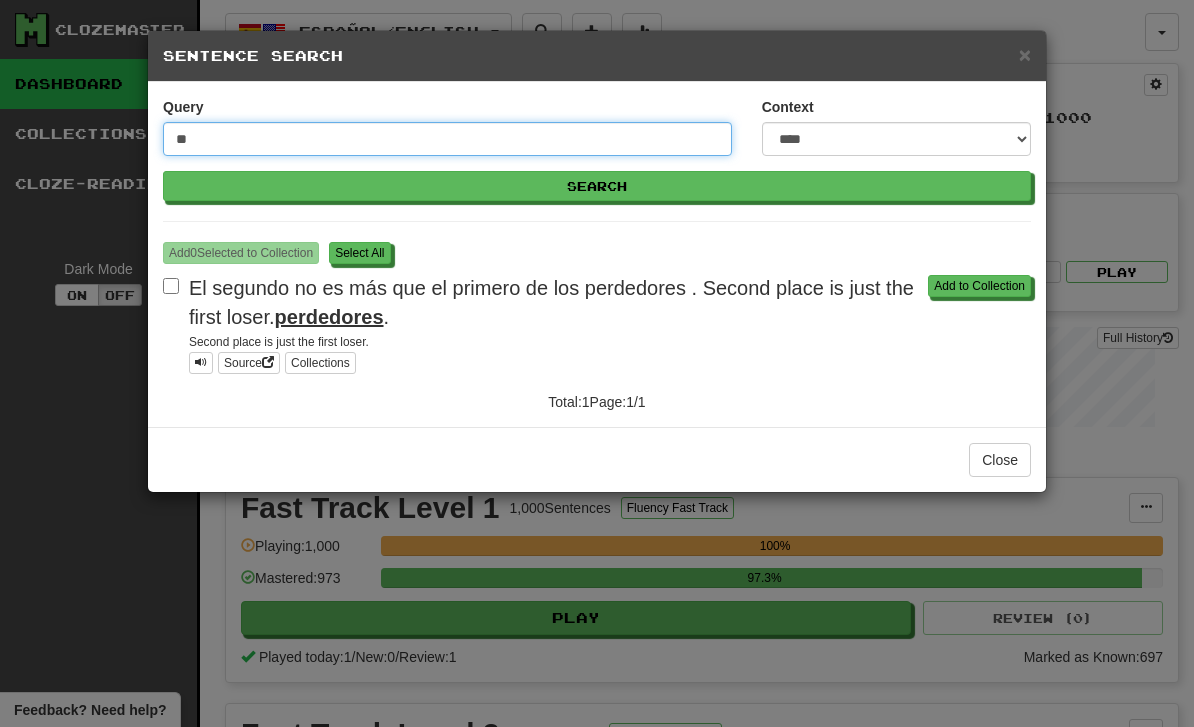 type on "*" 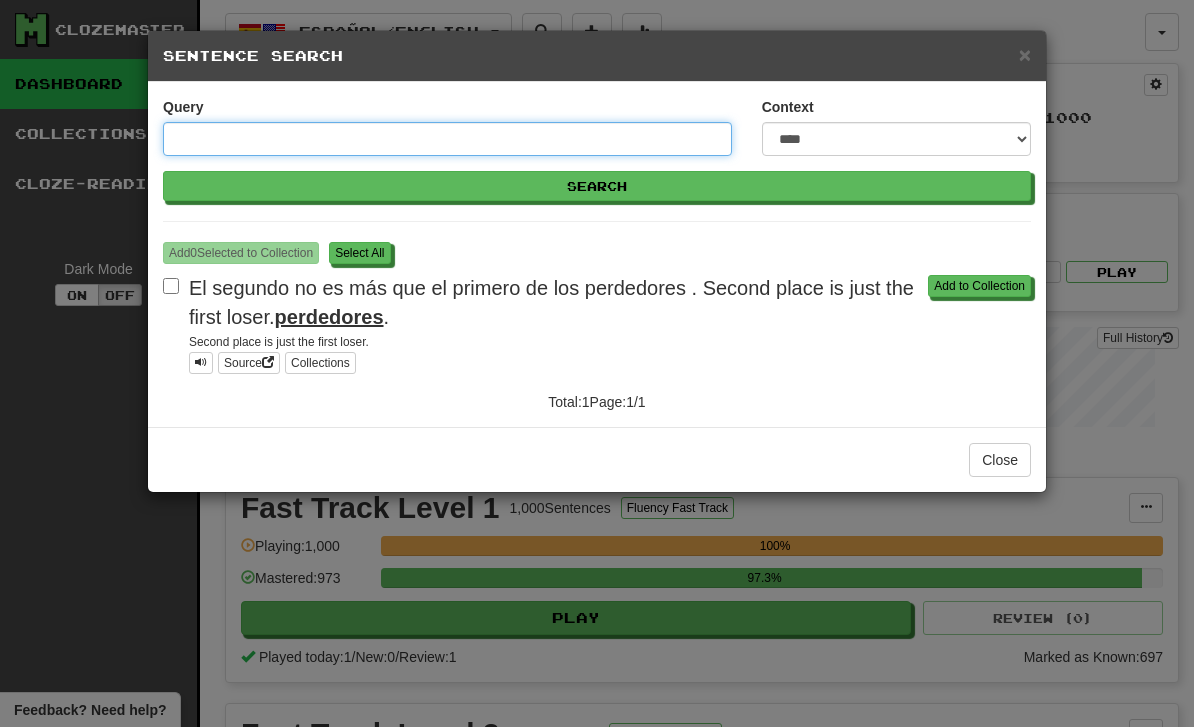 click on "Query" at bounding box center (447, 139) 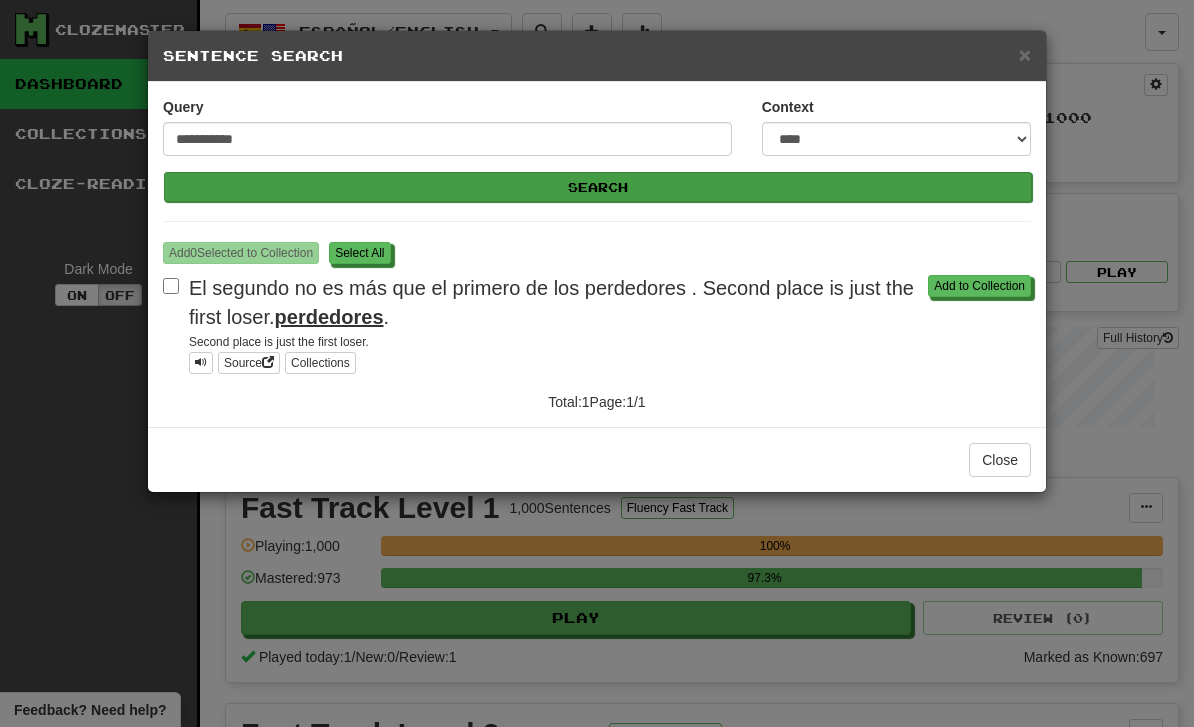 click on "Search" at bounding box center (598, 187) 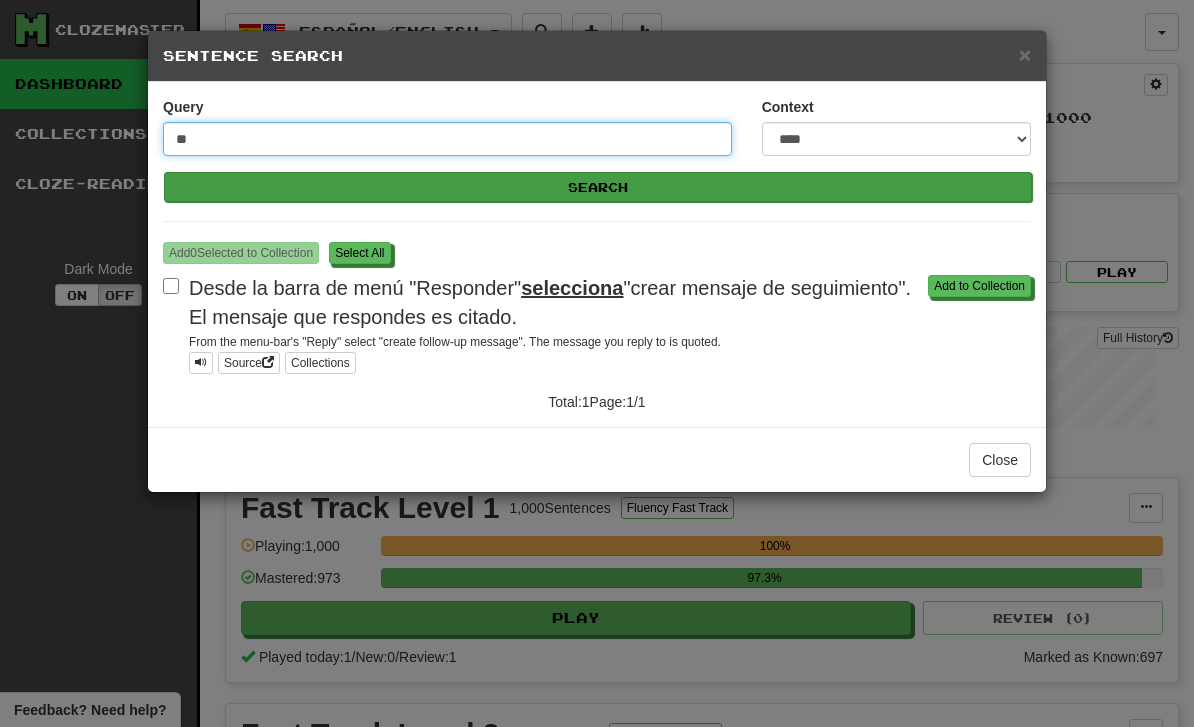 type on "*" 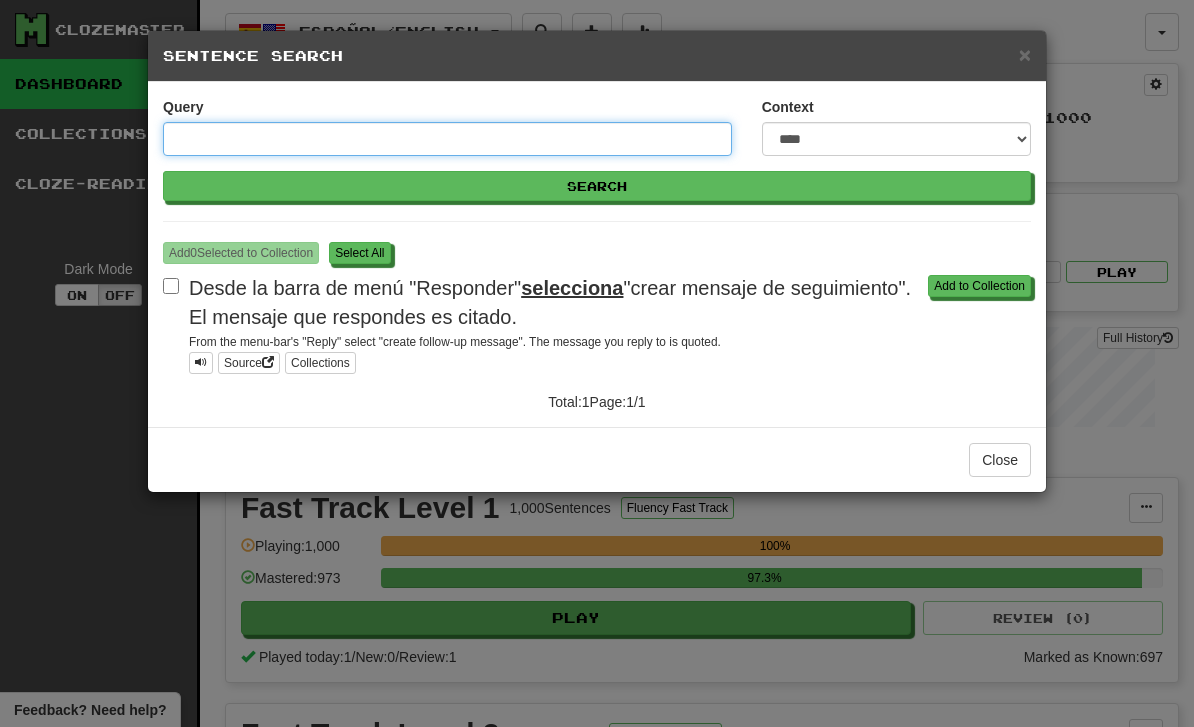 click on "Query" at bounding box center (447, 139) 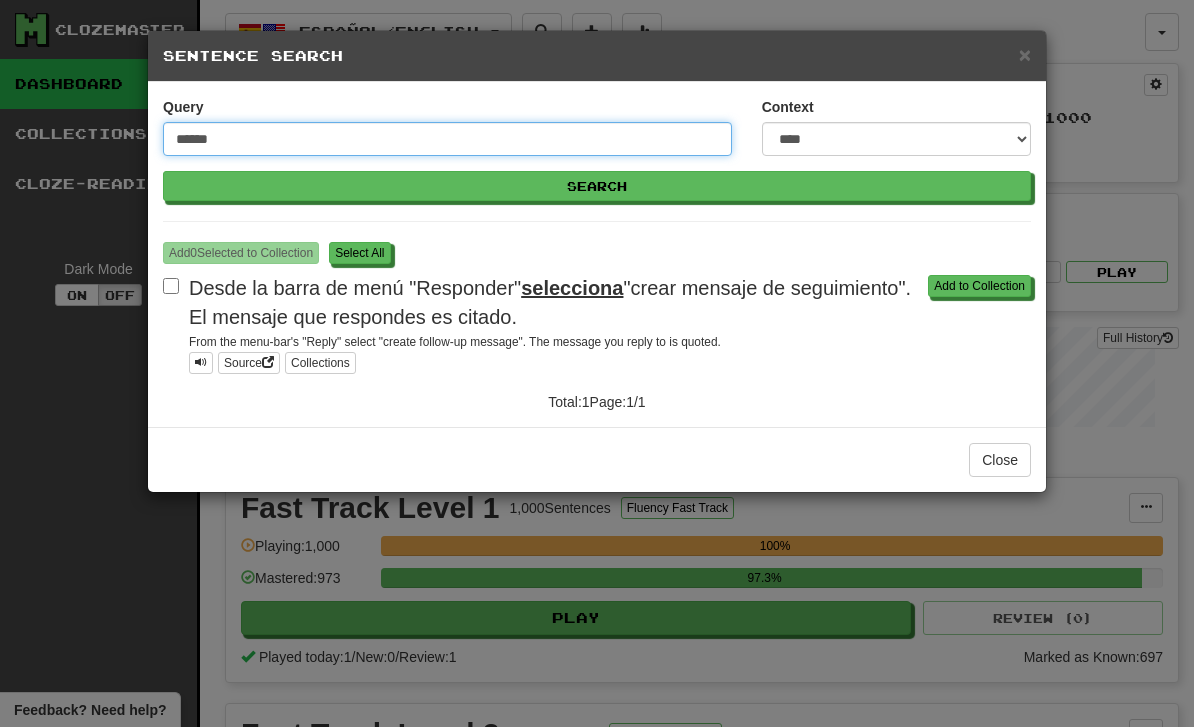 click on "Search" at bounding box center [597, 186] 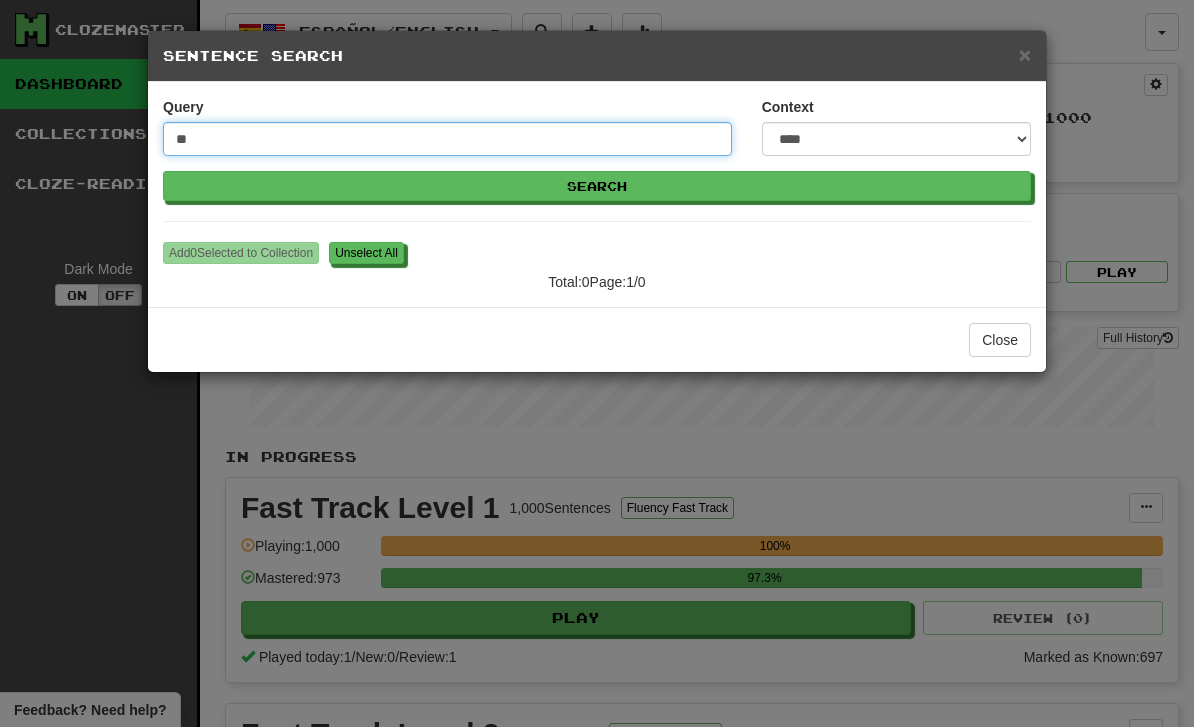 type on "*" 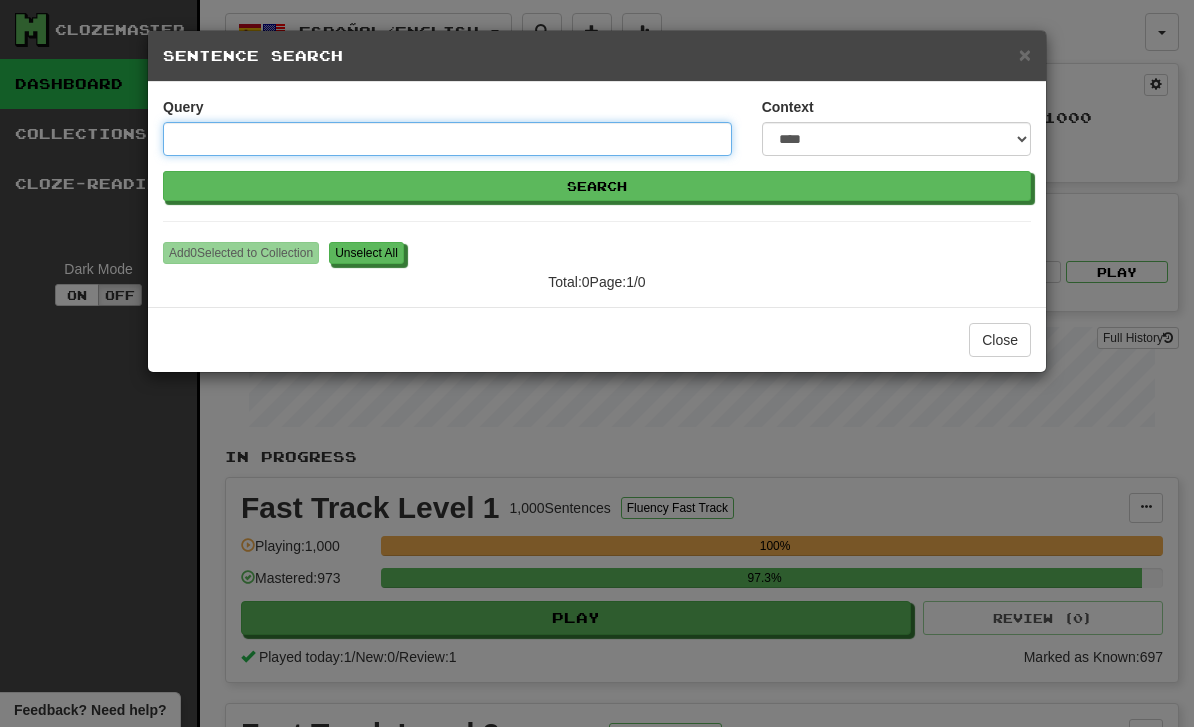 click on "Query" at bounding box center [447, 139] 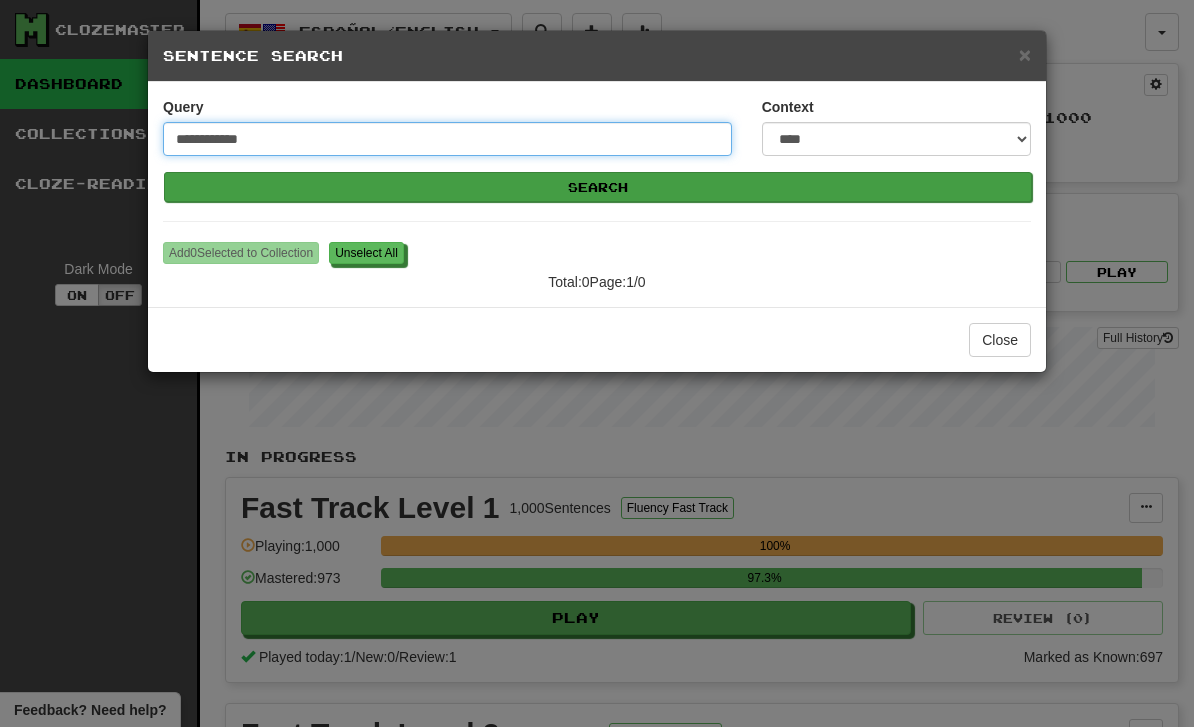 type on "**********" 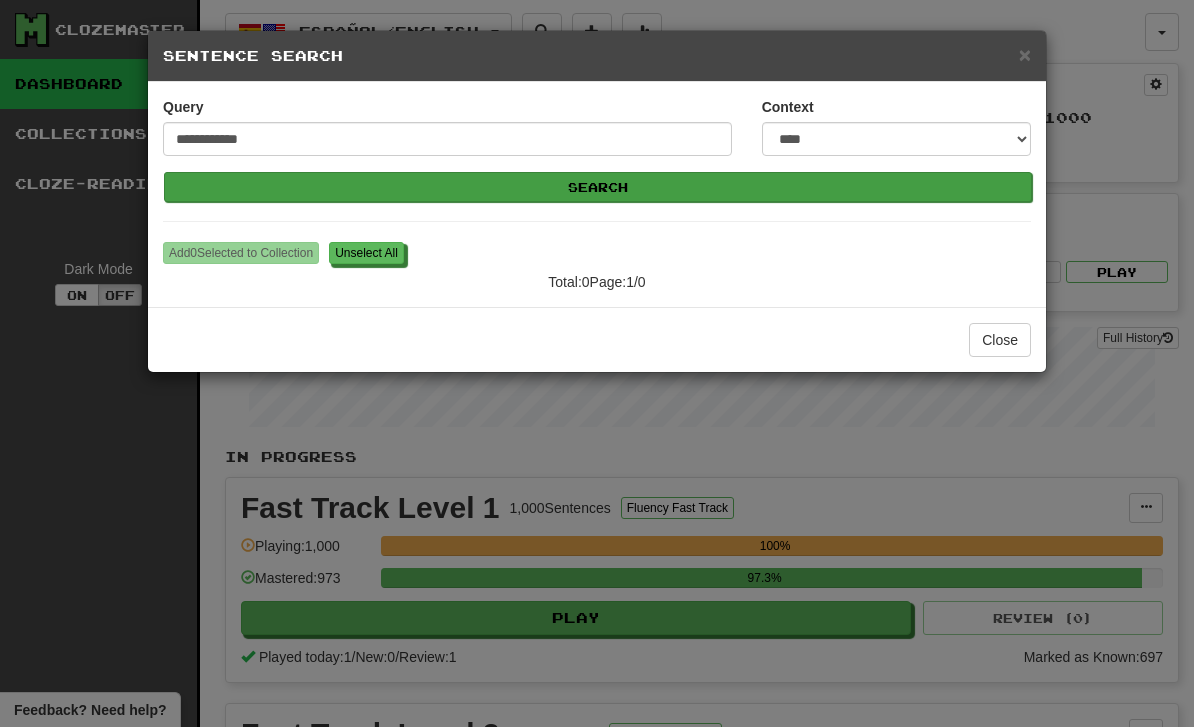 click on "Search" at bounding box center [598, 187] 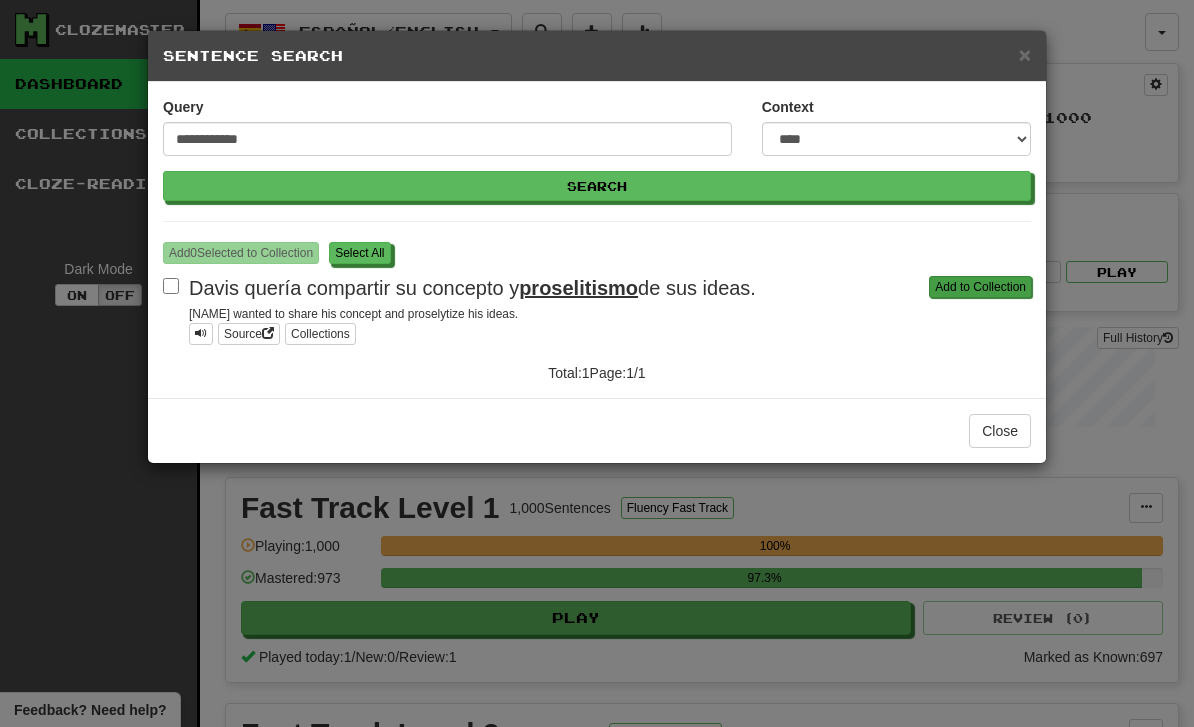 click on "Add to Collection" at bounding box center (980, 287) 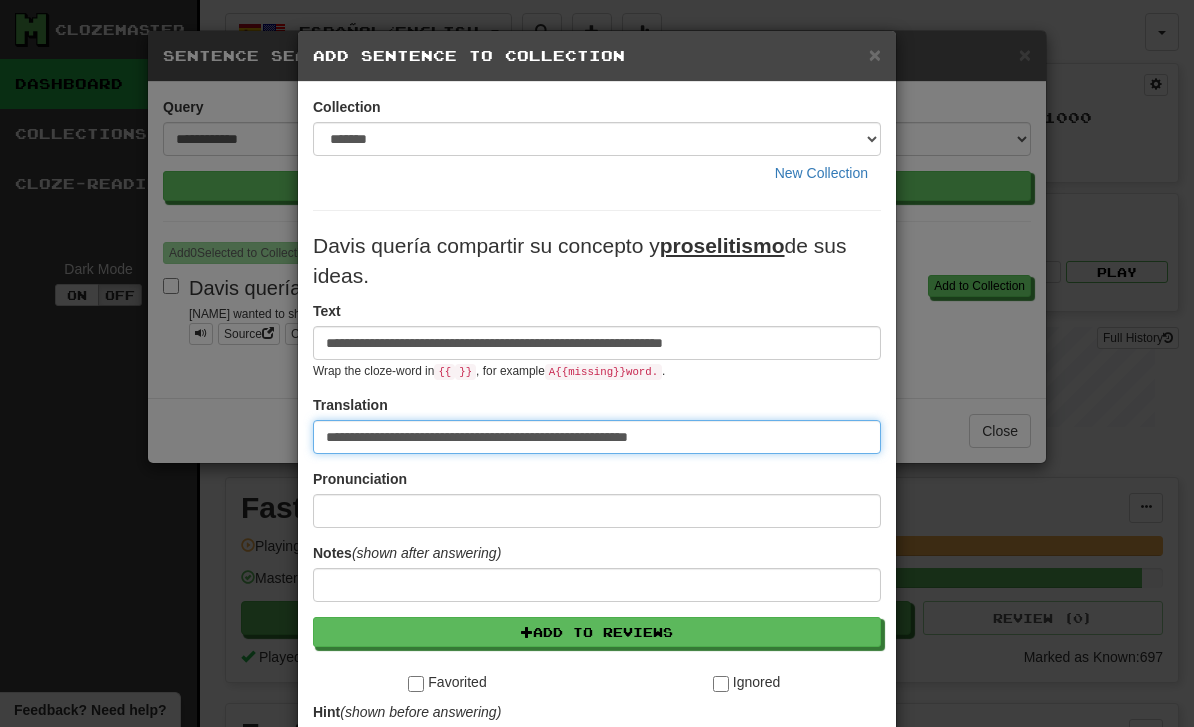 click on "**********" at bounding box center [597, 437] 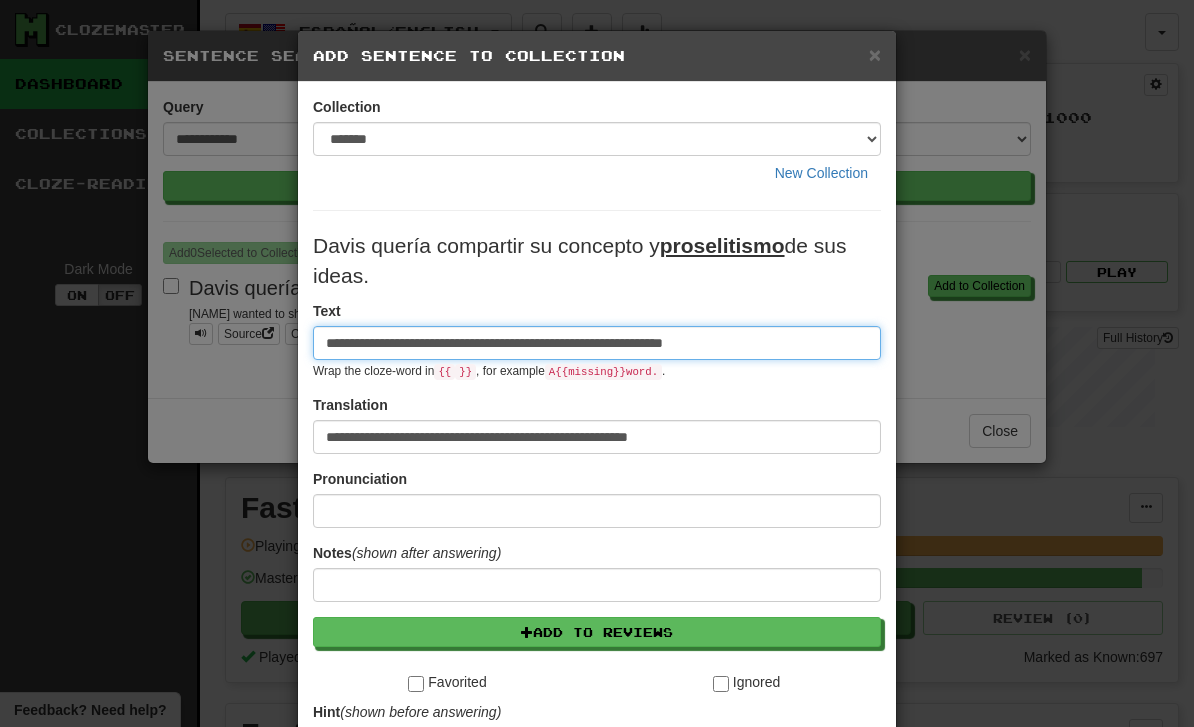 click on "**********" at bounding box center (597, 343) 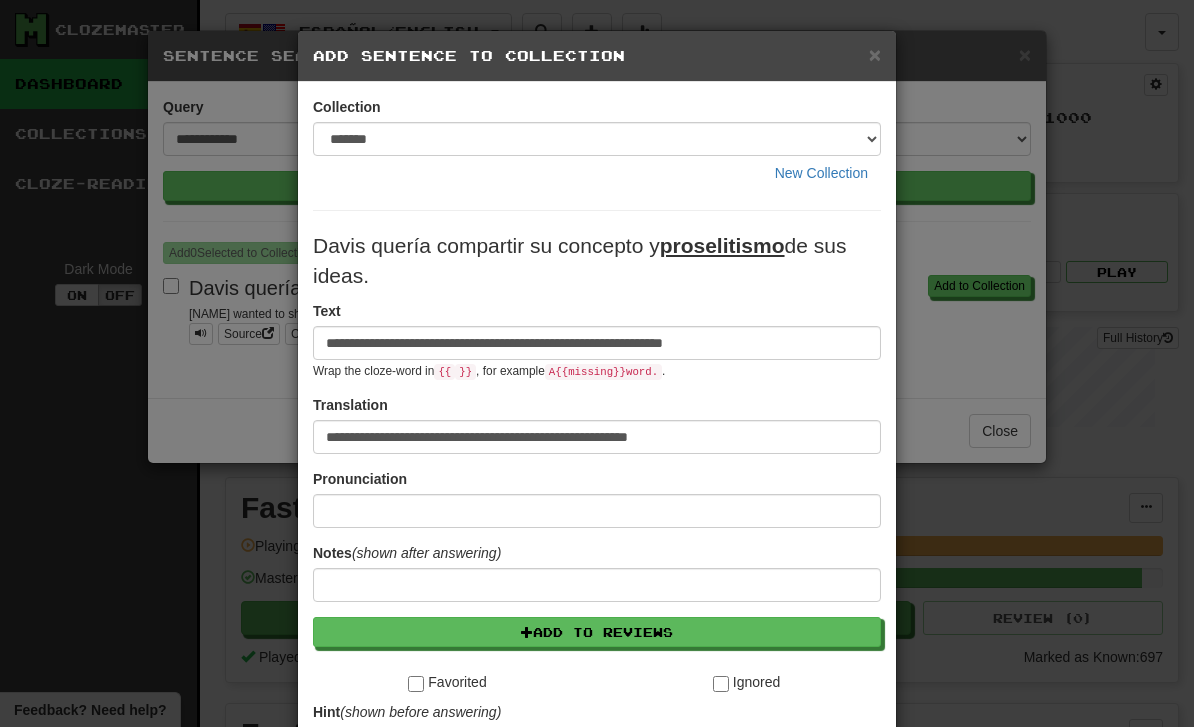 click on "**********" at bounding box center [597, 340] 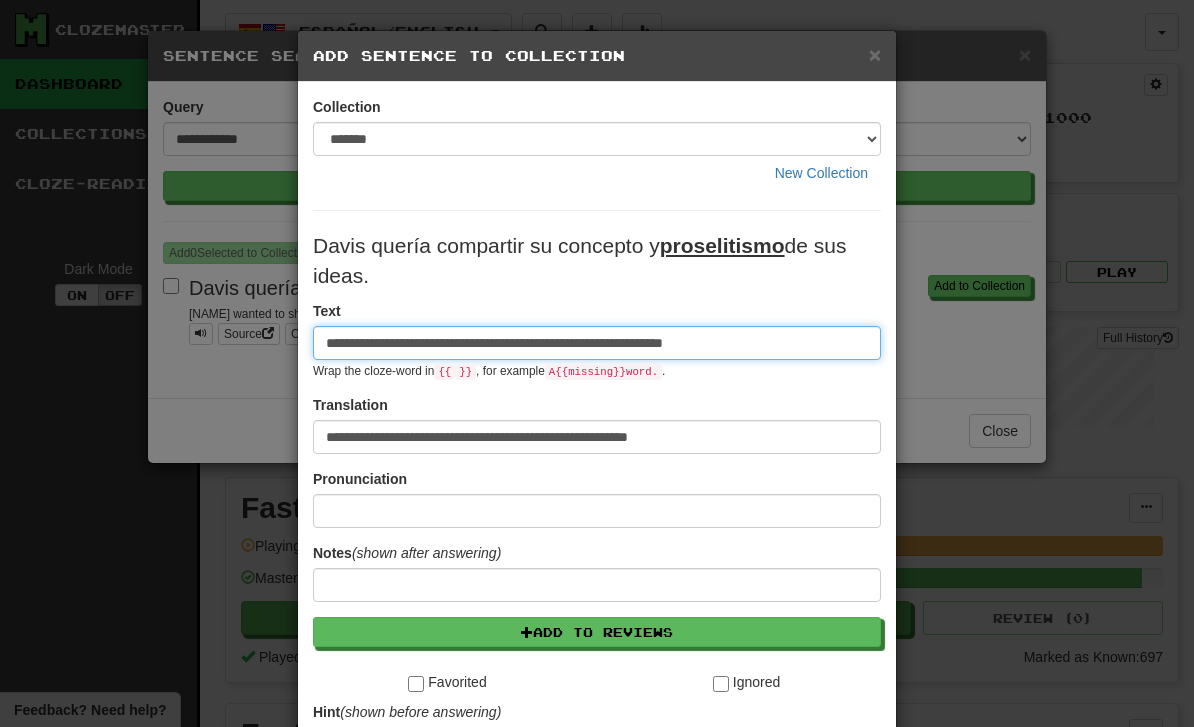 click on "**********" at bounding box center (597, 343) 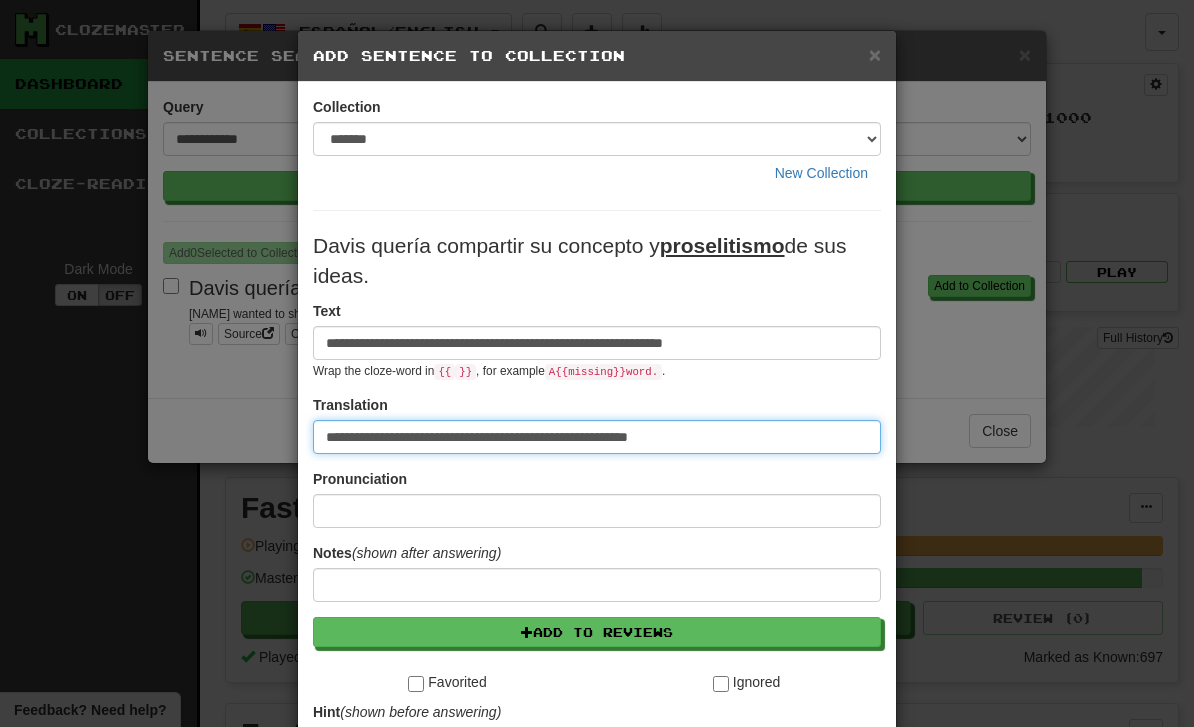 click on "**********" at bounding box center (597, 437) 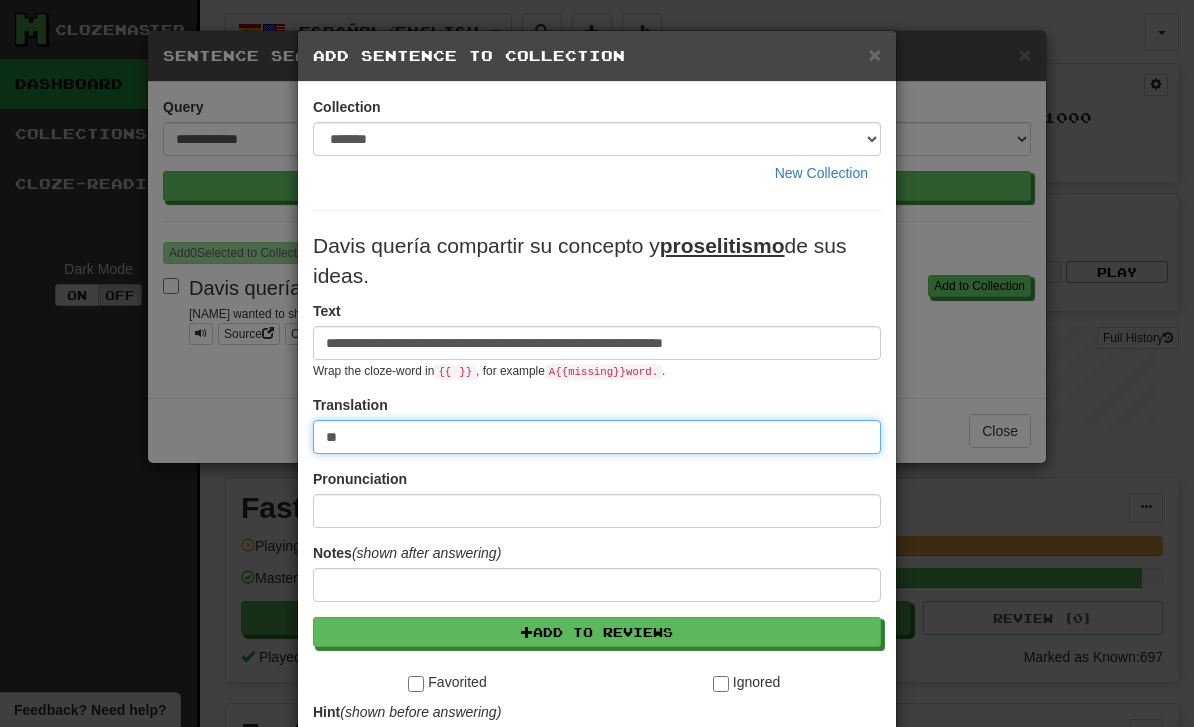 type on "*" 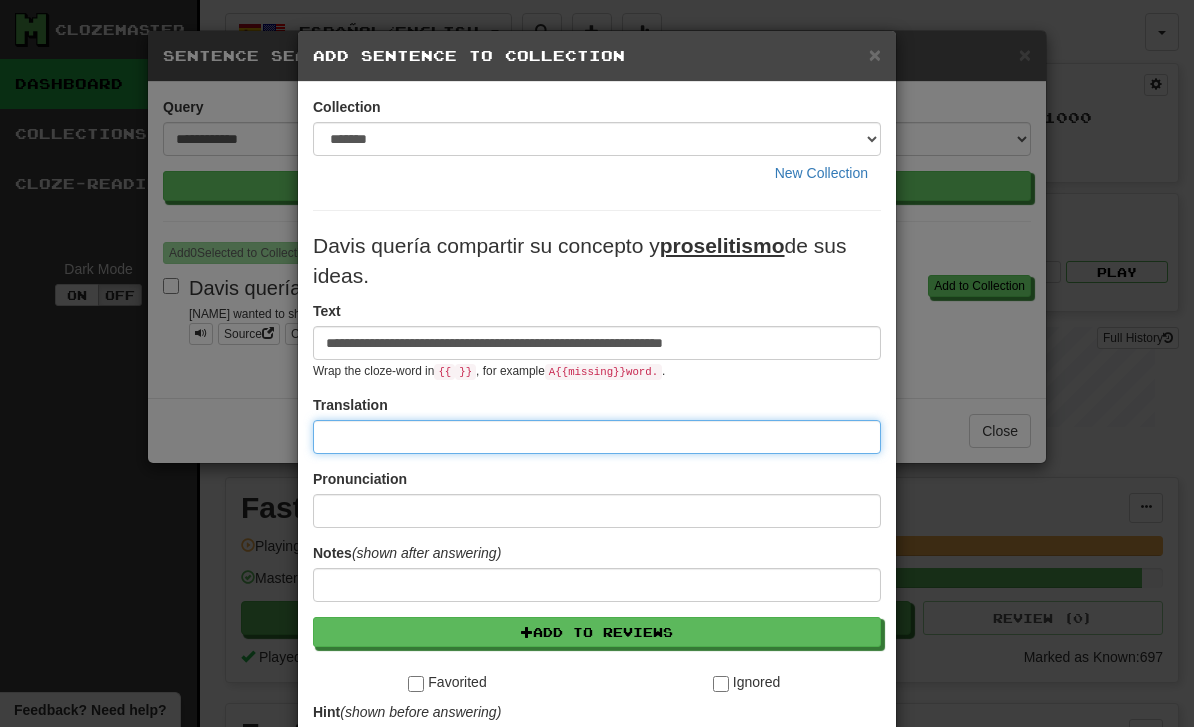 click at bounding box center [597, 437] 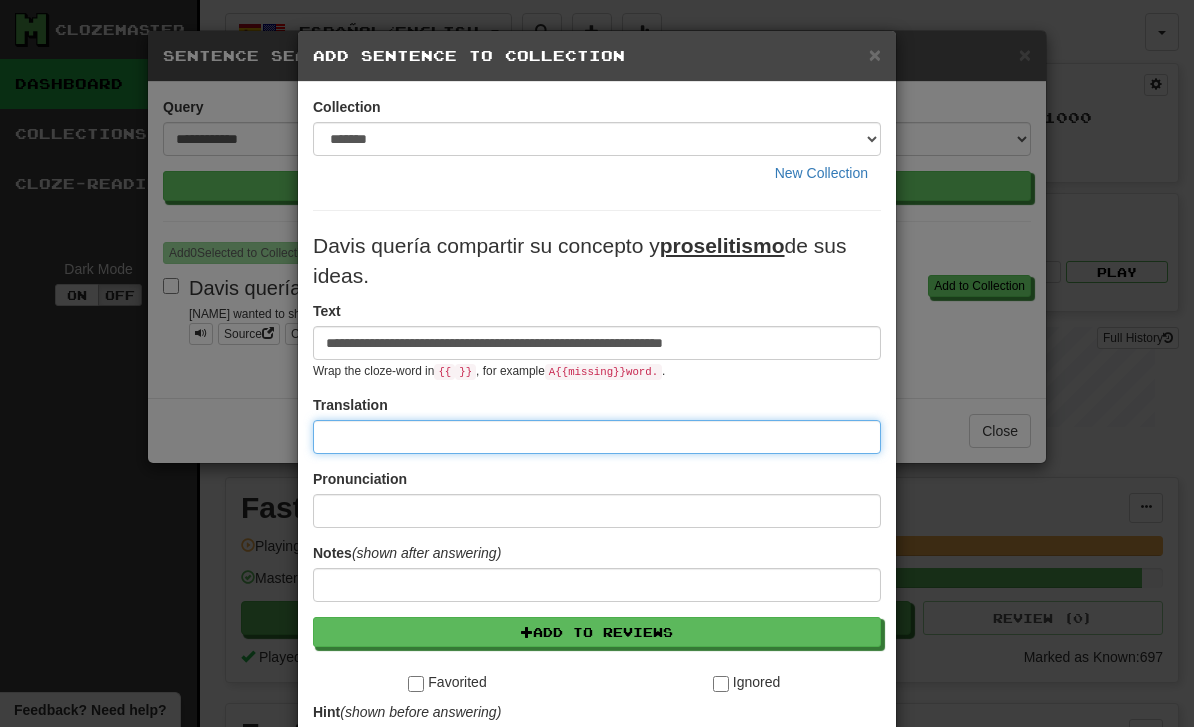 paste on "**********" 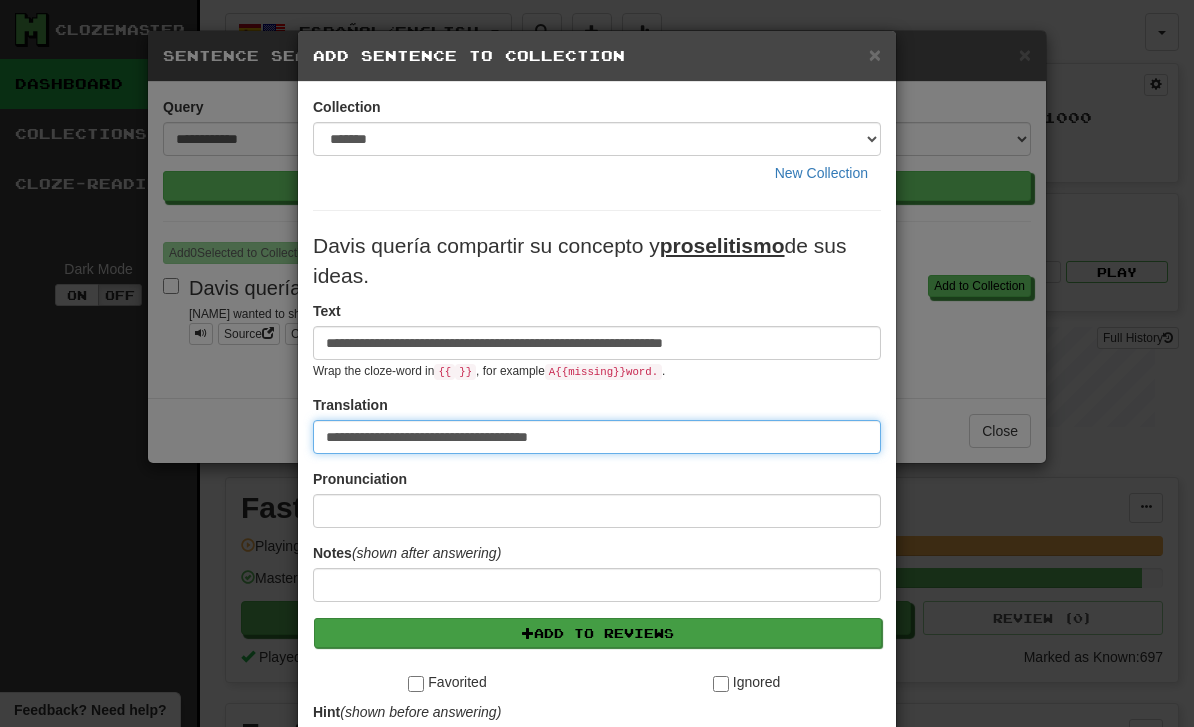 type on "**********" 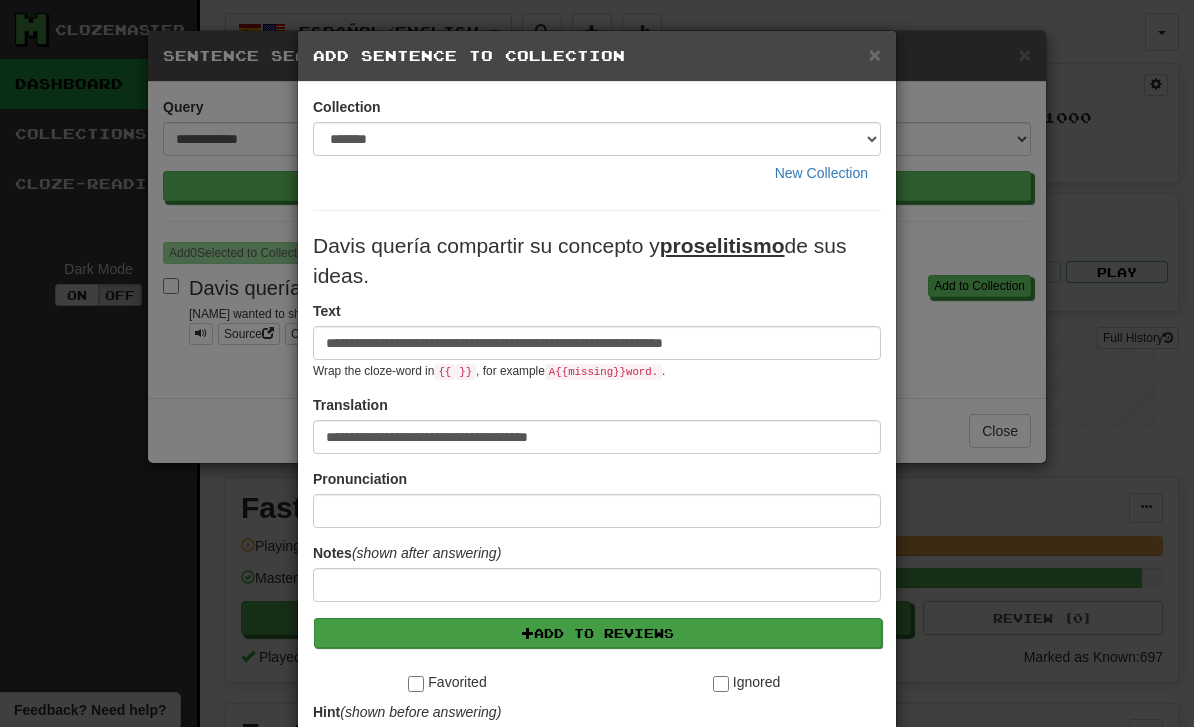 click on "Add to Reviews" at bounding box center [598, 633] 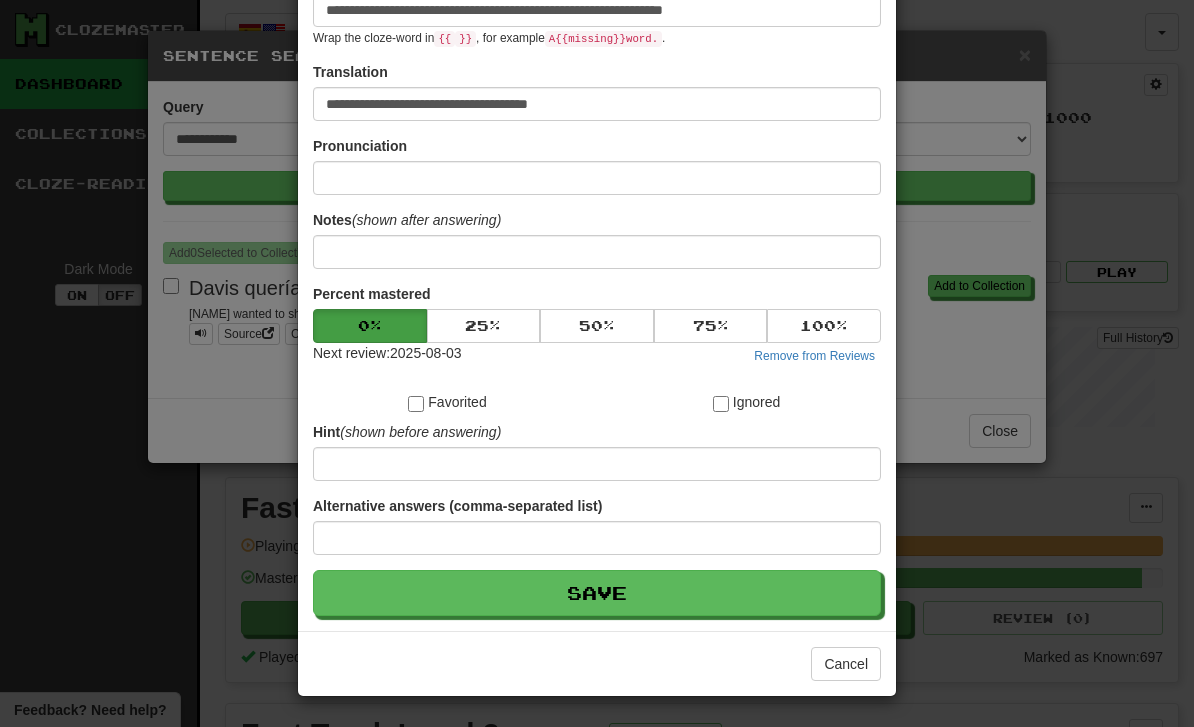 scroll, scrollTop: 334, scrollLeft: 0, axis: vertical 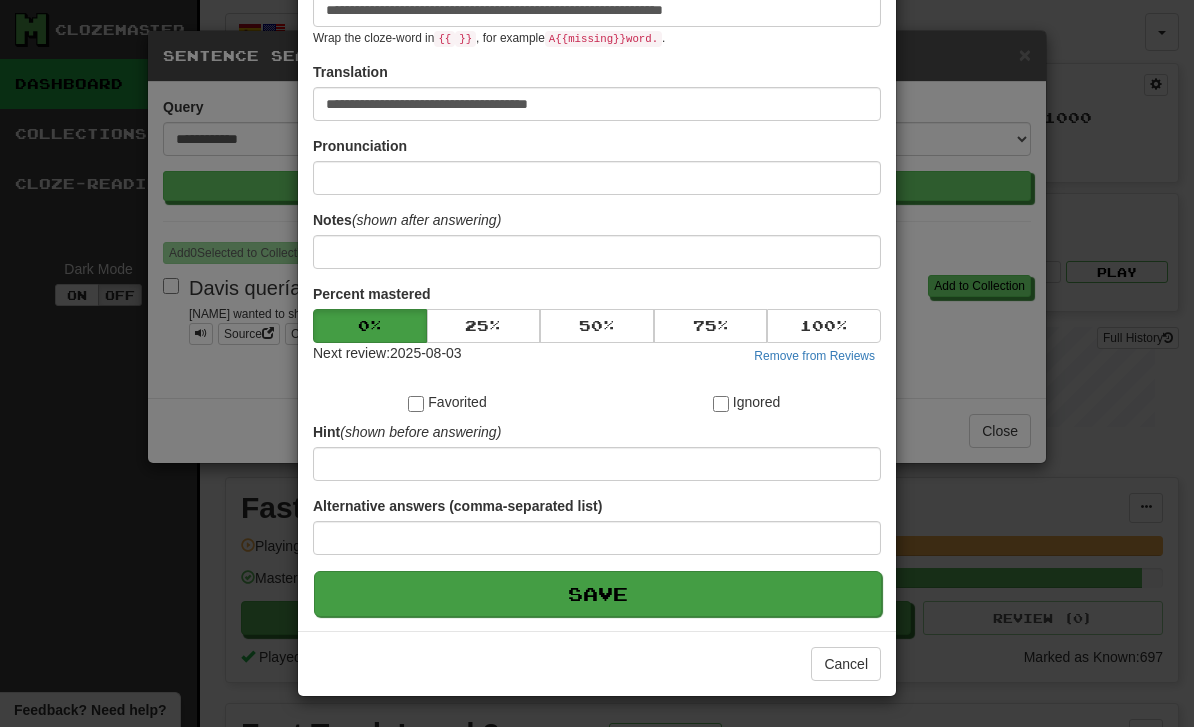 click on "Save" at bounding box center [598, 594] 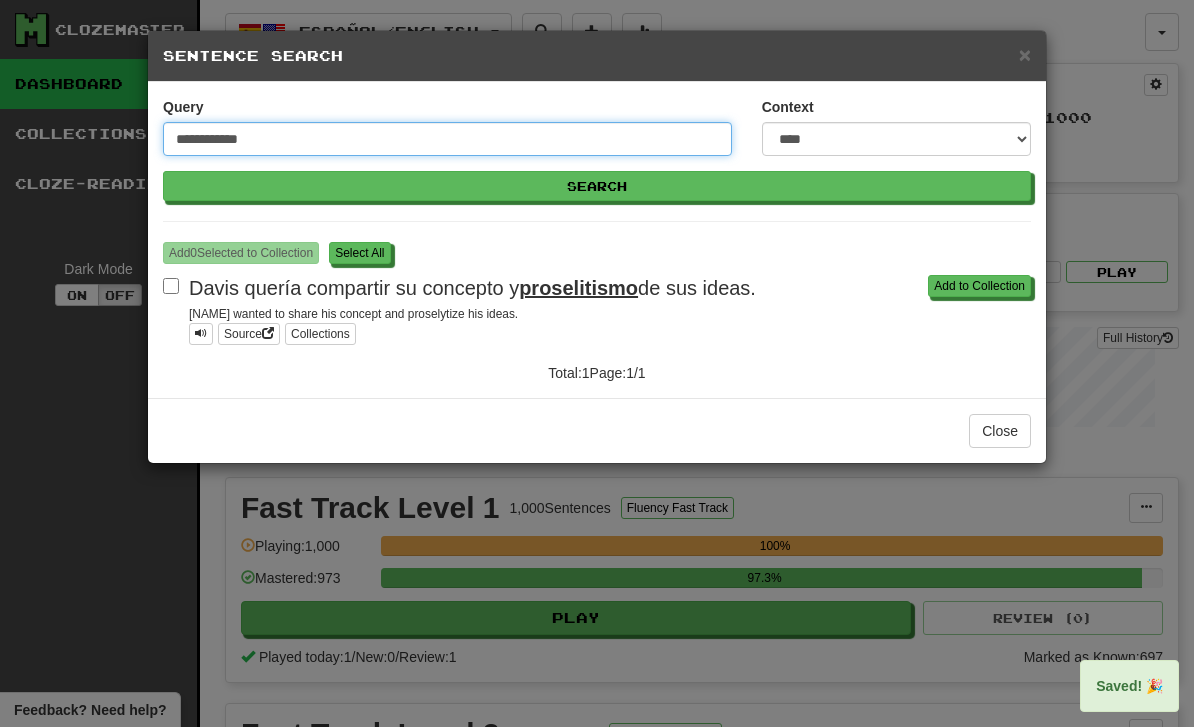 click on "**********" at bounding box center (447, 139) 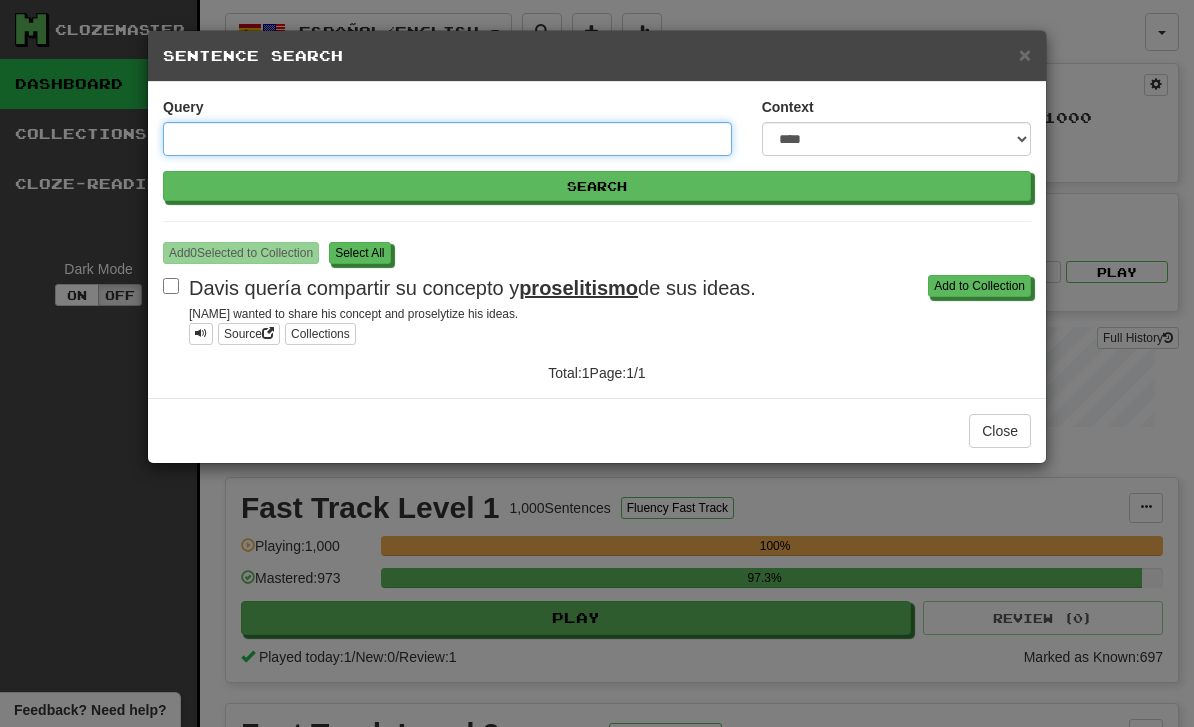 click on "Query" at bounding box center [447, 139] 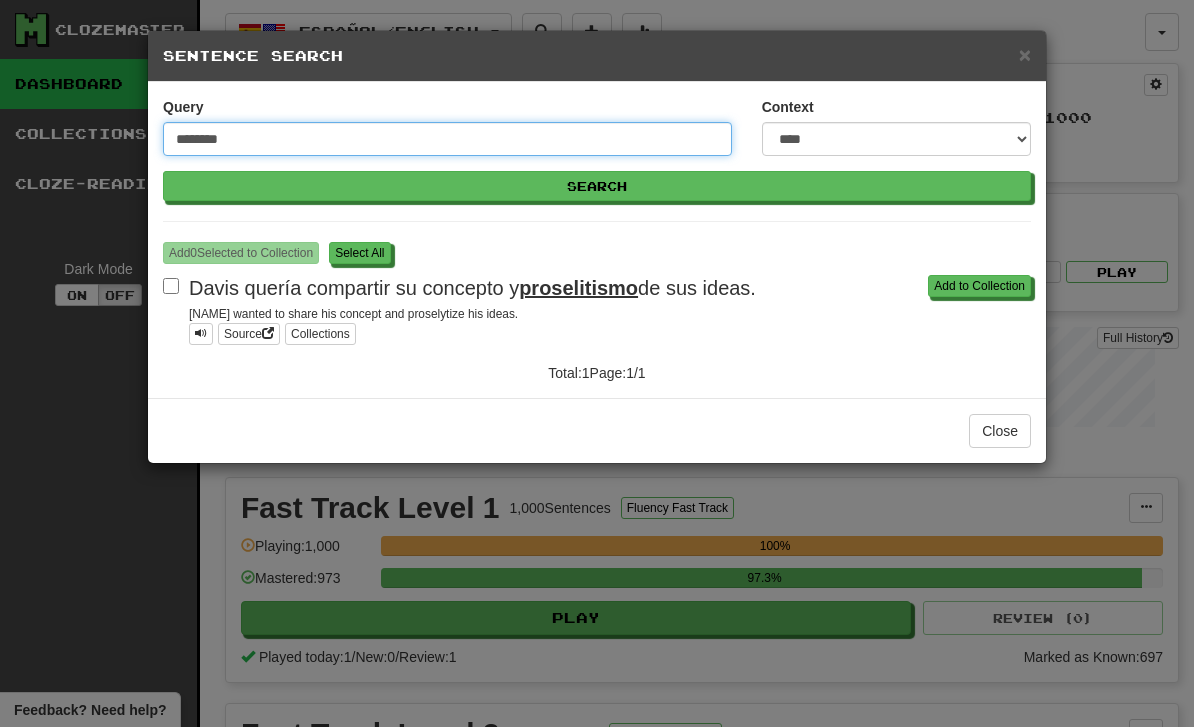 type on "********" 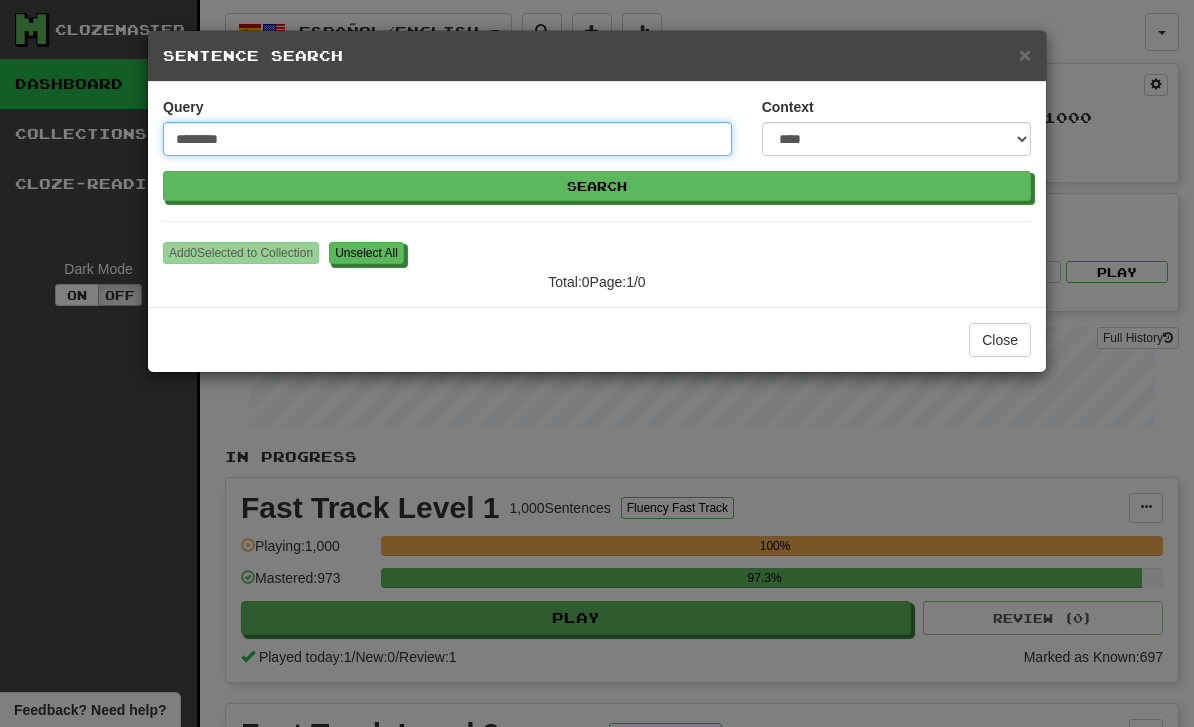 click on "********" at bounding box center (447, 139) 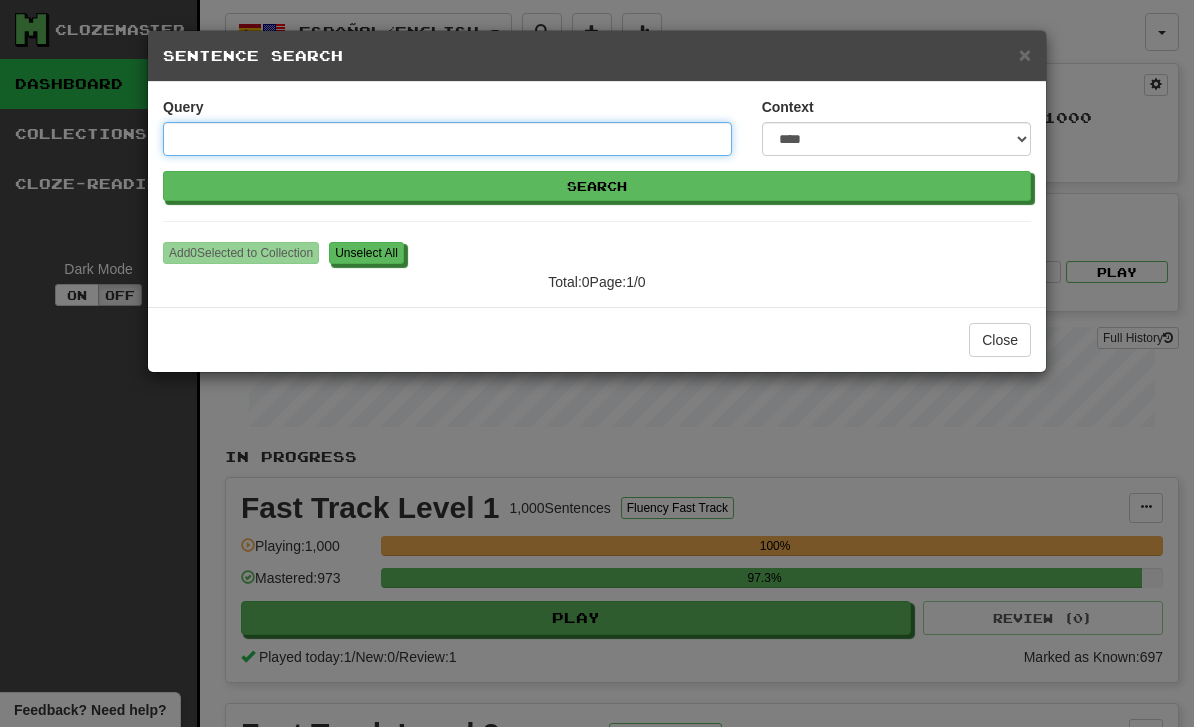 click on "Query" at bounding box center (447, 139) 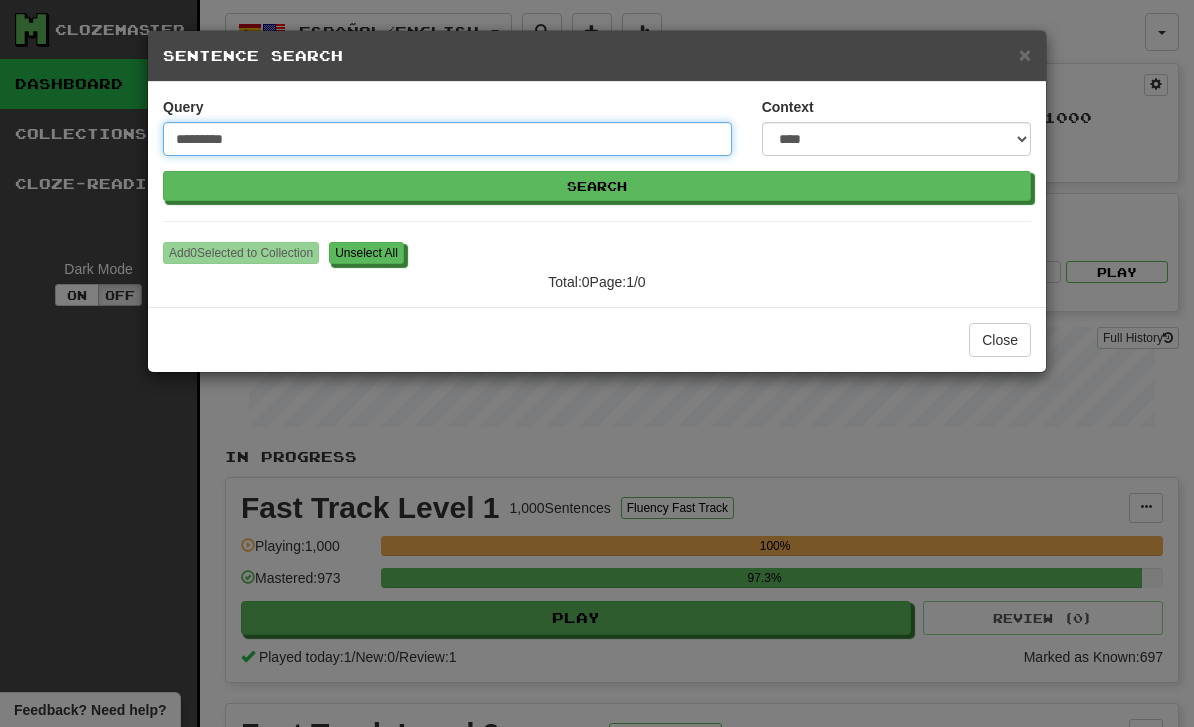 click on "Search" at bounding box center [597, 186] 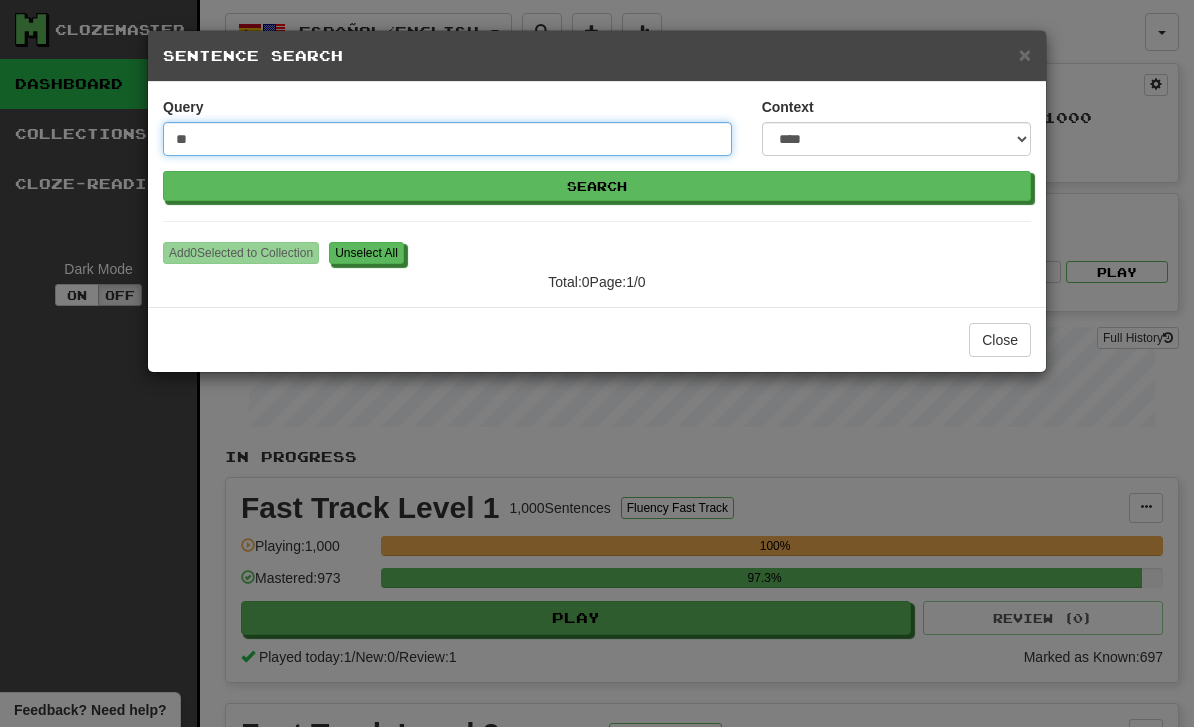 type on "*" 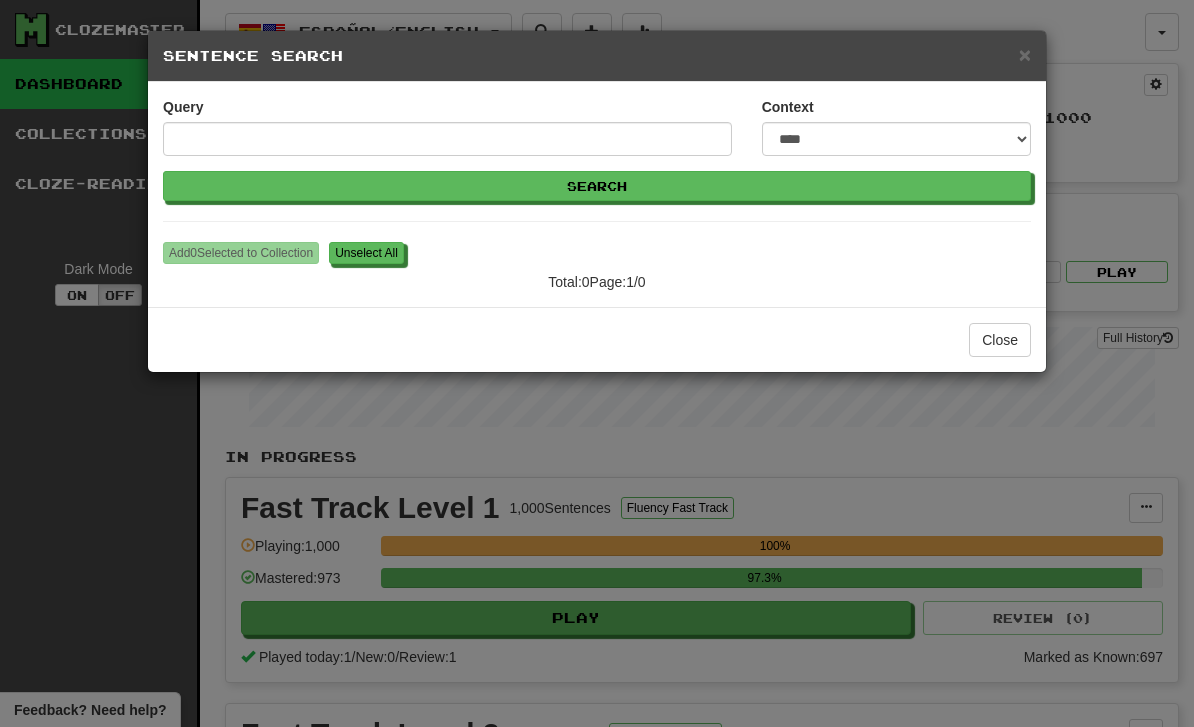 click on "Query" at bounding box center [447, 134] 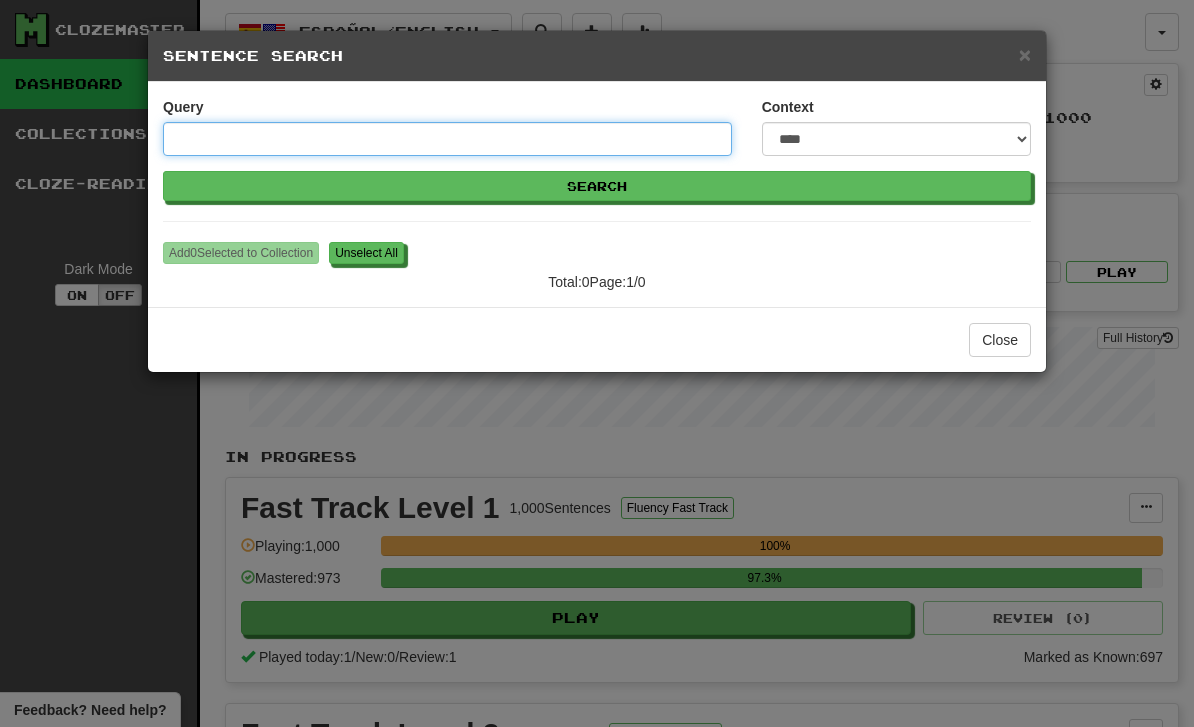 click on "Query" at bounding box center (447, 139) 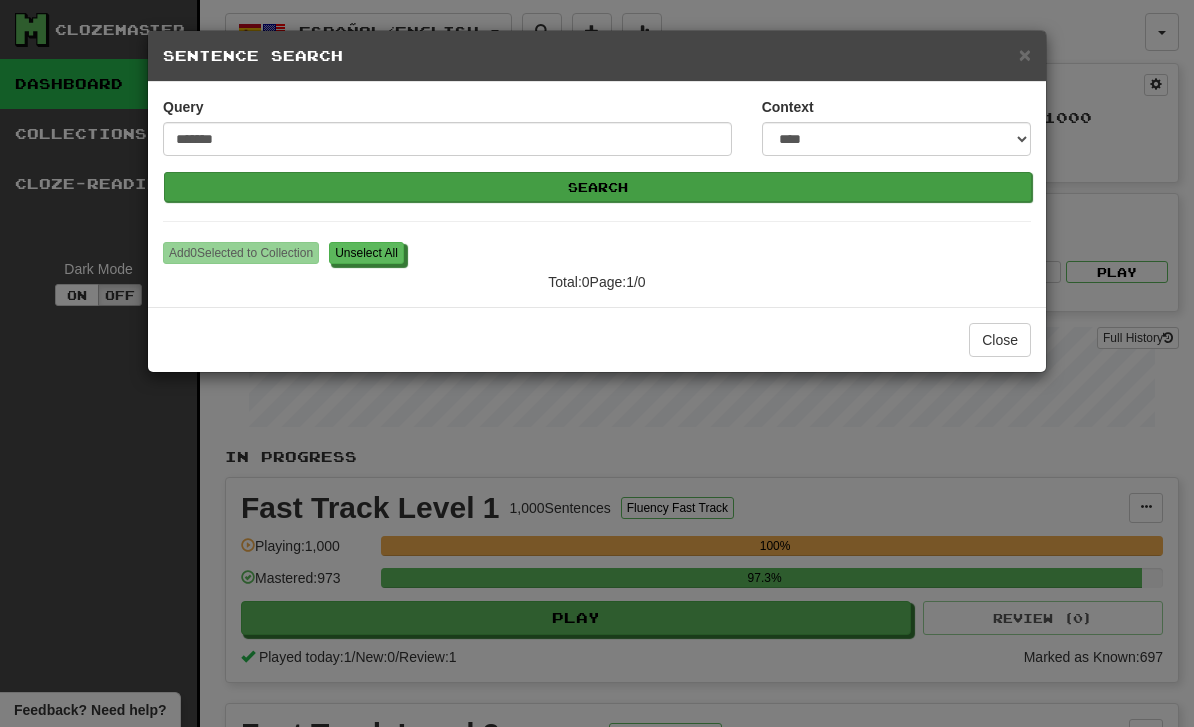 click on "Search" at bounding box center (598, 187) 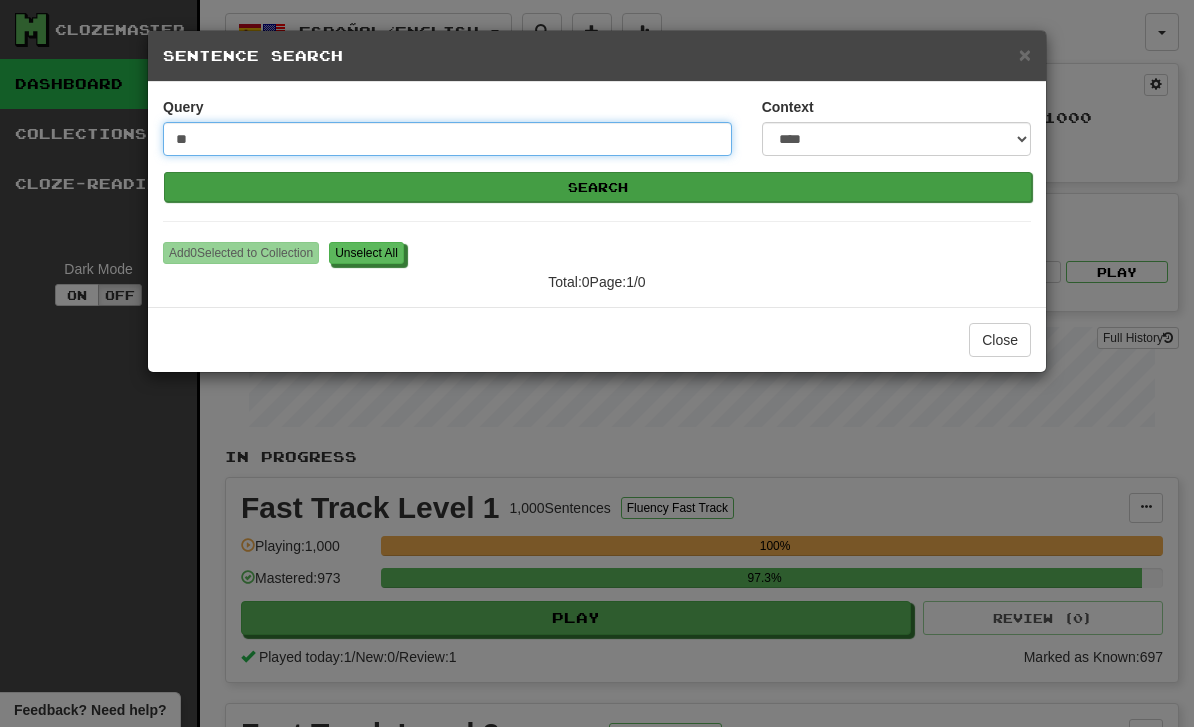 type on "*" 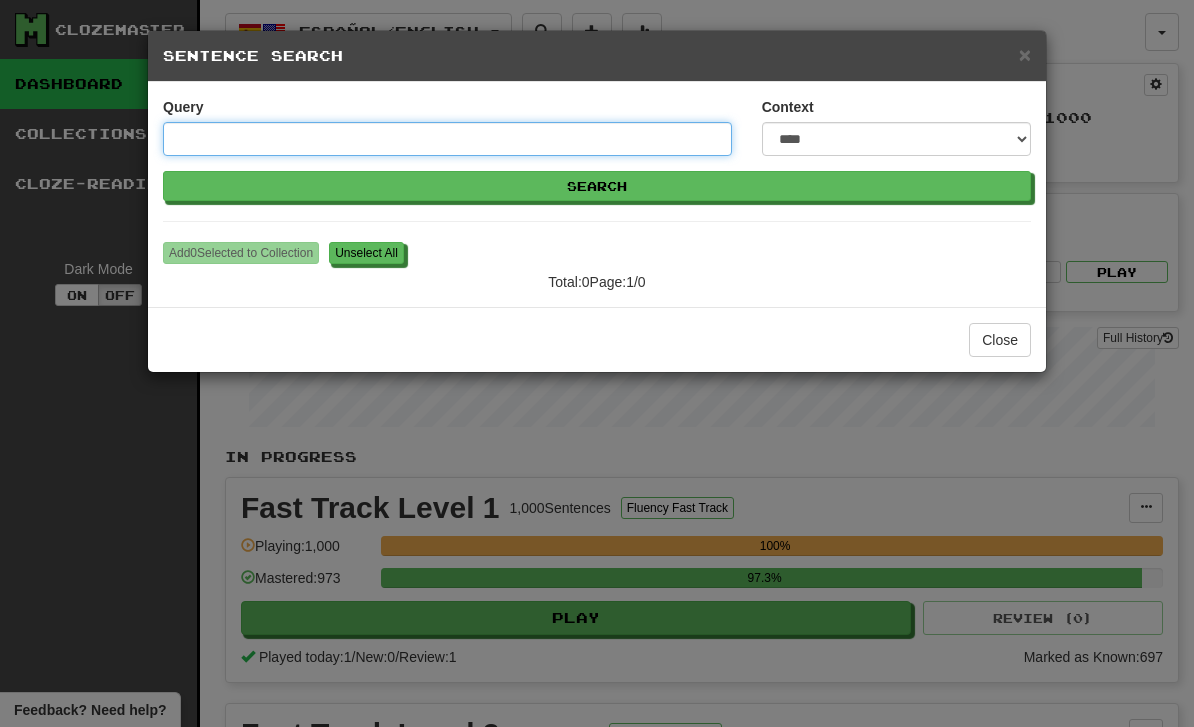 click on "Query" at bounding box center [447, 139] 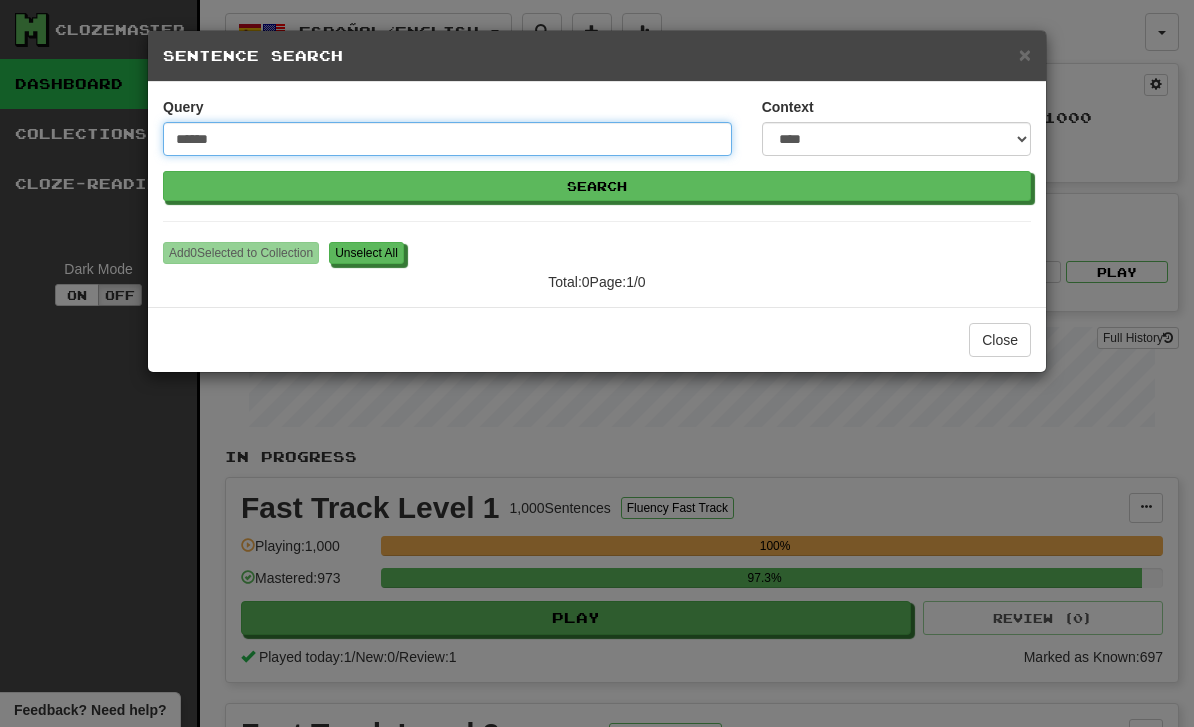 click on "Search" at bounding box center (597, 186) 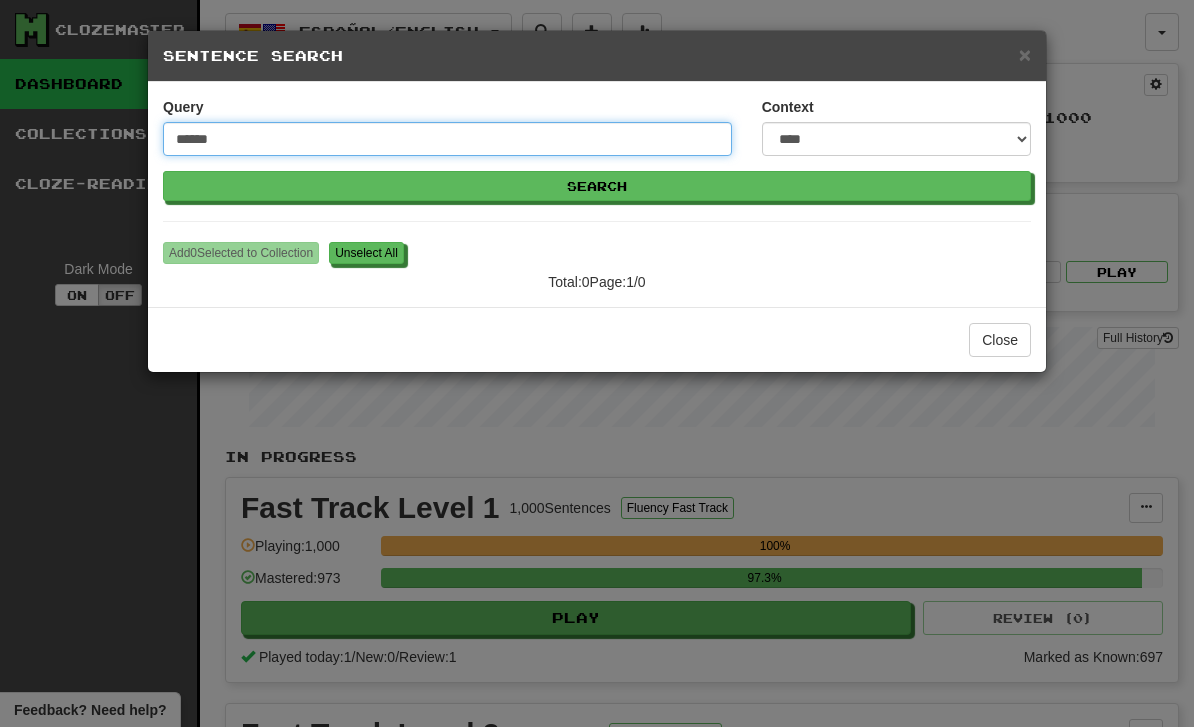 click on "******" at bounding box center (447, 139) 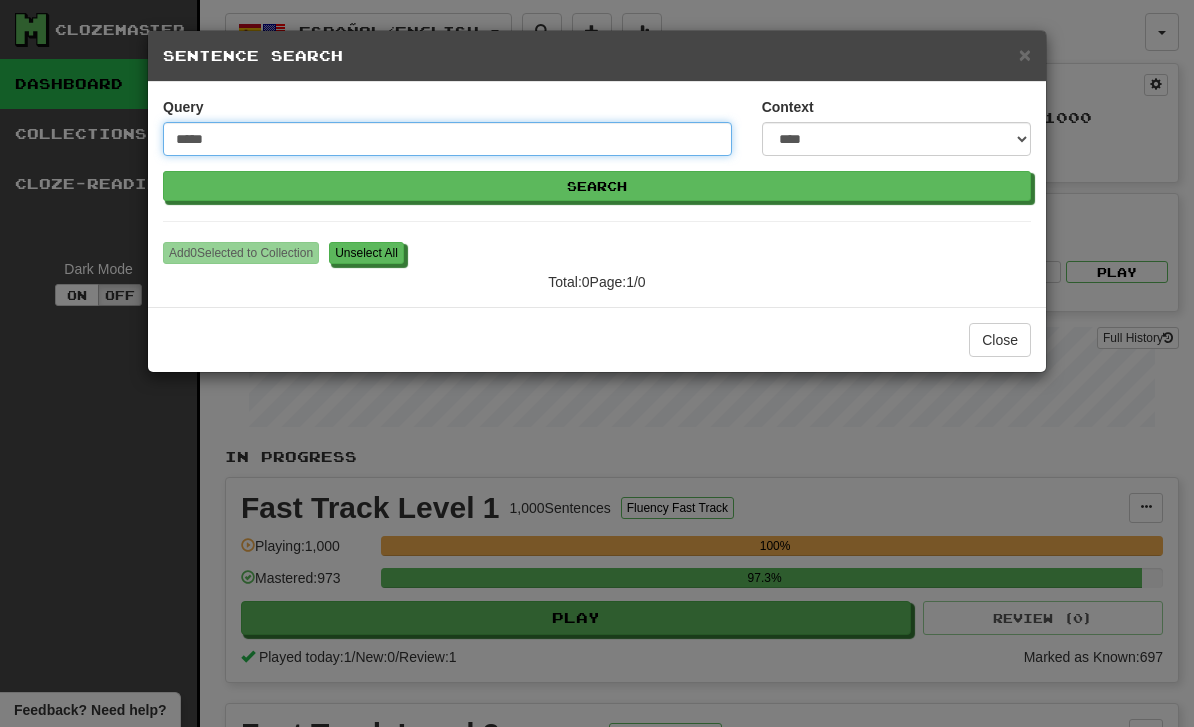 click on "Search" at bounding box center (597, 186) 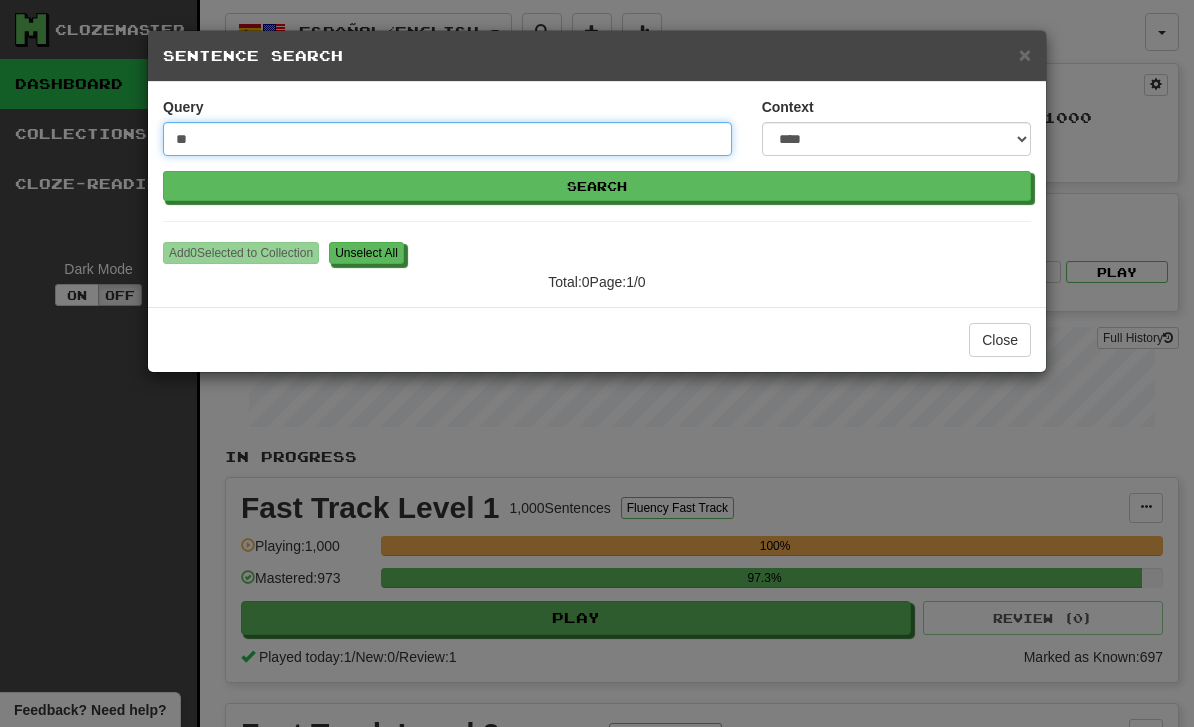 type on "*" 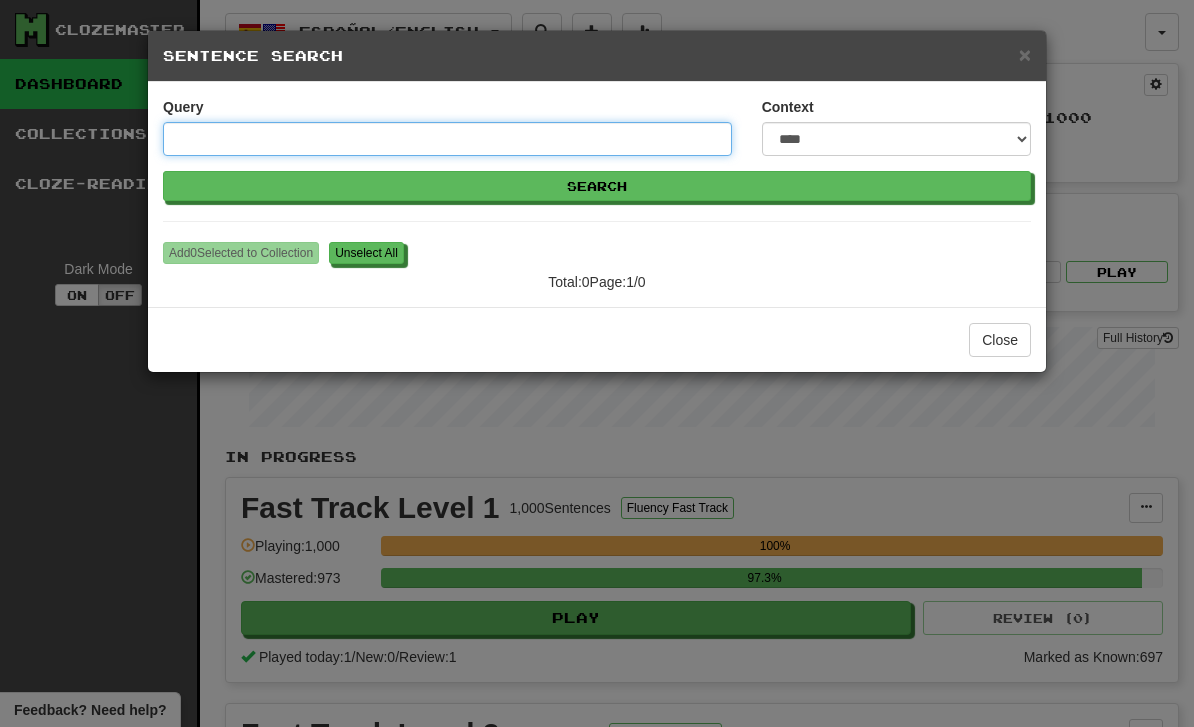 click on "Query" at bounding box center [447, 139] 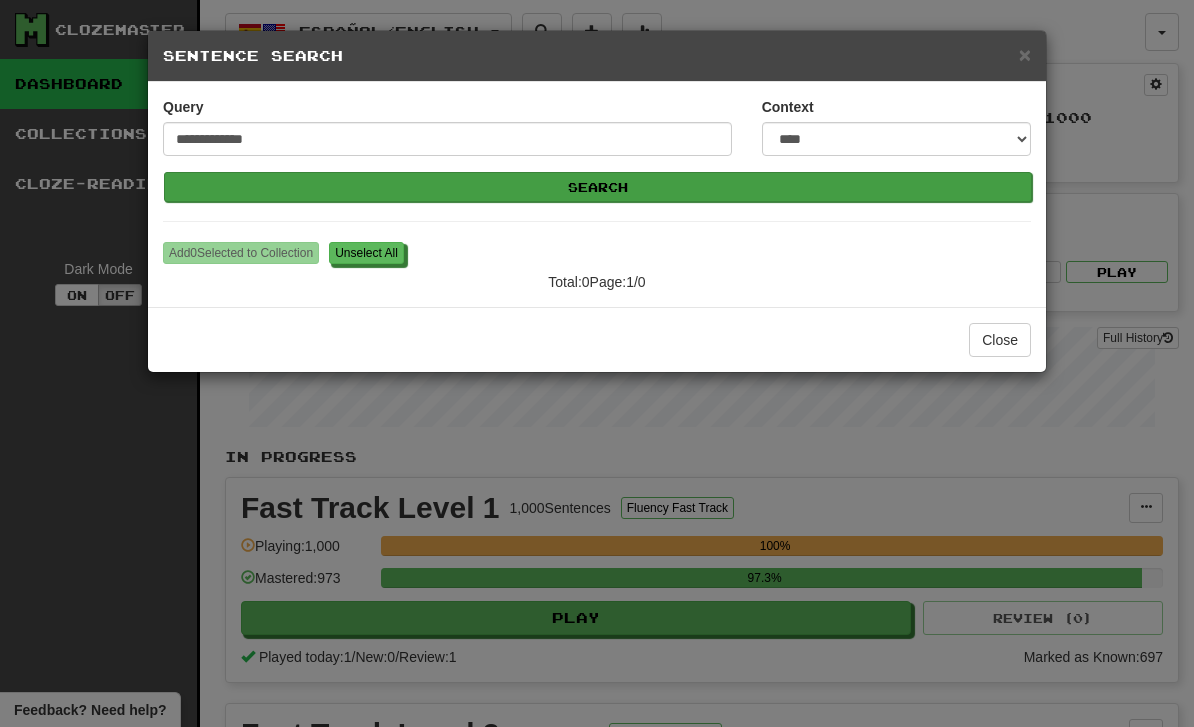 click on "Search" at bounding box center [598, 187] 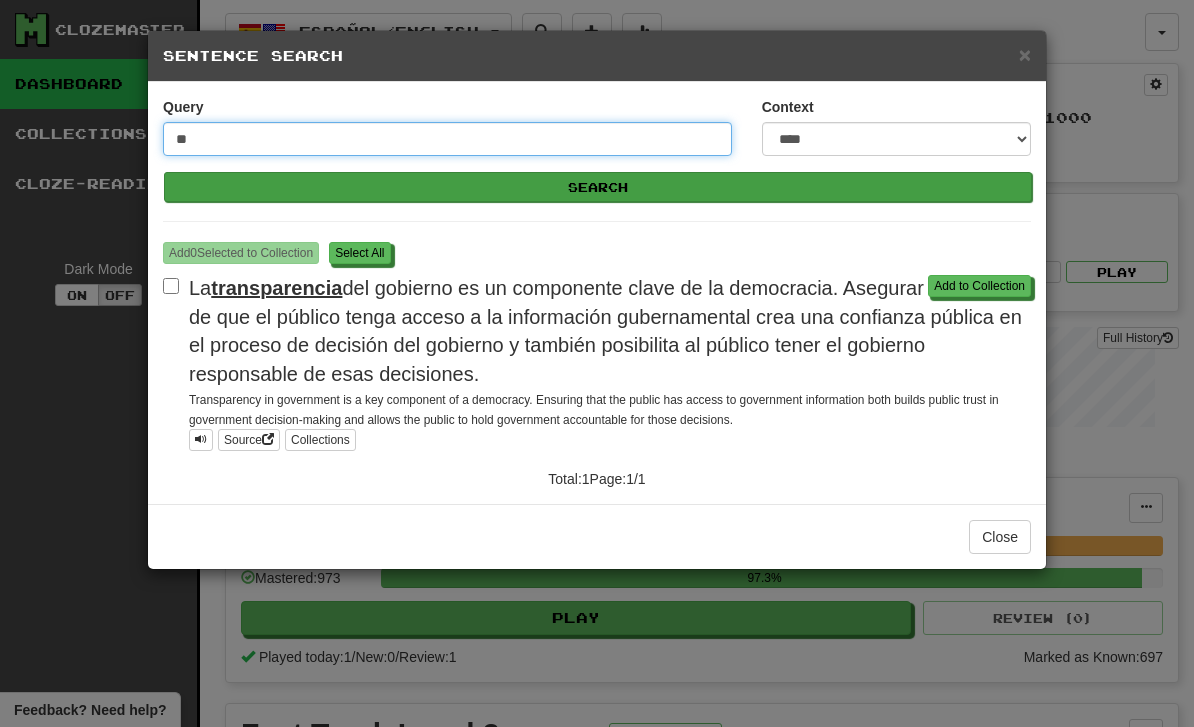 type on "*" 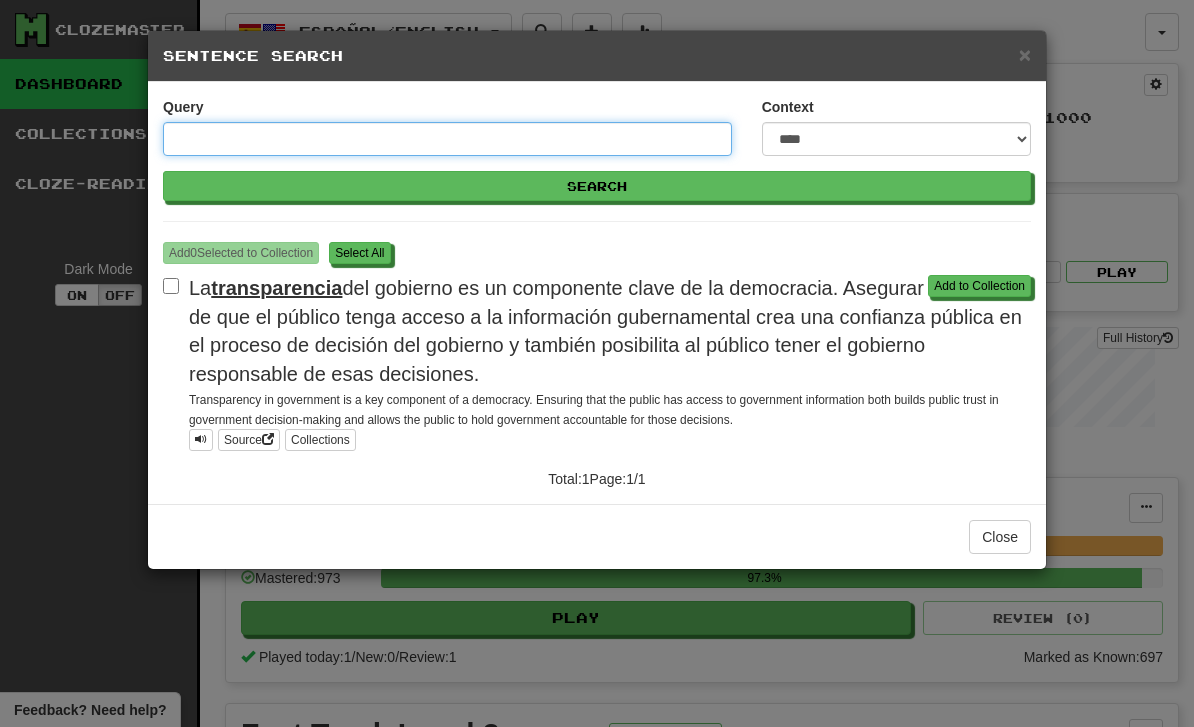 click on "Query" at bounding box center [447, 139] 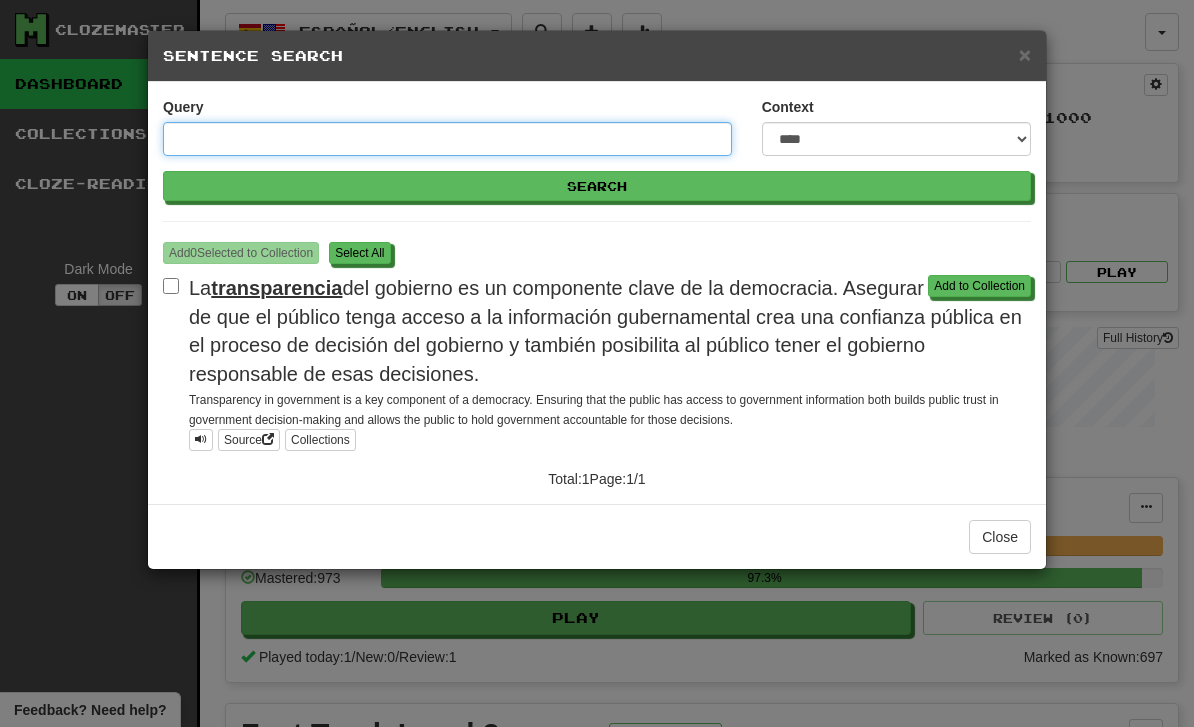 paste on "**********" 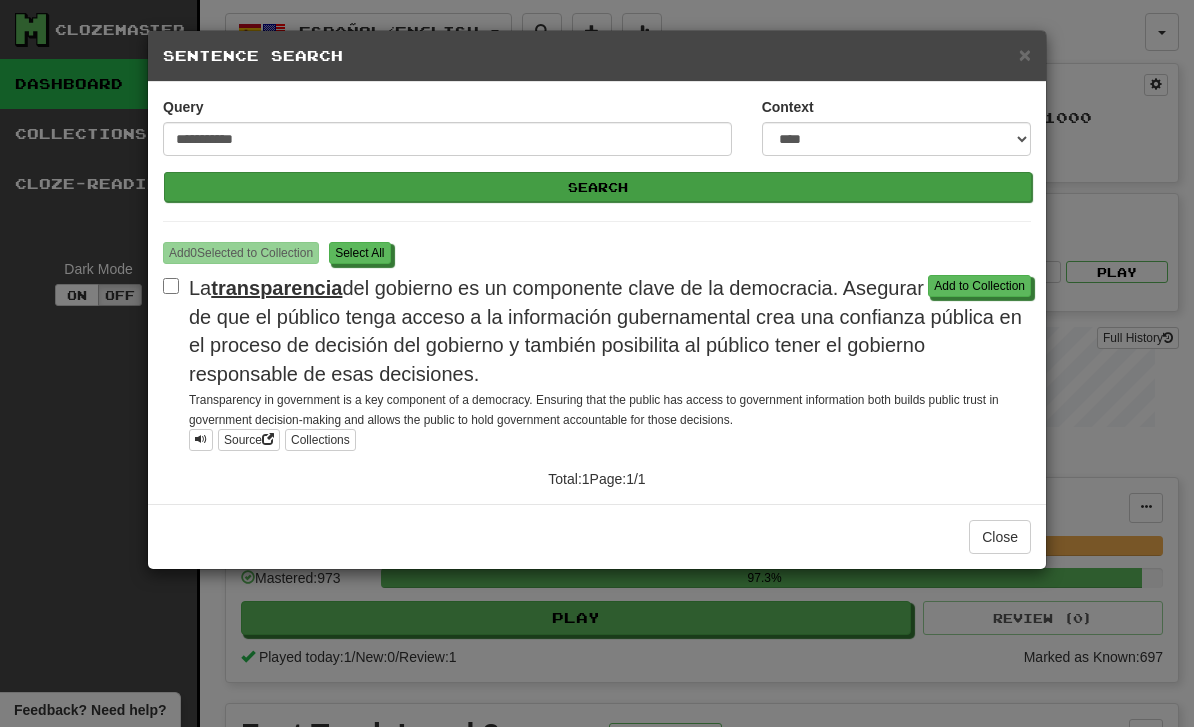 click on "Search" at bounding box center [598, 187] 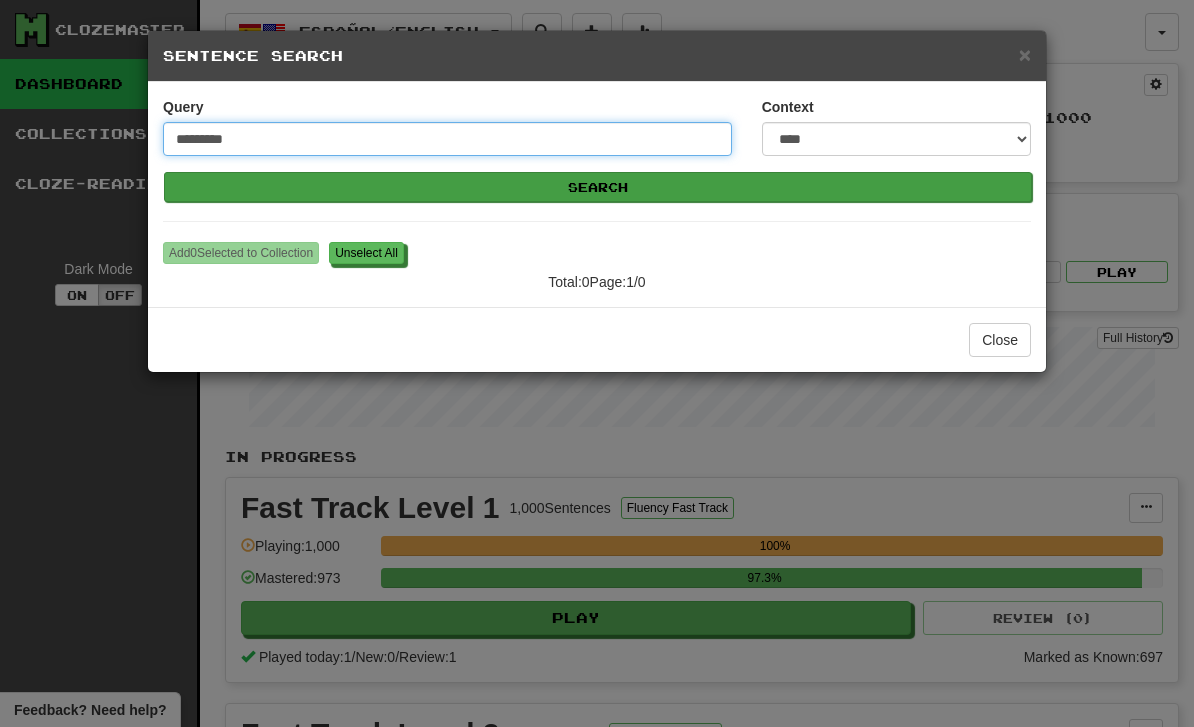 click on "Search" at bounding box center (598, 187) 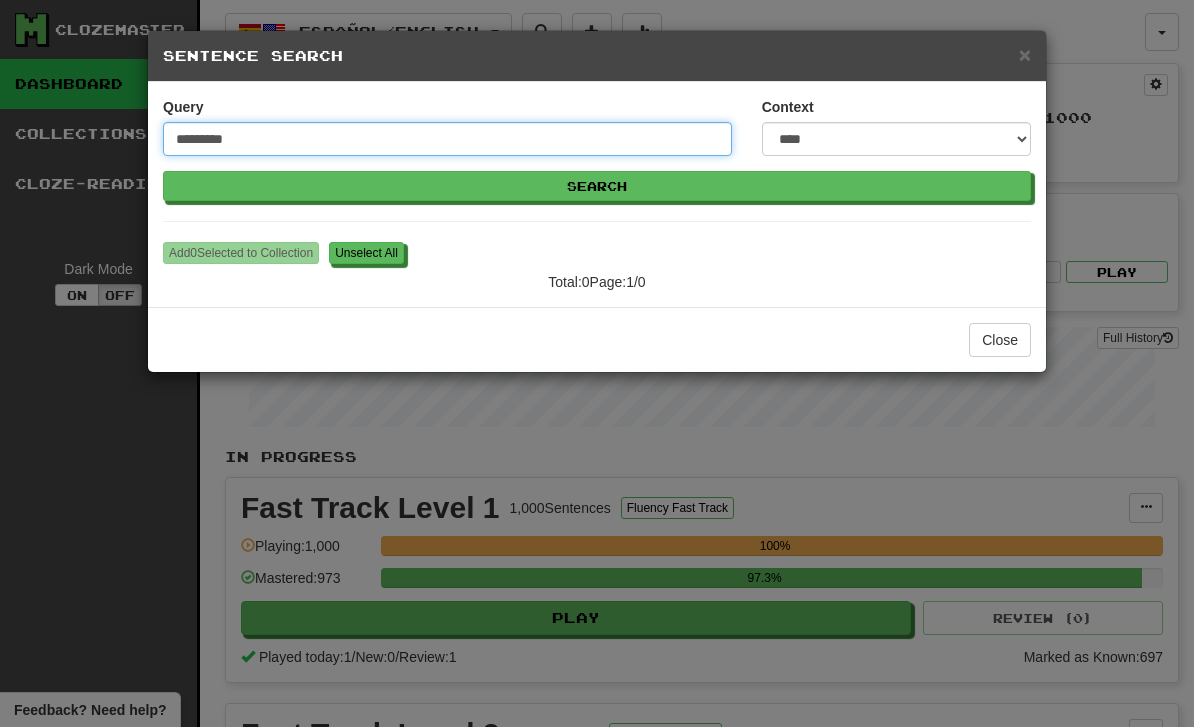 click on "*********" at bounding box center (447, 139) 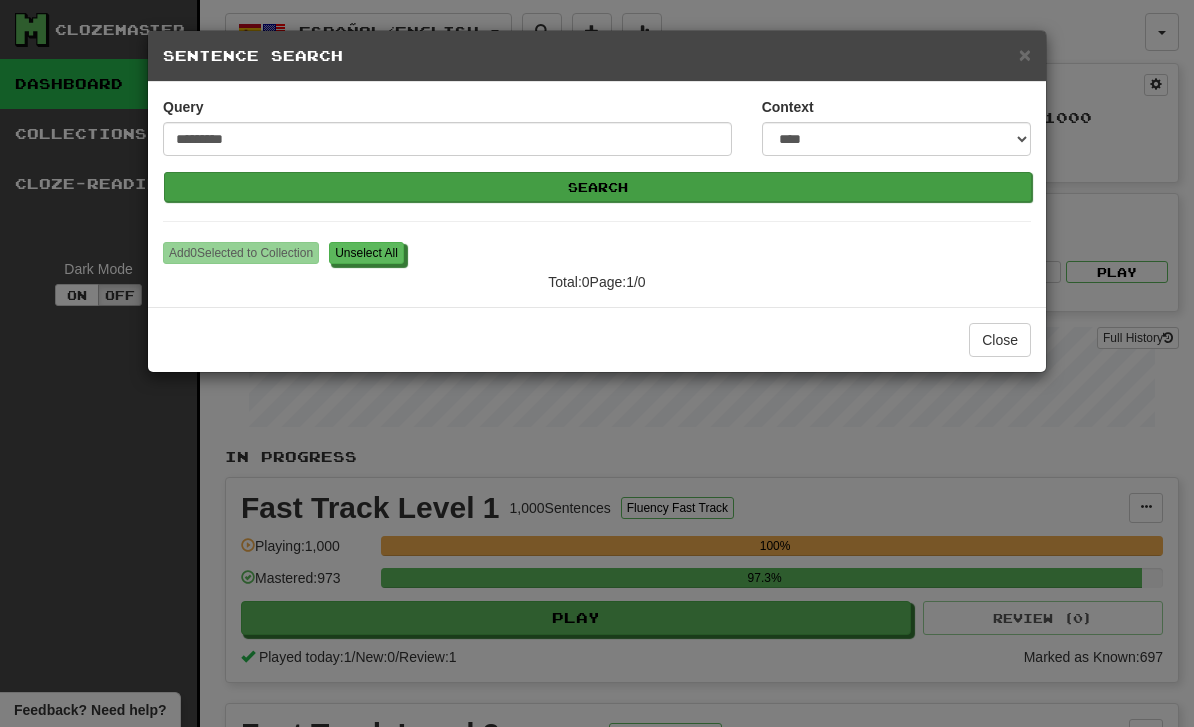 click on "Search" at bounding box center (598, 187) 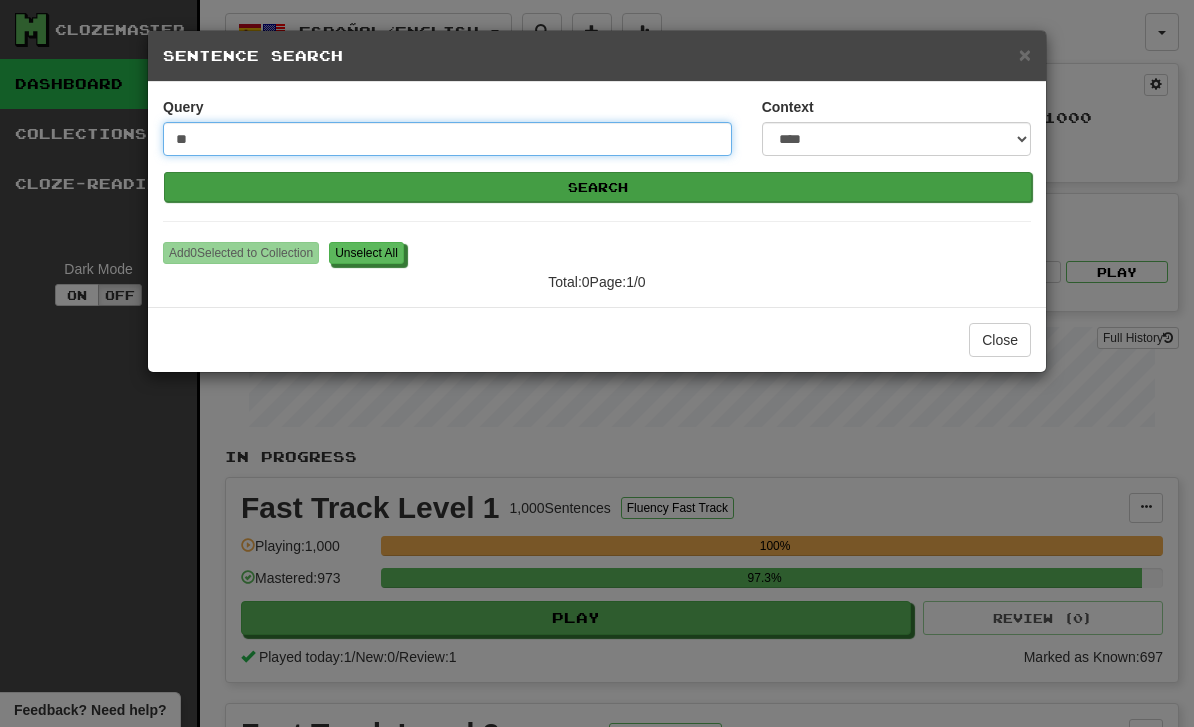 type on "*" 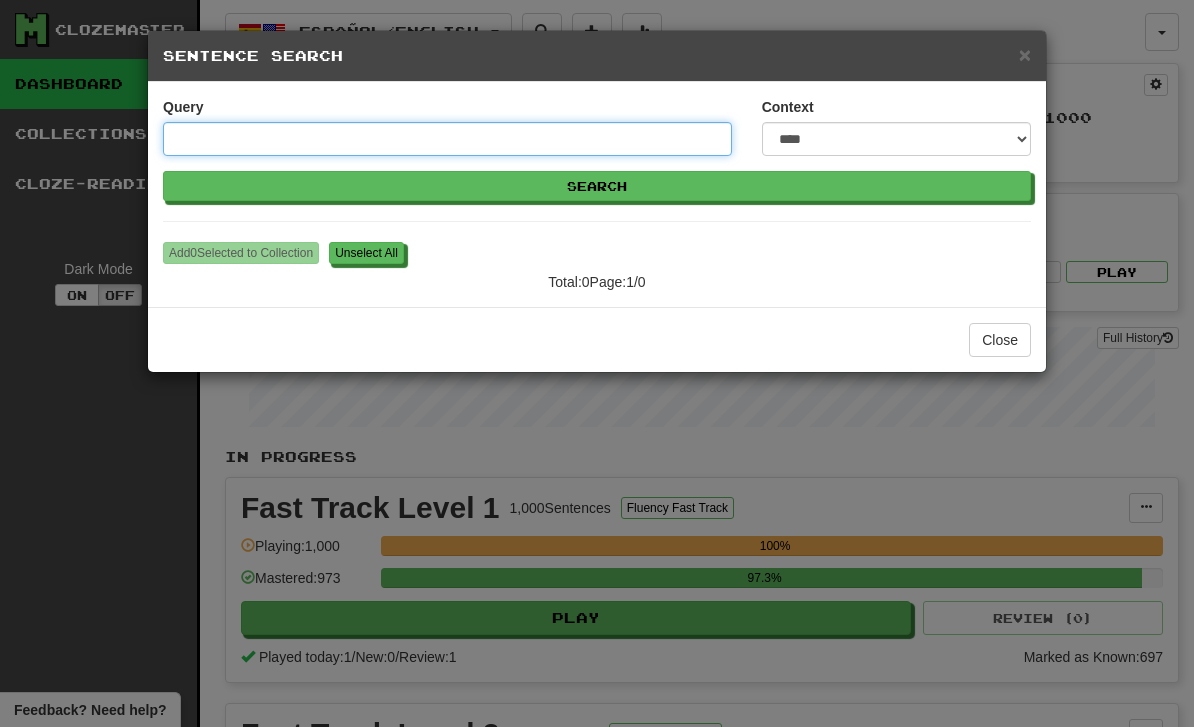 click on "Query" at bounding box center (447, 139) 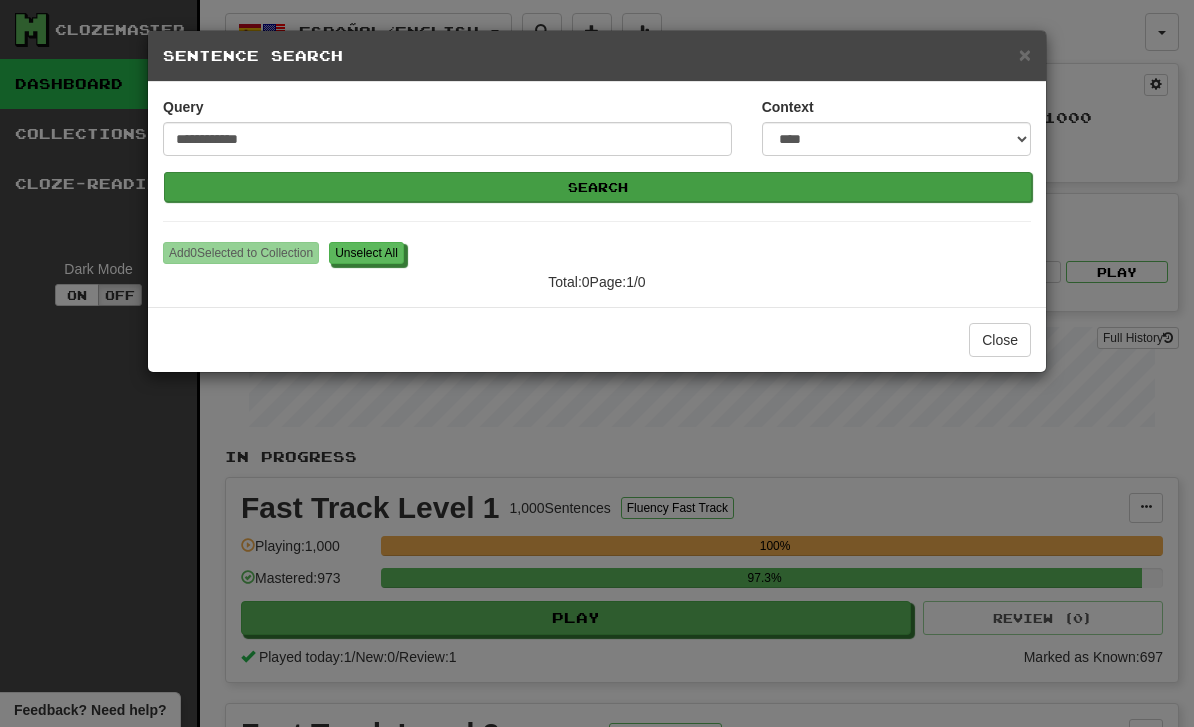 click on "Search" at bounding box center [598, 187] 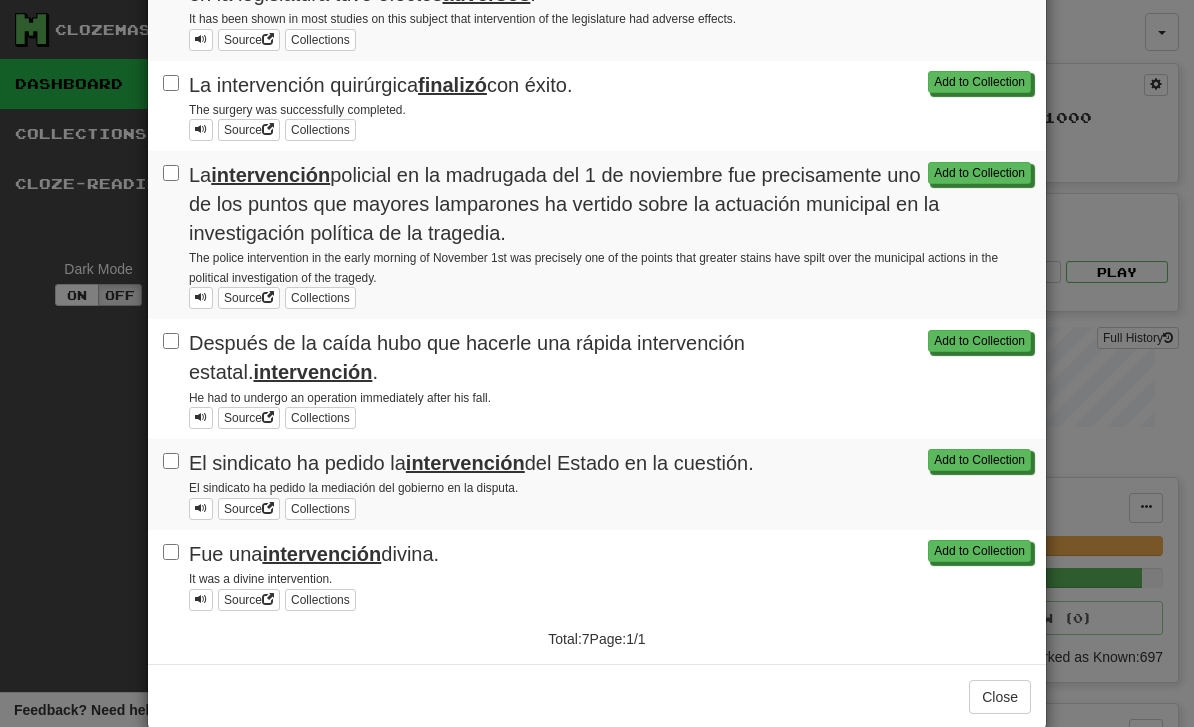 scroll, scrollTop: 413, scrollLeft: 0, axis: vertical 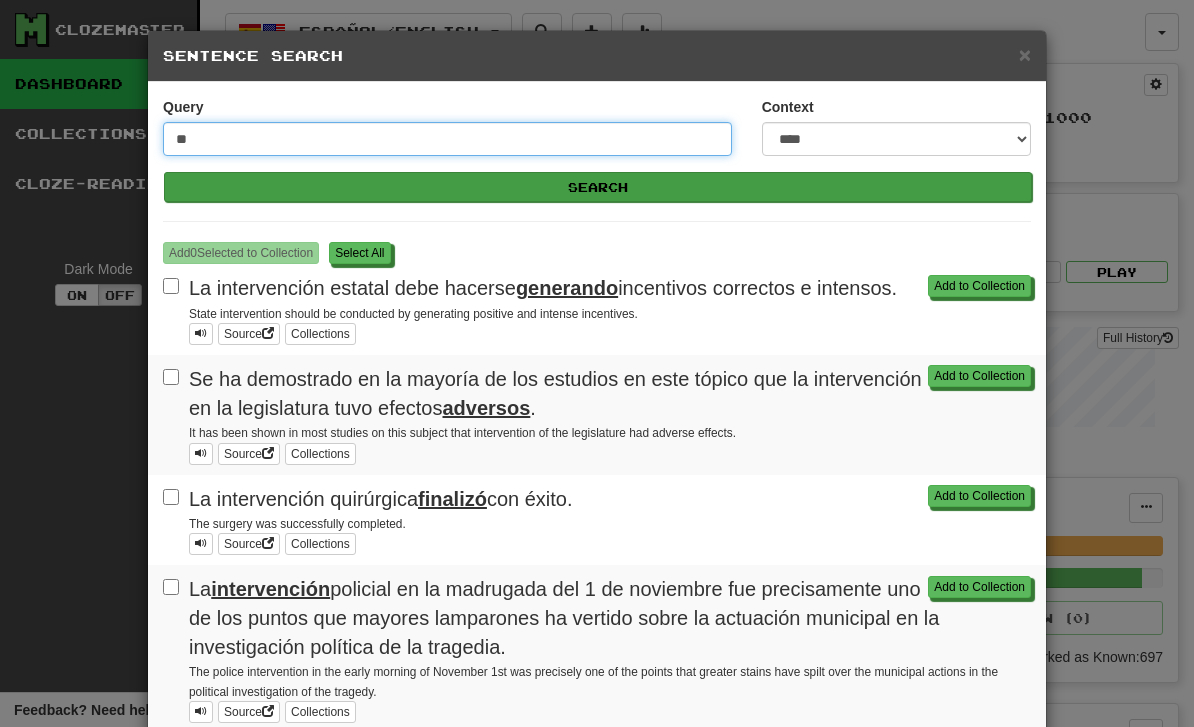 type on "*" 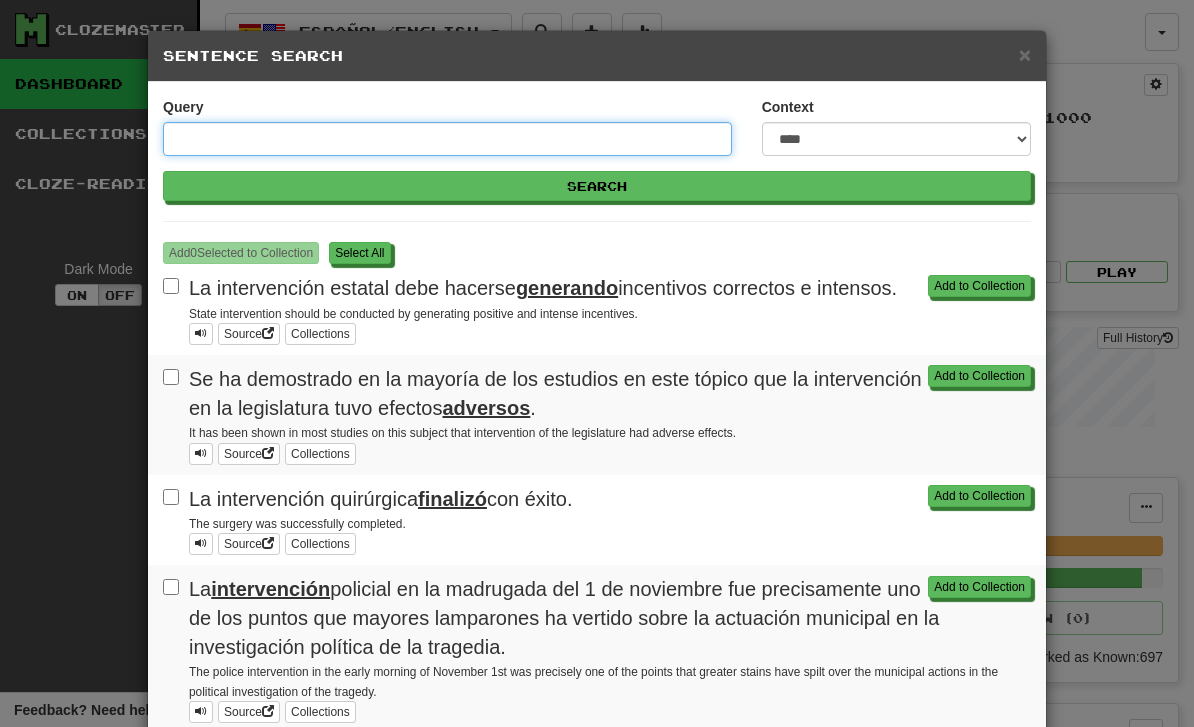 click on "Query" at bounding box center [447, 139] 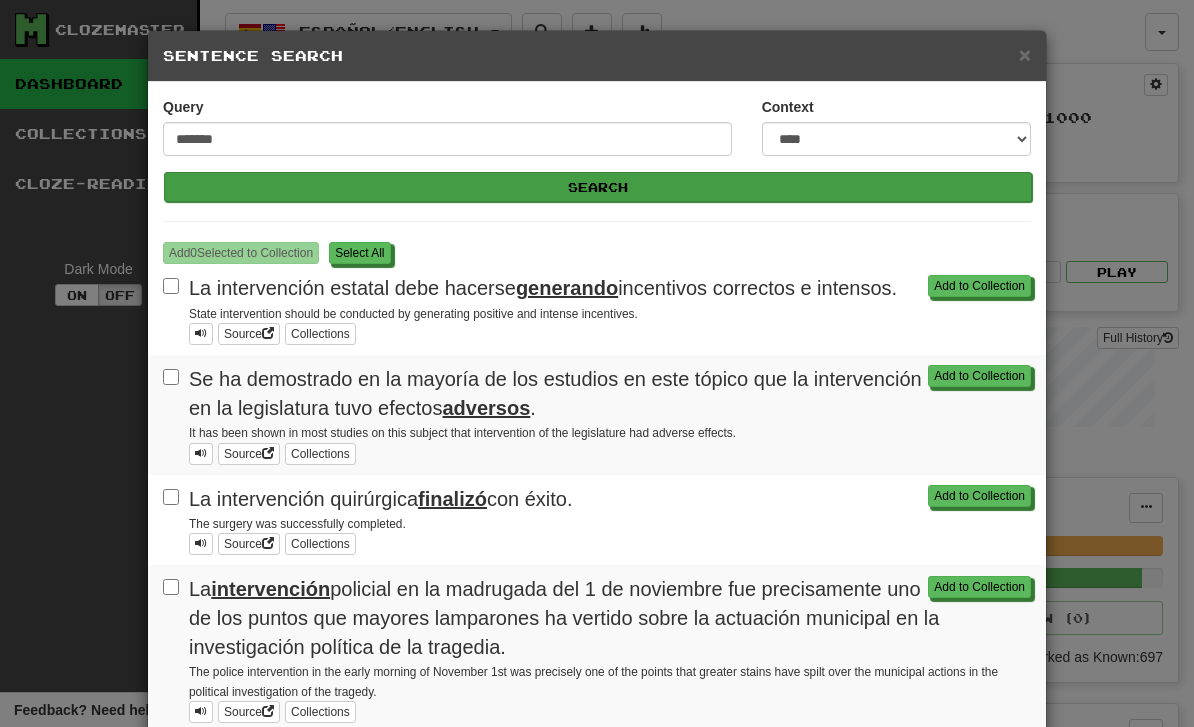 click on "Search" at bounding box center (598, 187) 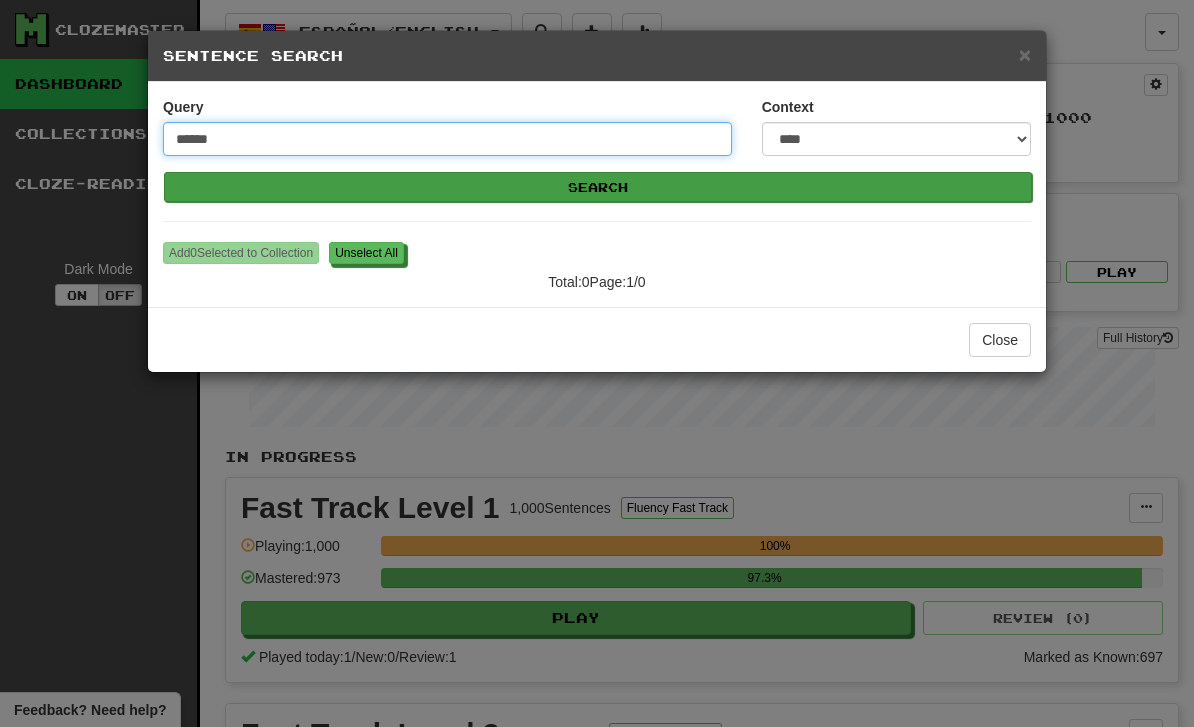 click on "Search" at bounding box center [598, 187] 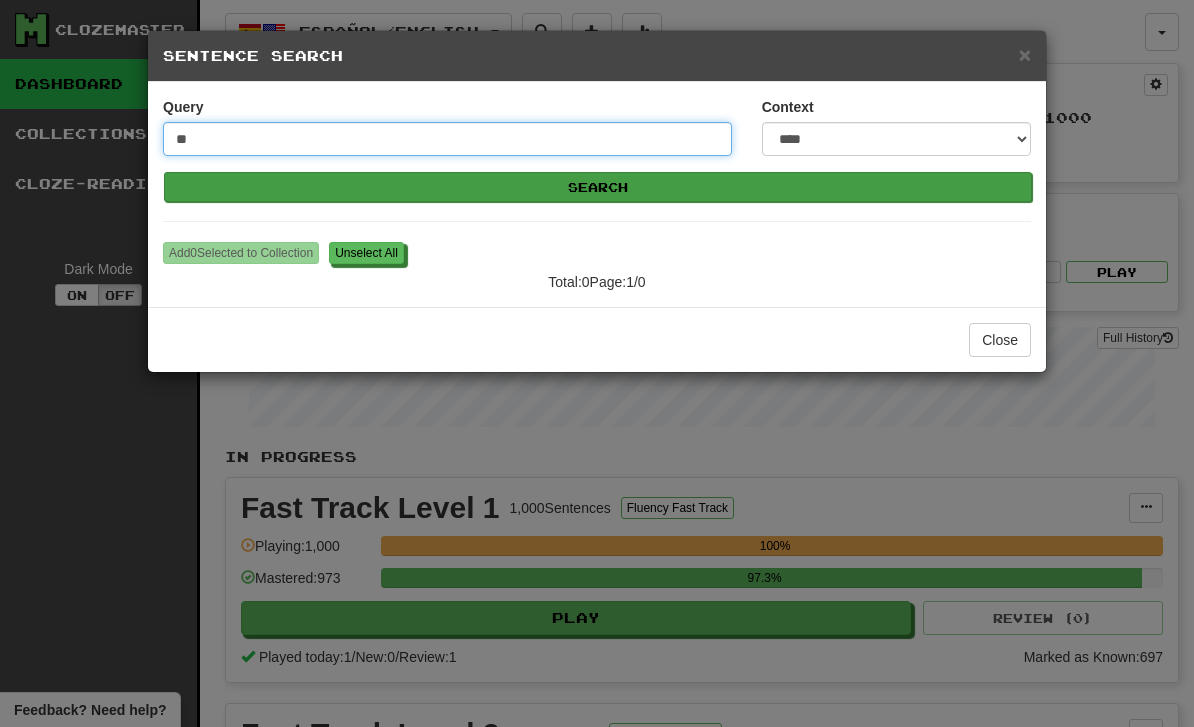 type on "*" 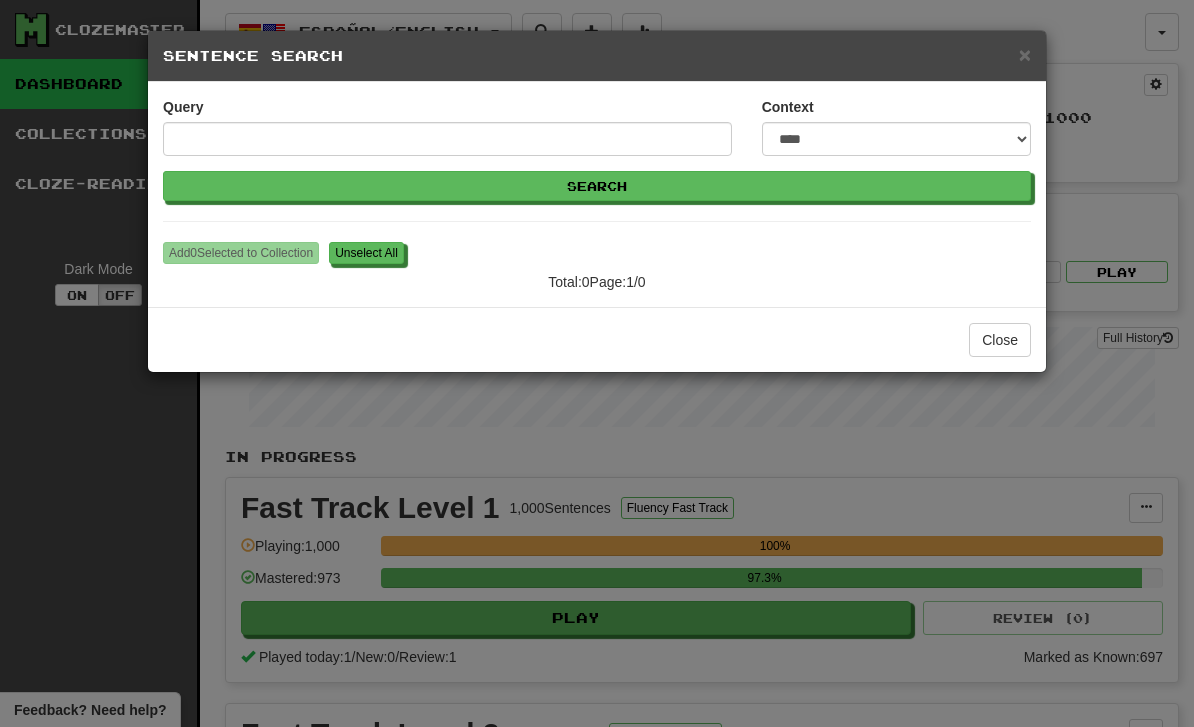 click on "Query" at bounding box center (447, 126) 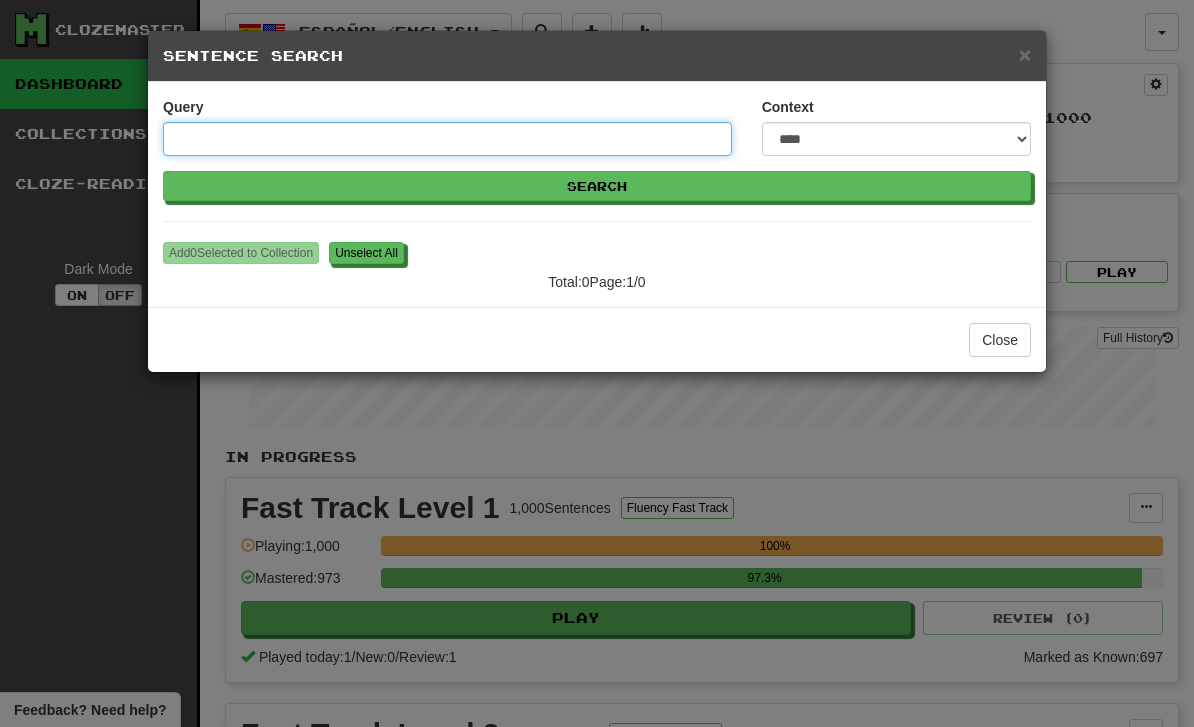click on "Query" at bounding box center [447, 139] 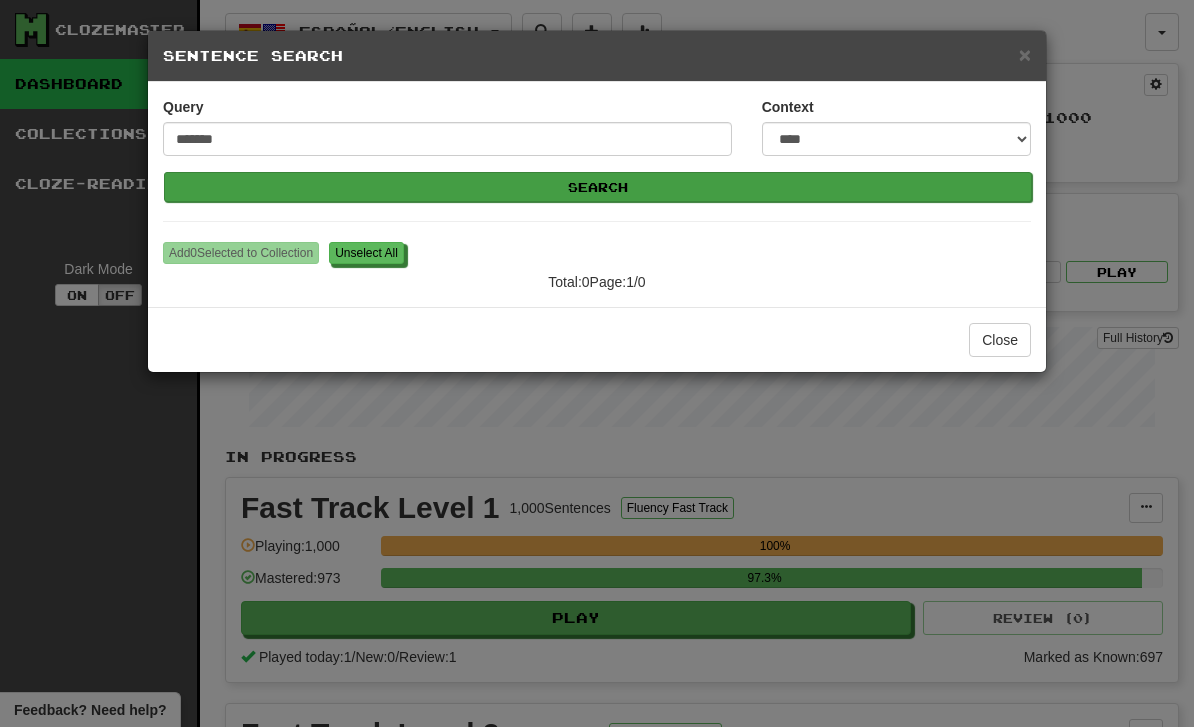 click on "Search" at bounding box center (598, 187) 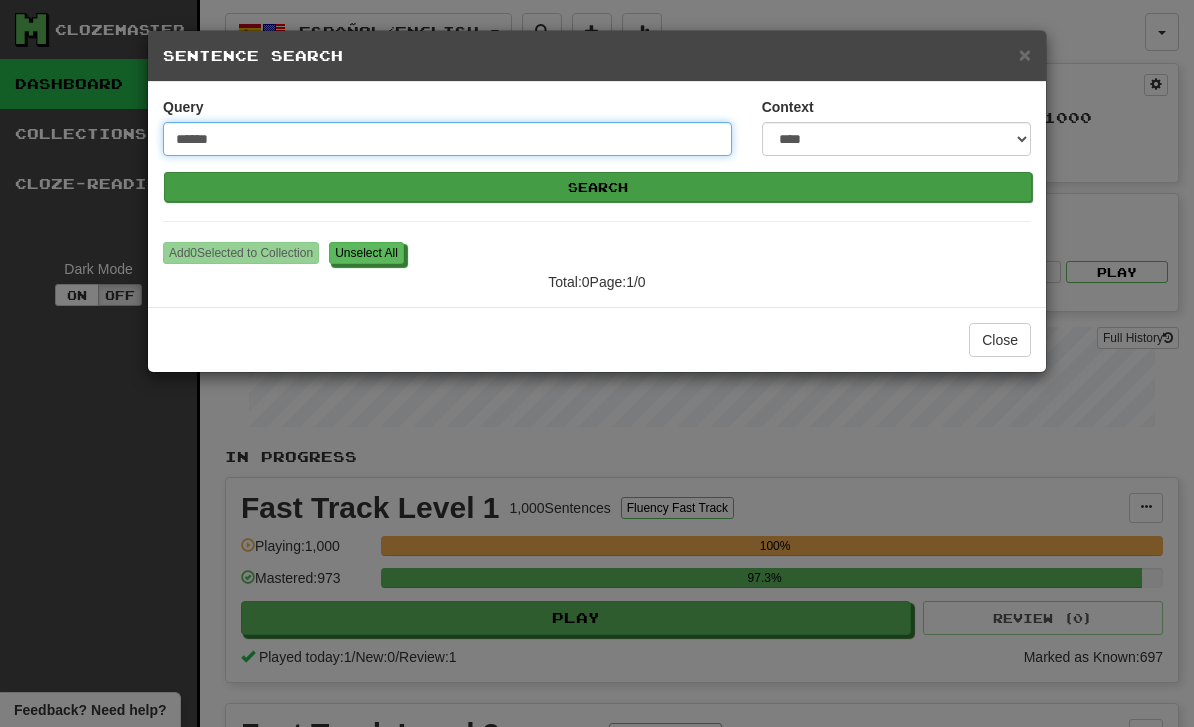 click on "Search" at bounding box center (598, 187) 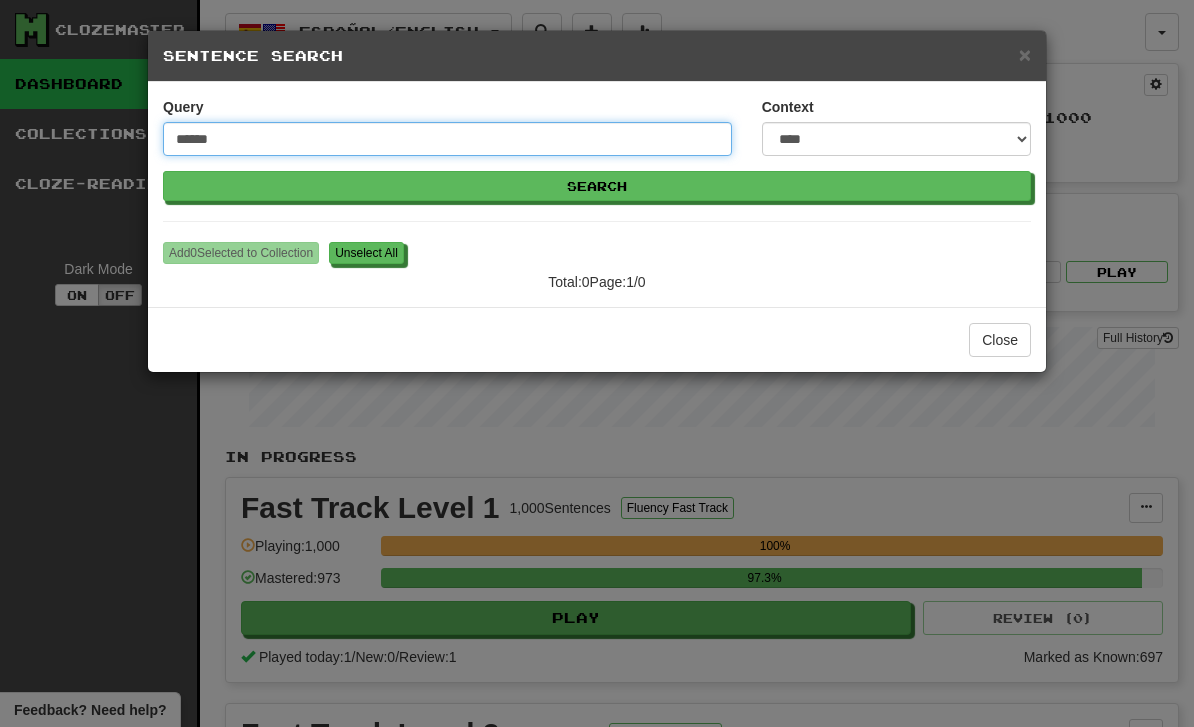 click on "******" at bounding box center (447, 139) 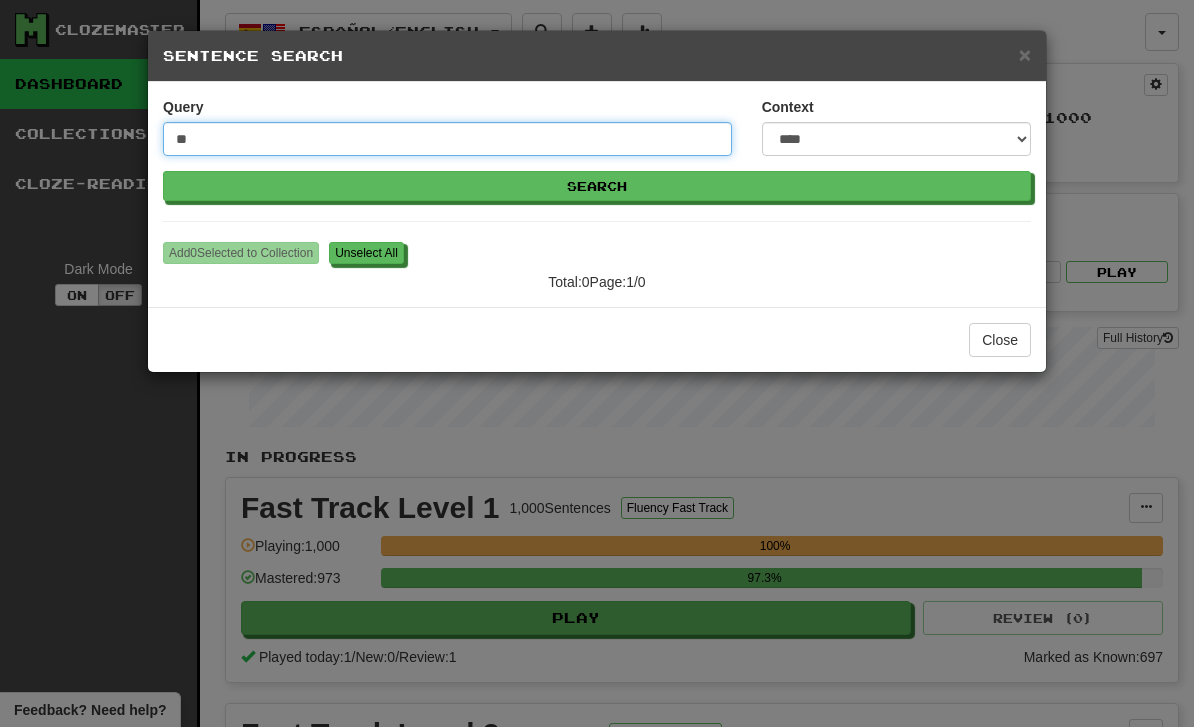 type on "*" 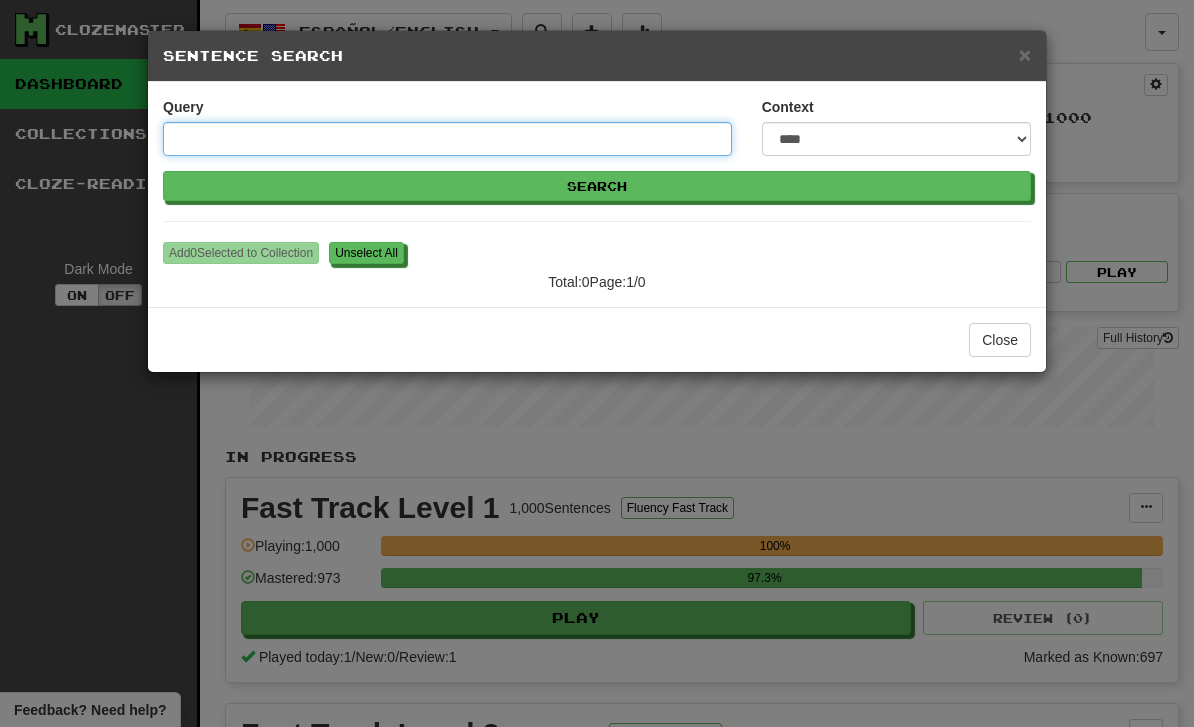 click on "Query" at bounding box center [447, 139] 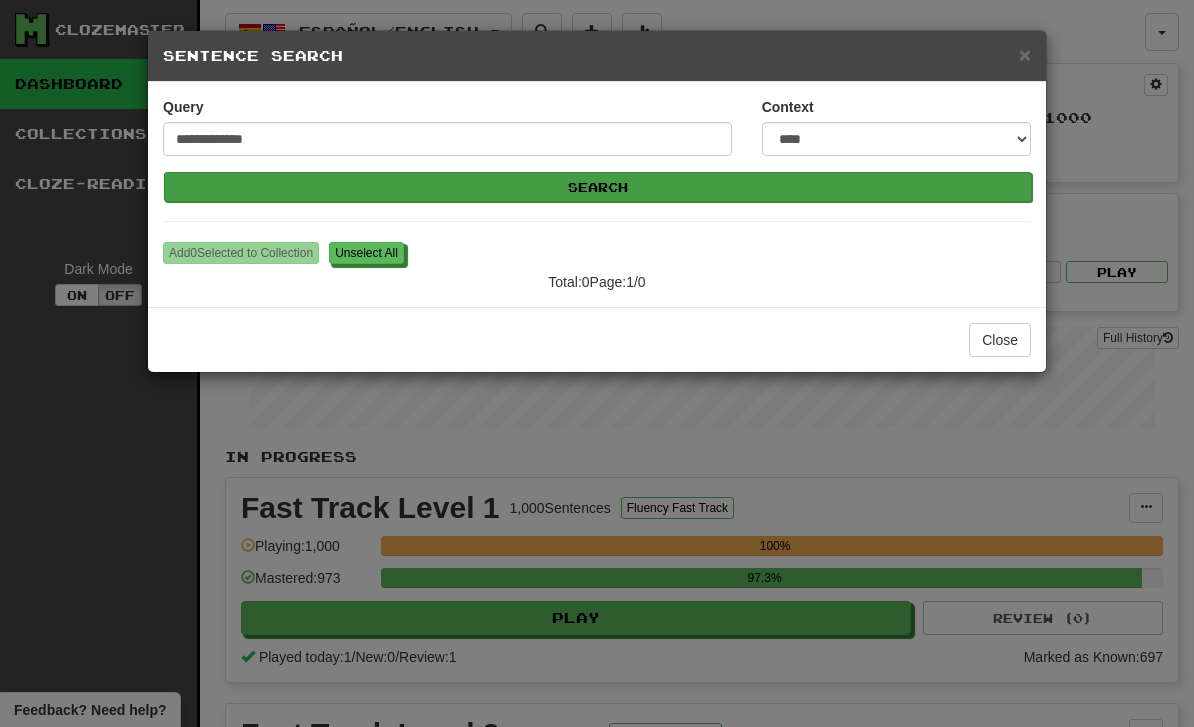 click on "Search" at bounding box center (598, 187) 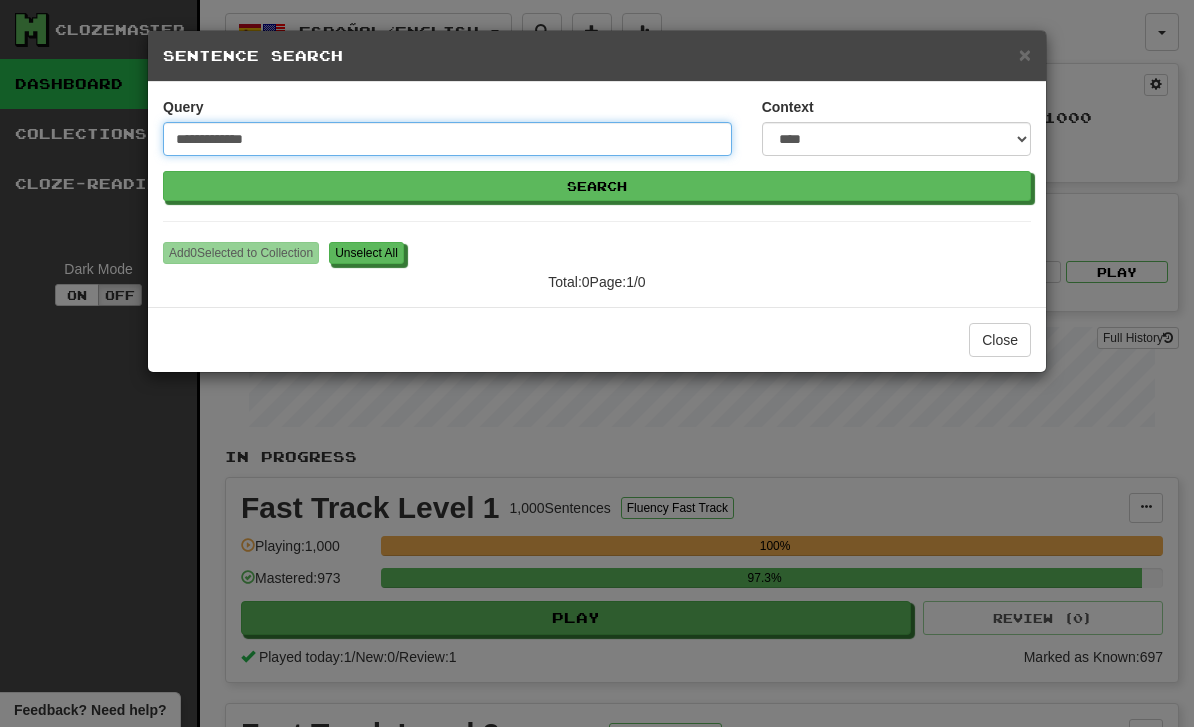 click on "**********" at bounding box center (447, 139) 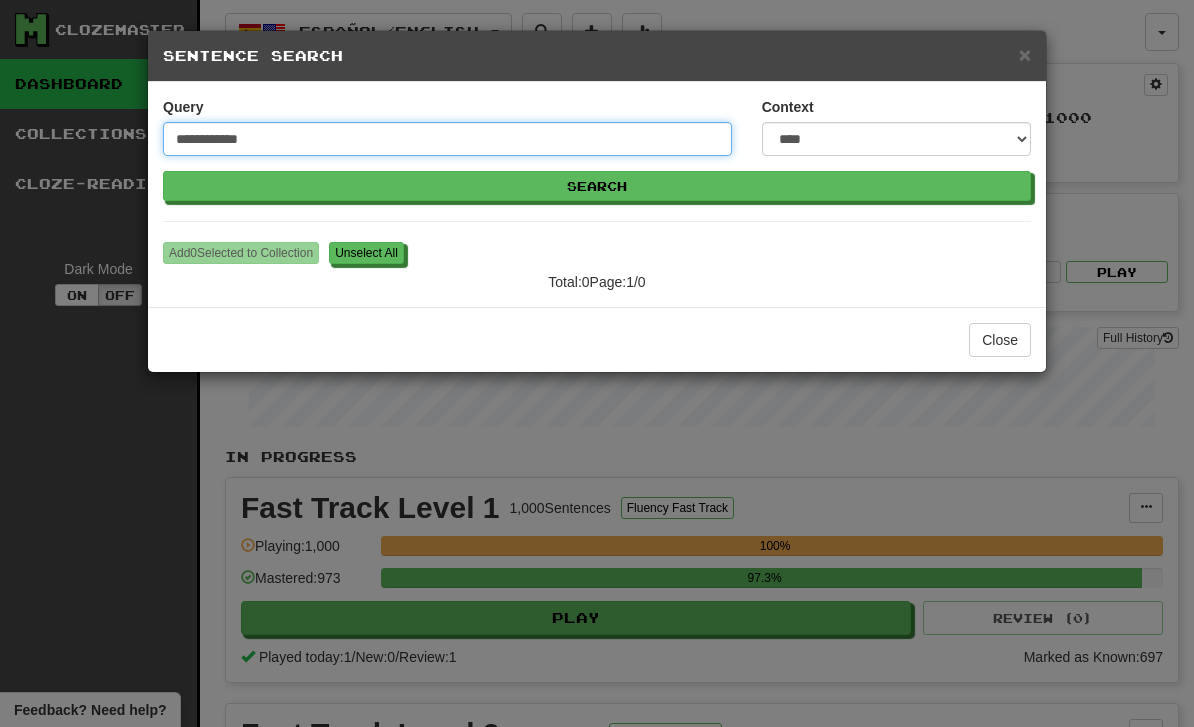 click on "Search" at bounding box center [597, 186] 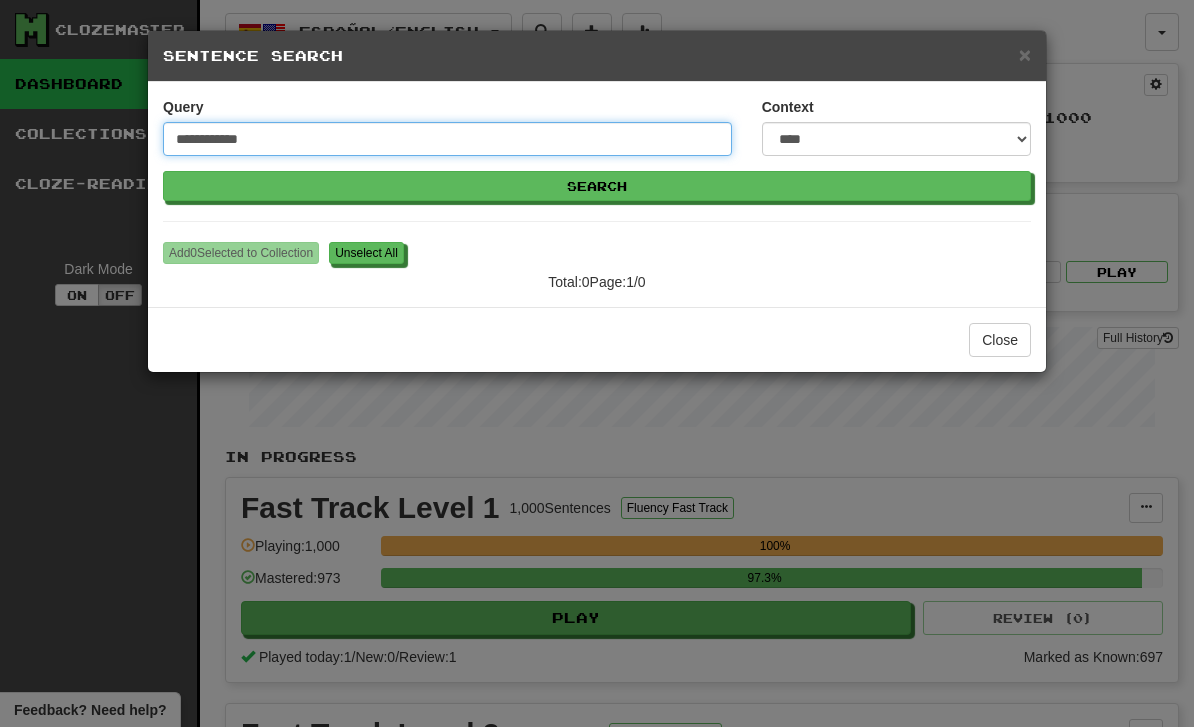 click on "**********" at bounding box center [447, 139] 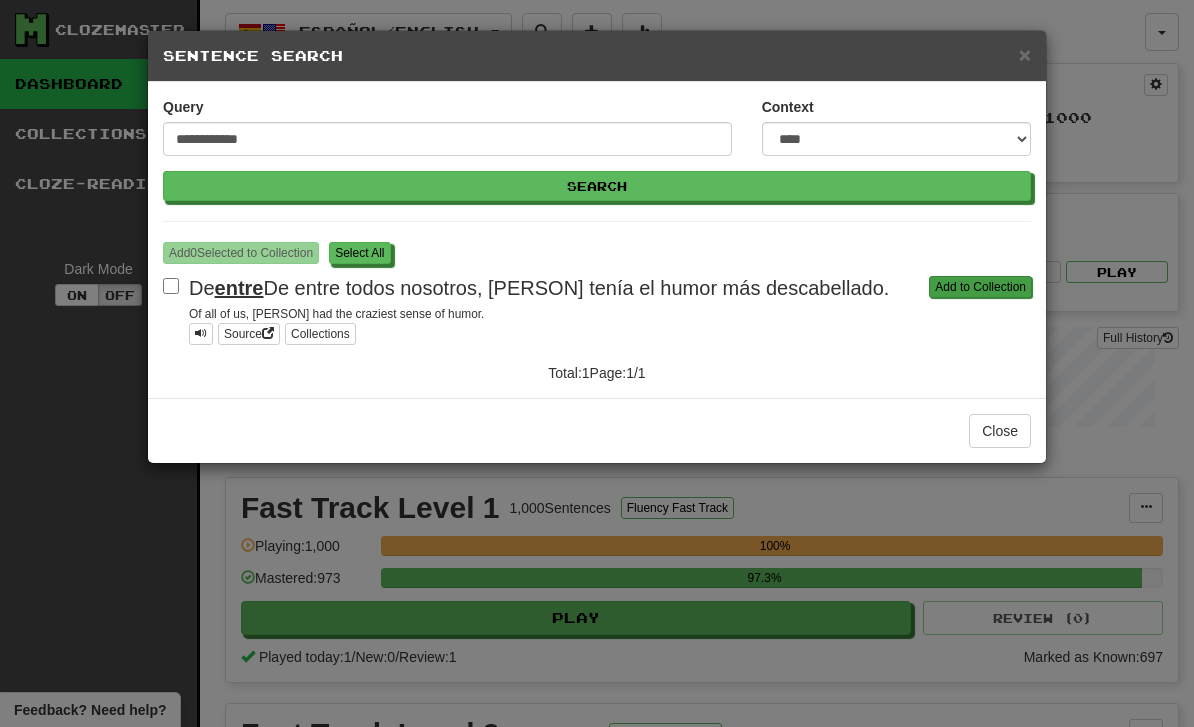 click on "Add to Collection" at bounding box center [980, 287] 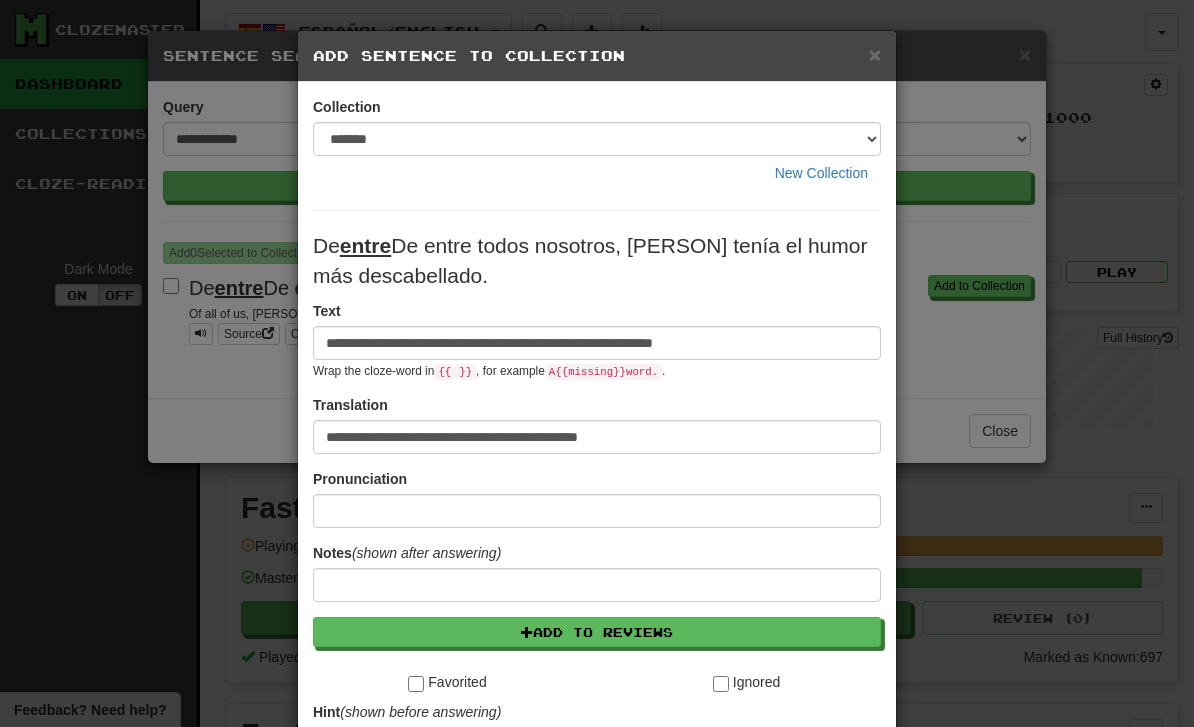 click on "**********" at bounding box center (597, 343) 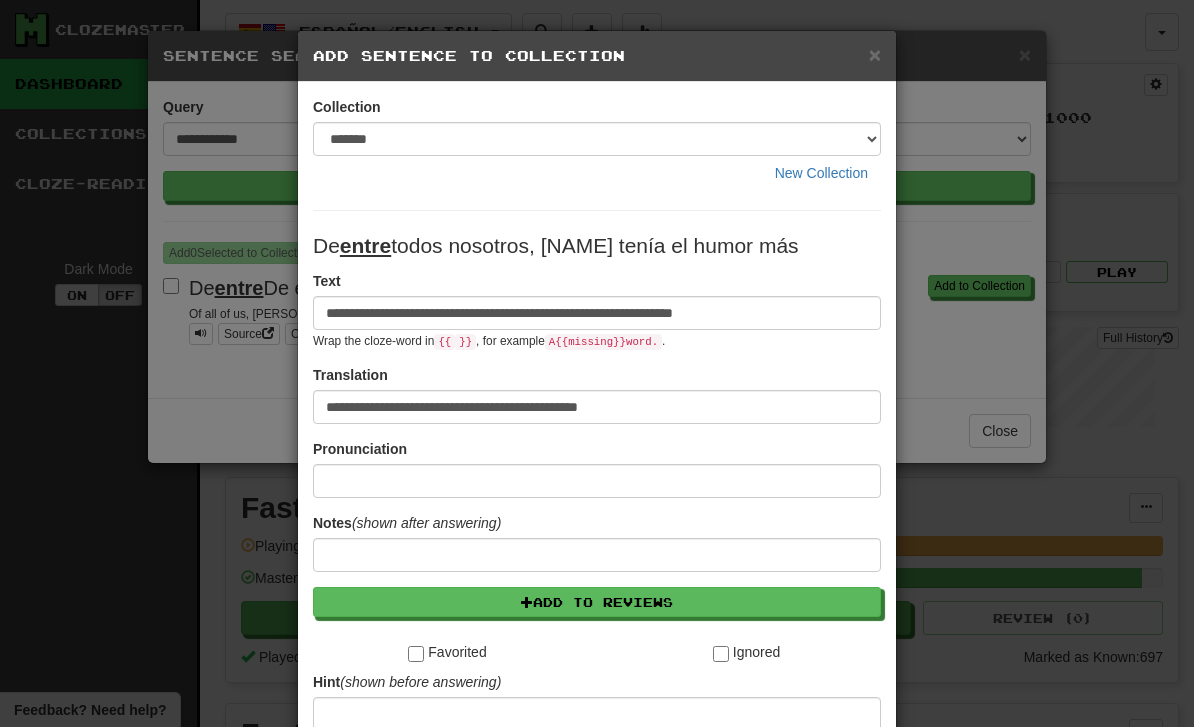 click on "**********" at bounding box center [597, 313] 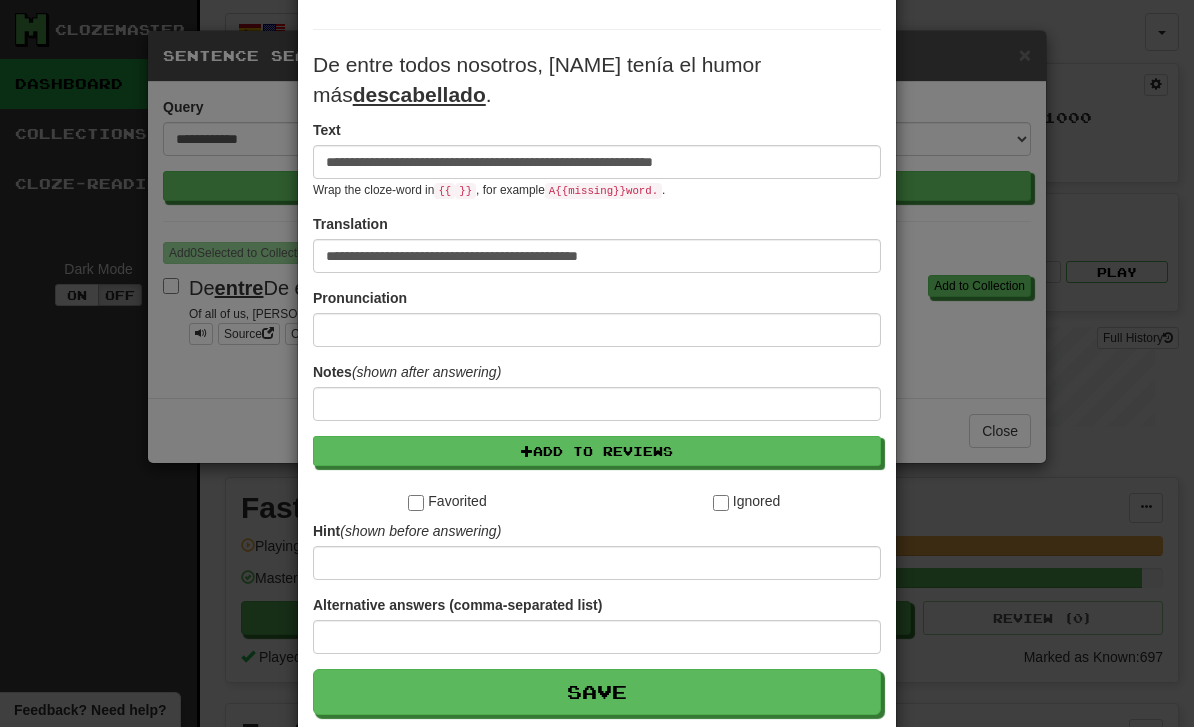 scroll, scrollTop: 178, scrollLeft: 0, axis: vertical 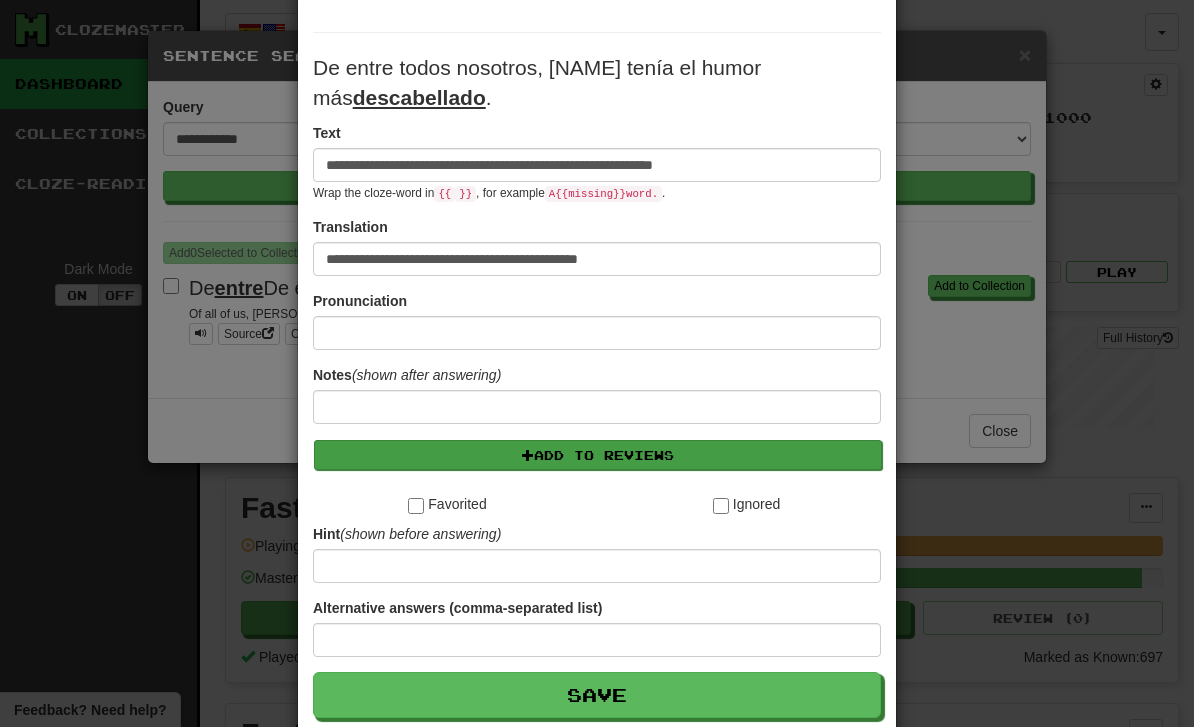 type on "**********" 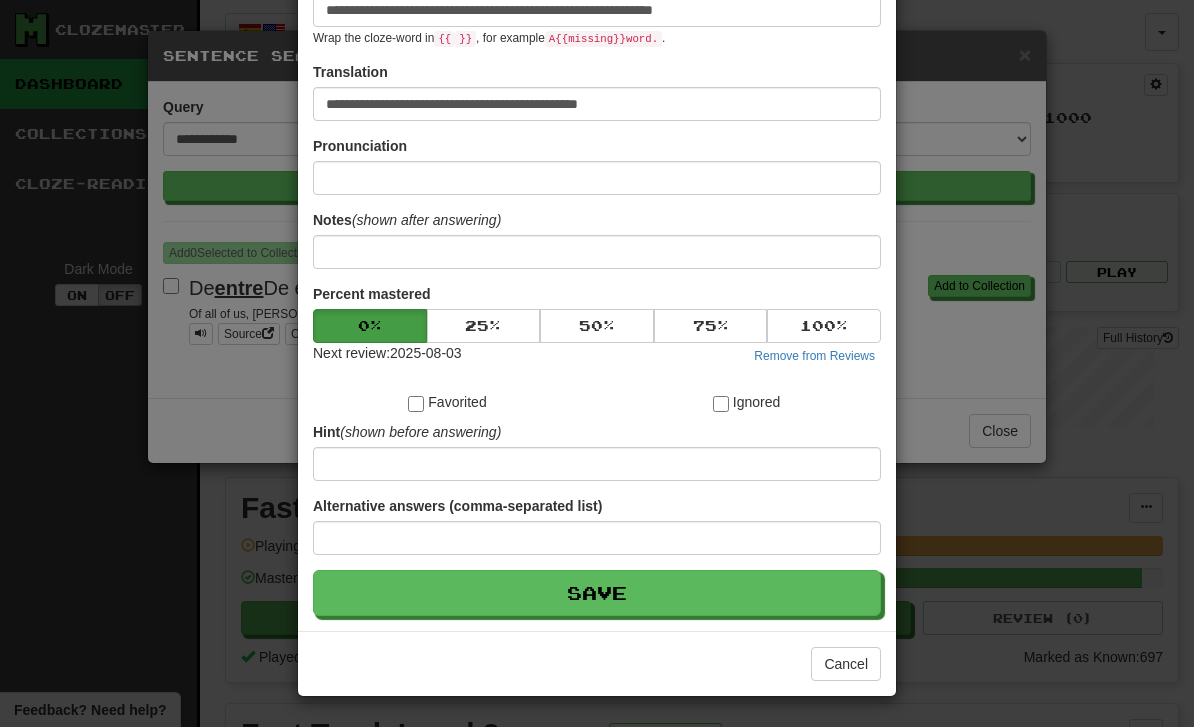 scroll, scrollTop: 334, scrollLeft: 0, axis: vertical 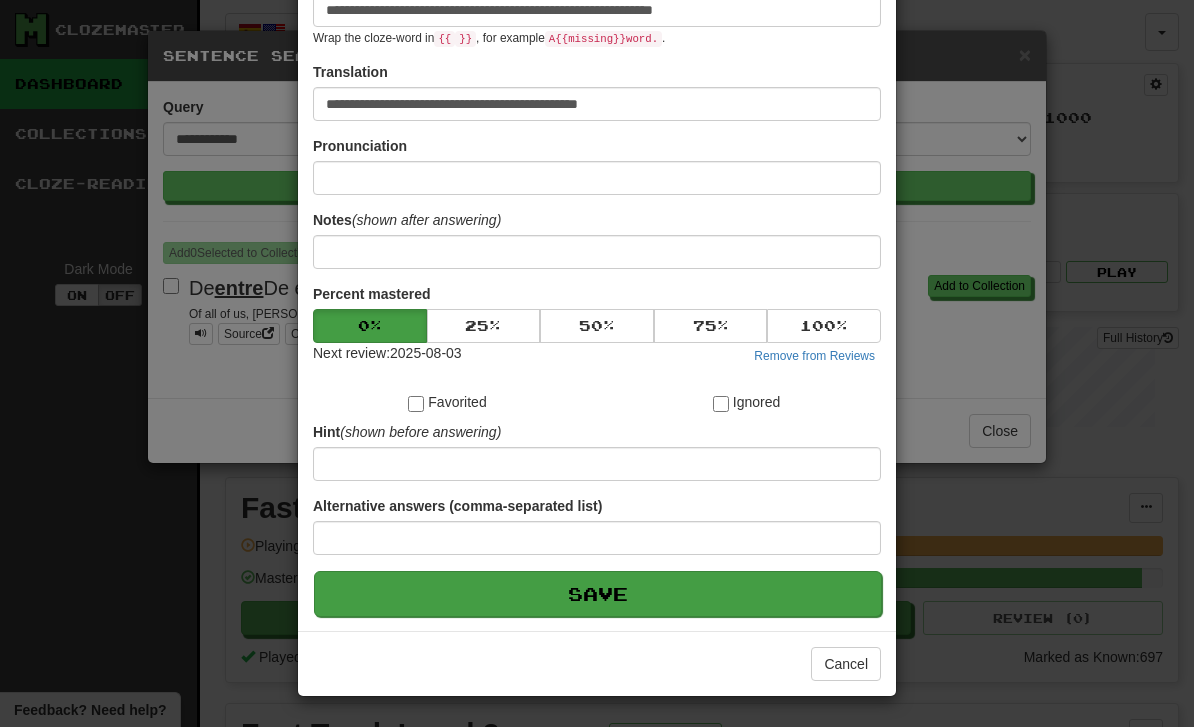 click on "Save" at bounding box center [598, 594] 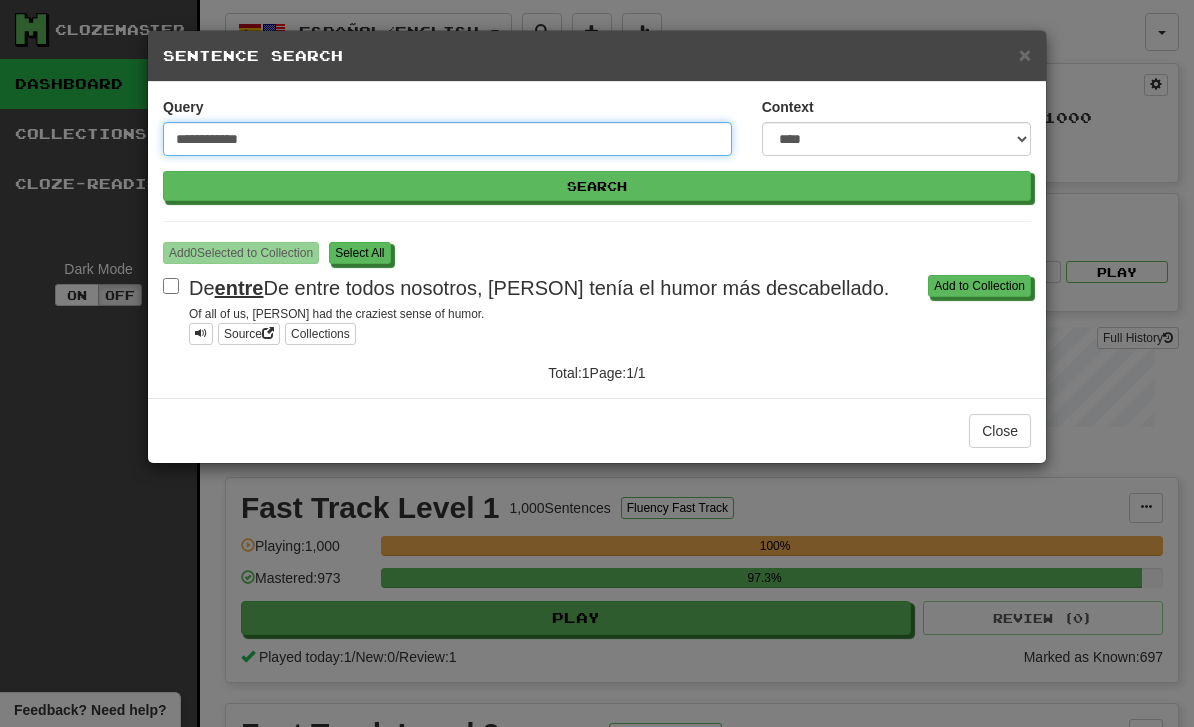 click on "**********" at bounding box center [447, 139] 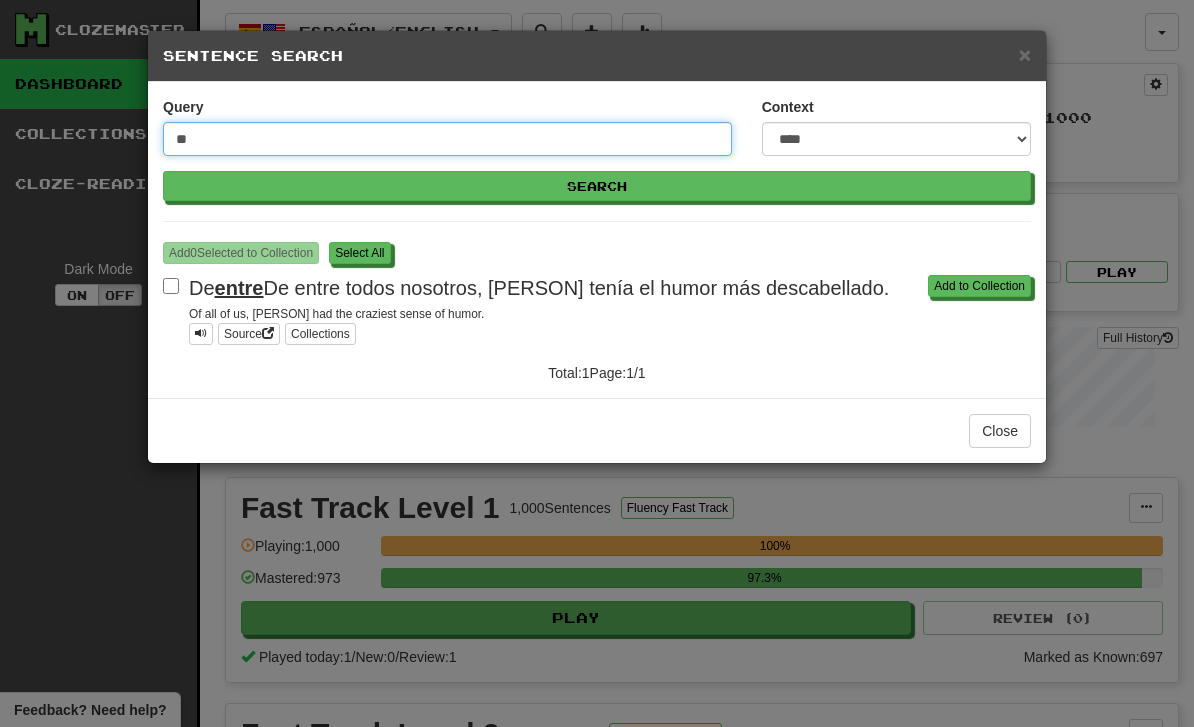 type on "*" 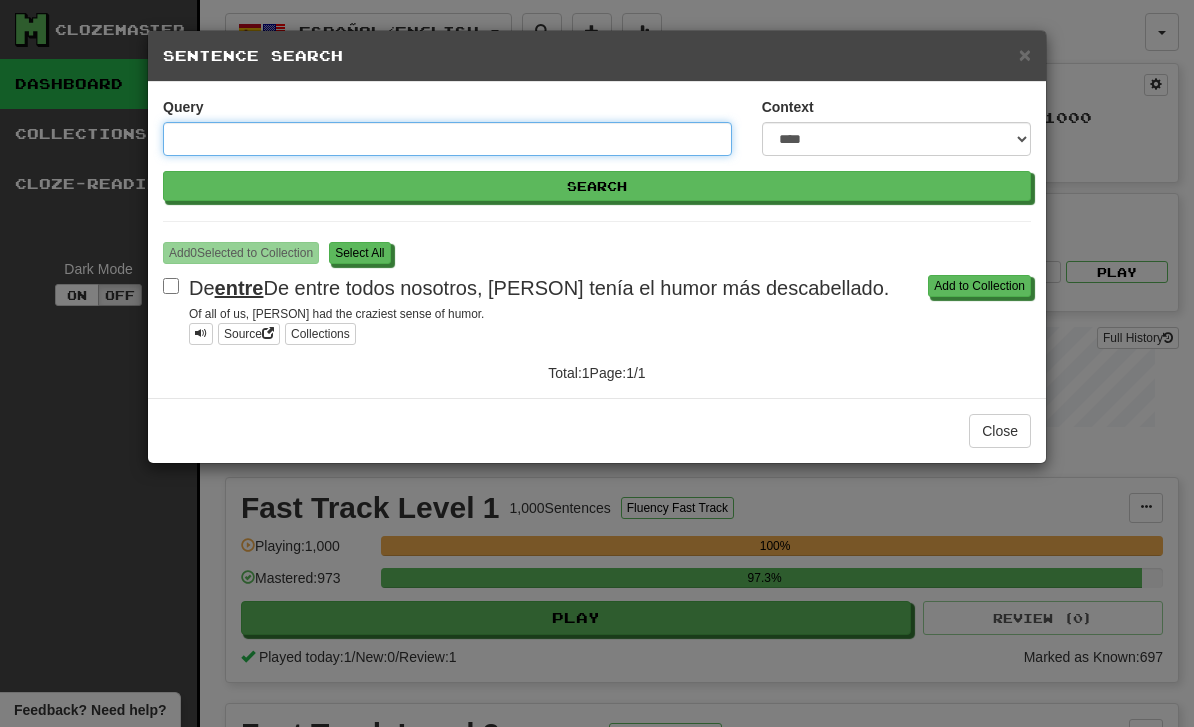 click on "Query" at bounding box center (447, 139) 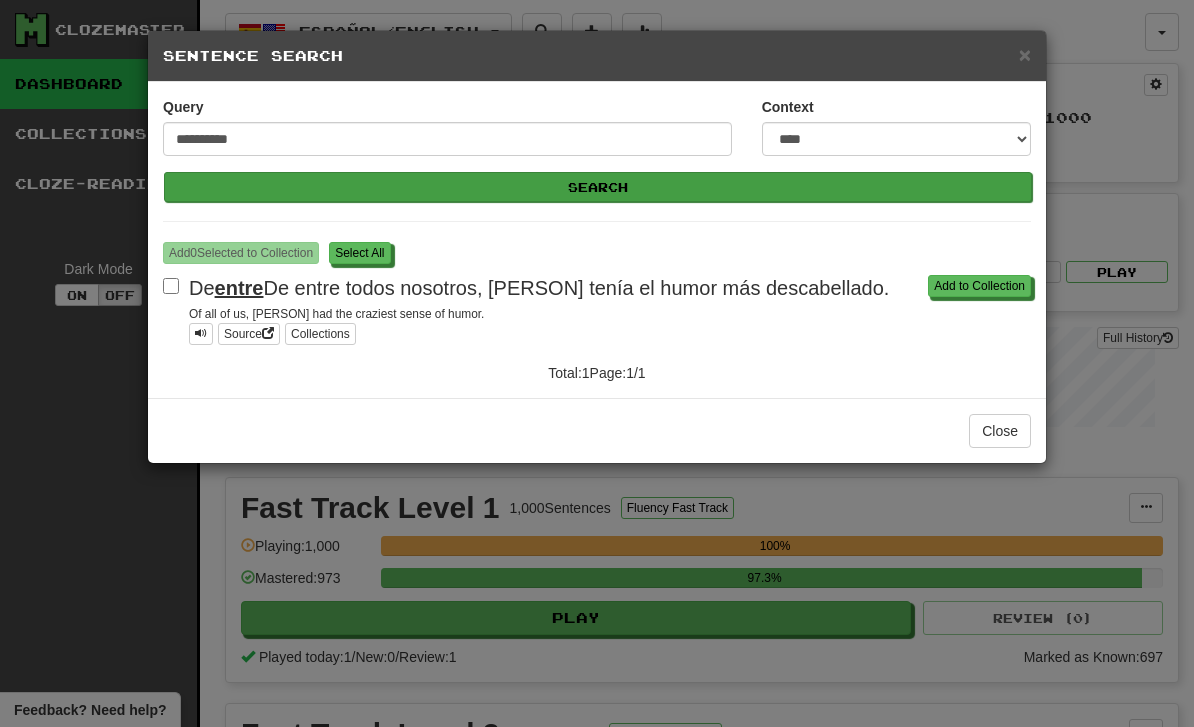 click on "Search" at bounding box center (598, 187) 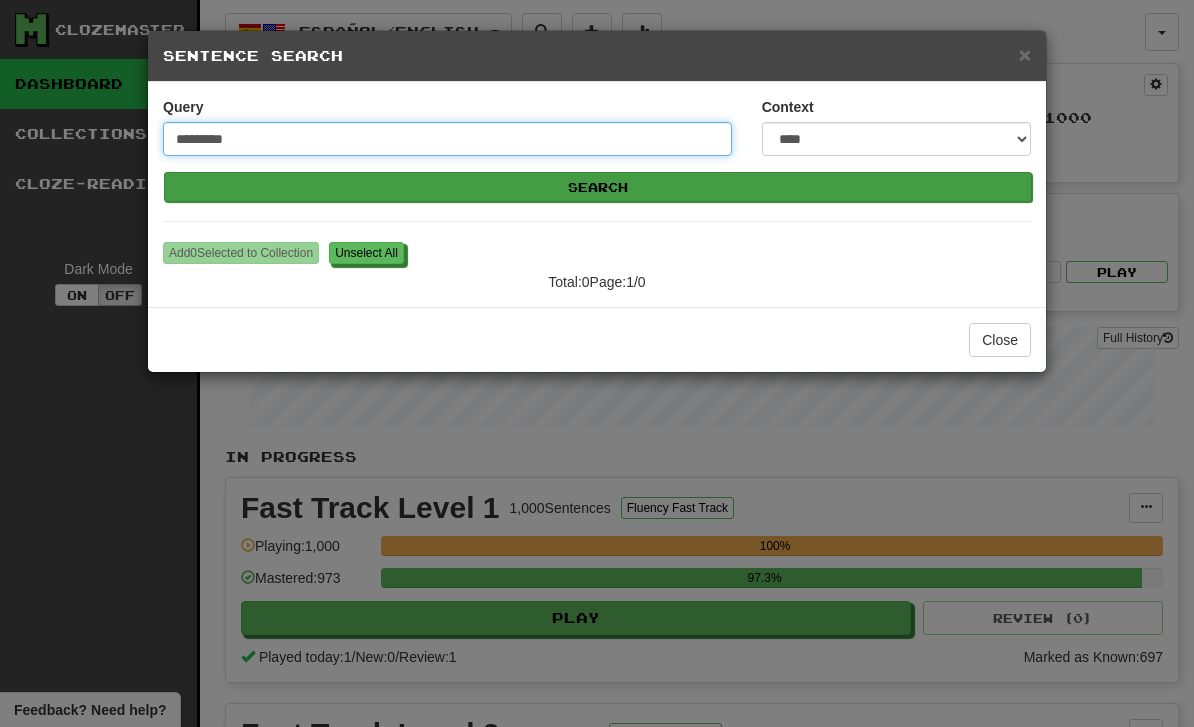 click on "Search" at bounding box center [598, 187] 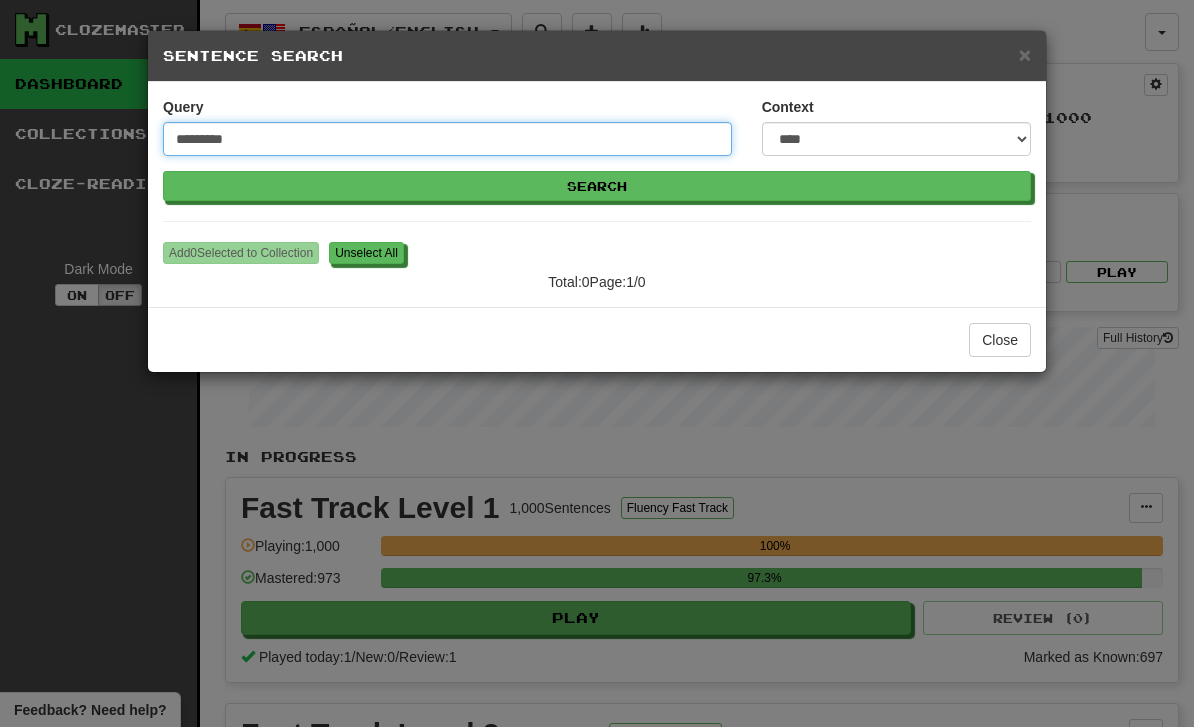 click on "*********" at bounding box center (447, 139) 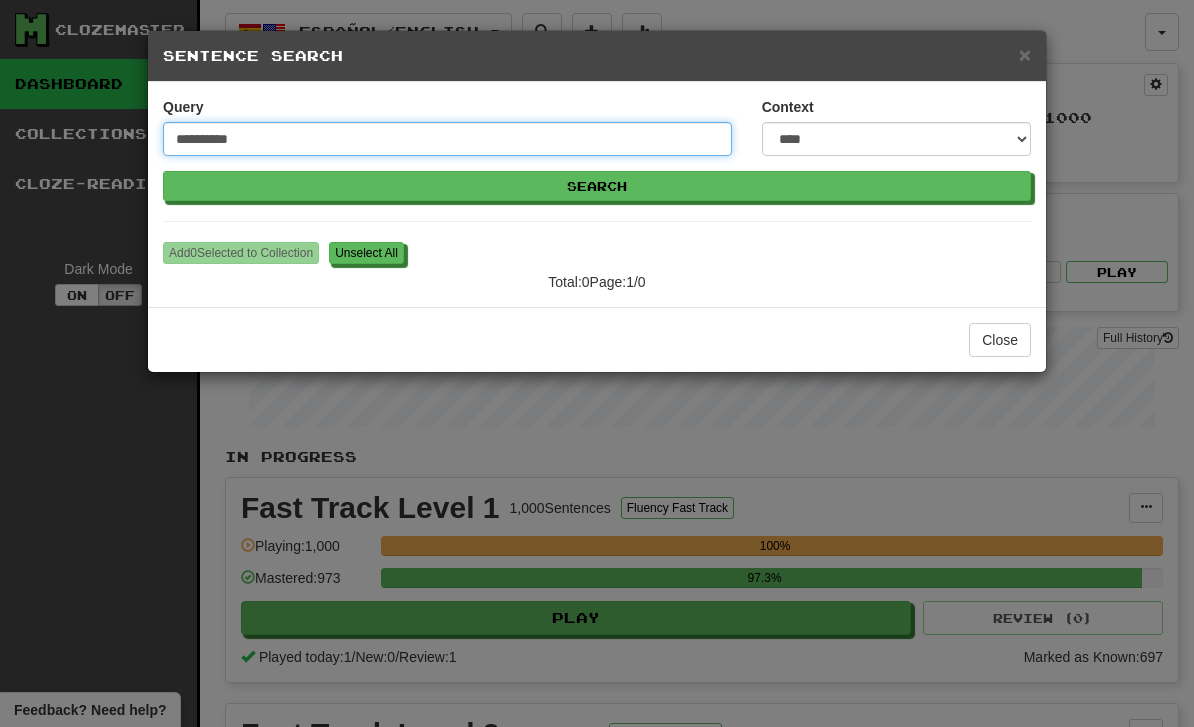 click on "Search" at bounding box center (597, 186) 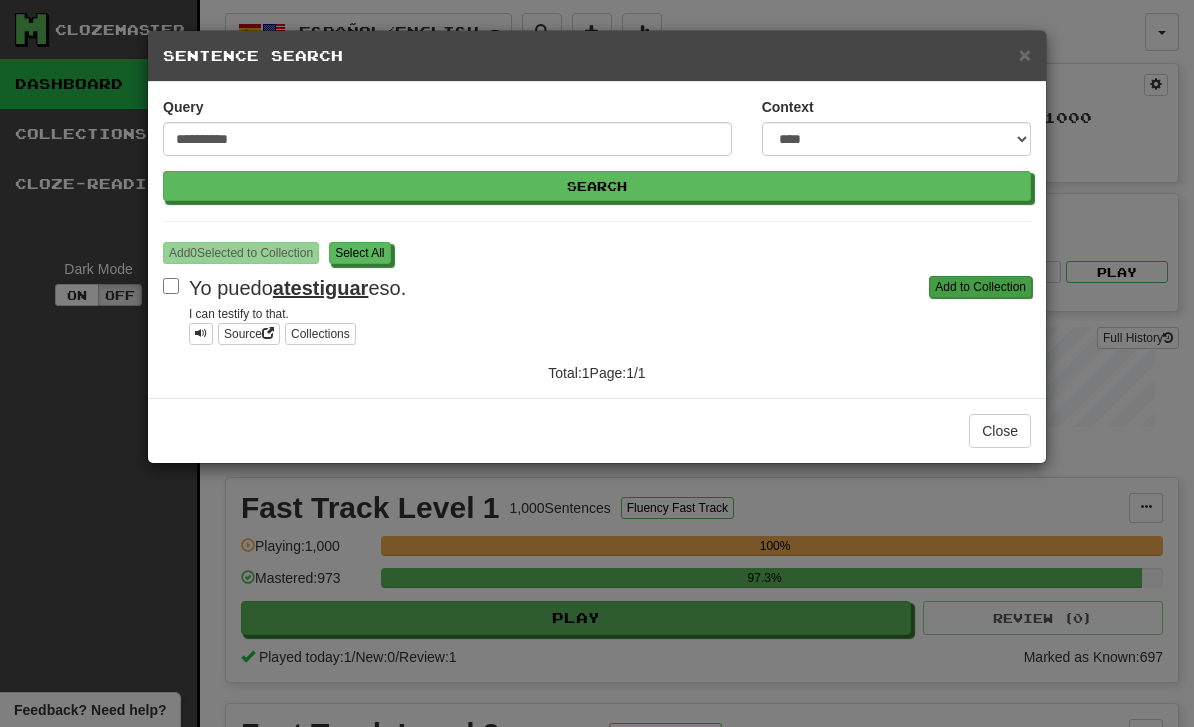 click on "Add to Collection" at bounding box center (980, 287) 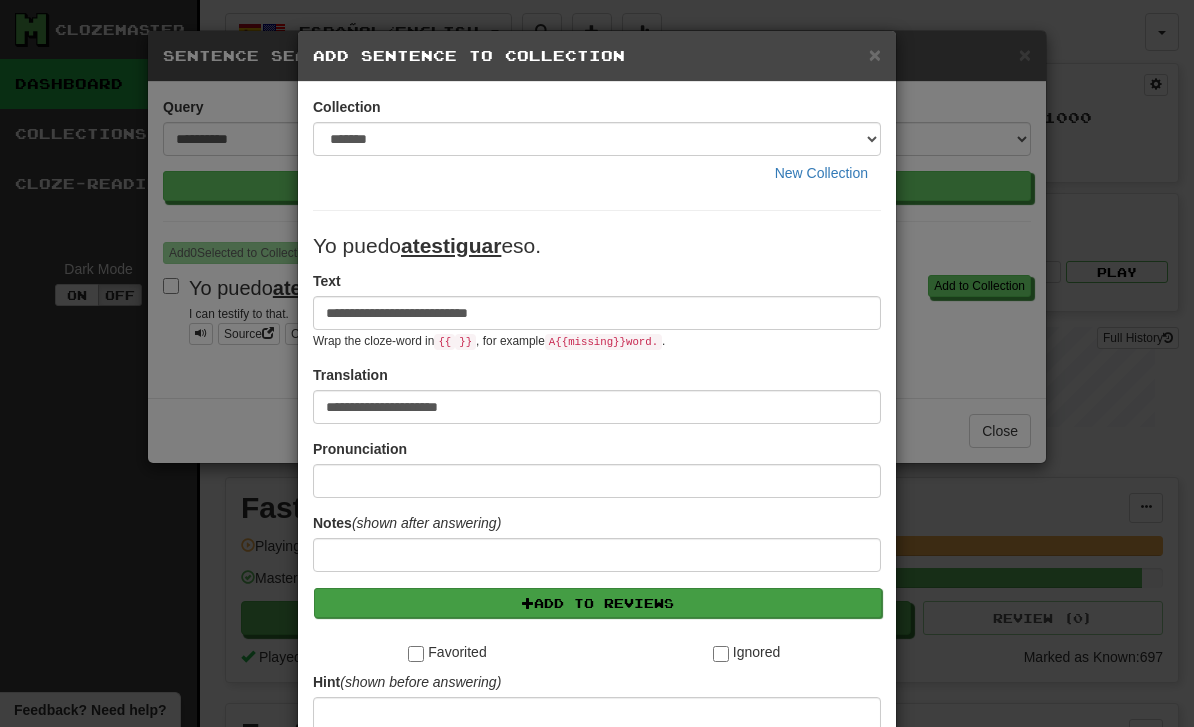 click on "Add to Reviews" at bounding box center [598, 603] 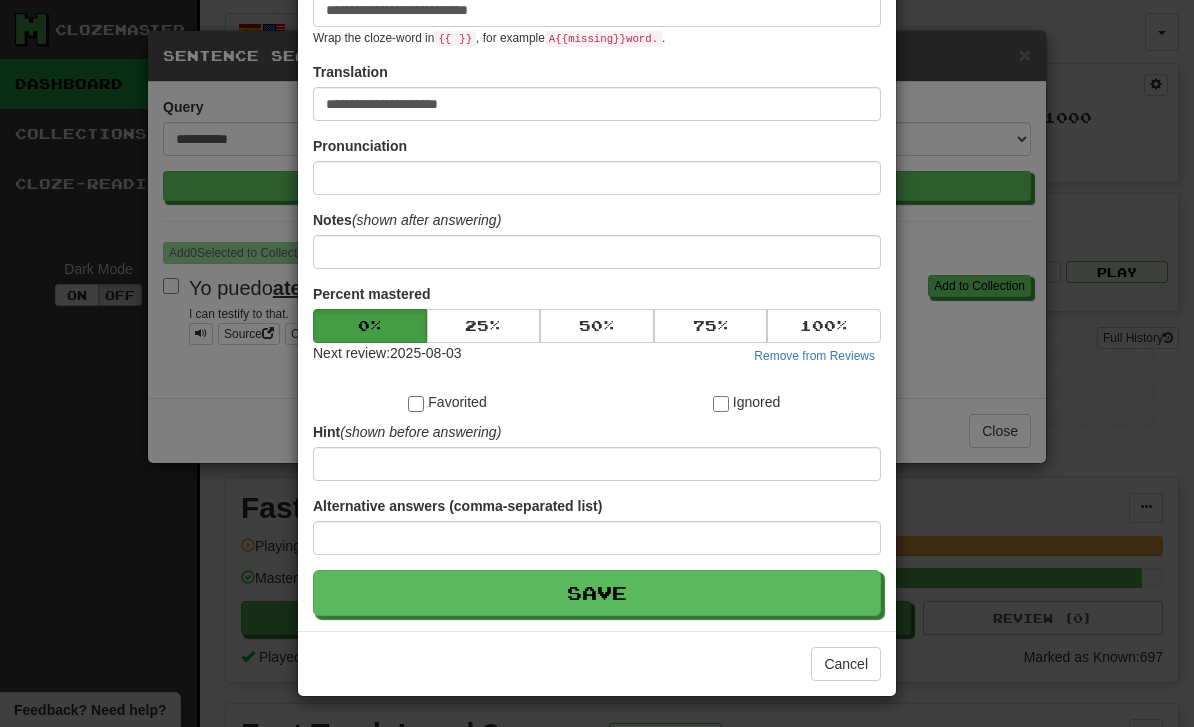 scroll, scrollTop: 304, scrollLeft: 0, axis: vertical 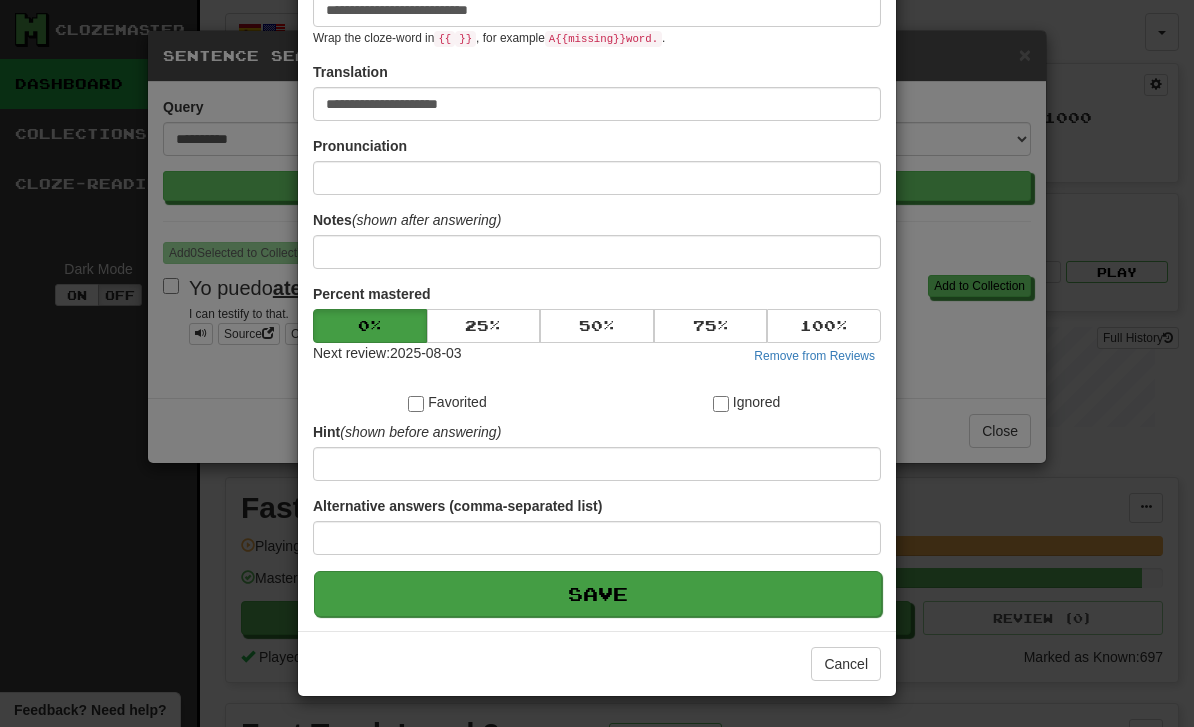 click on "Save" at bounding box center (598, 594) 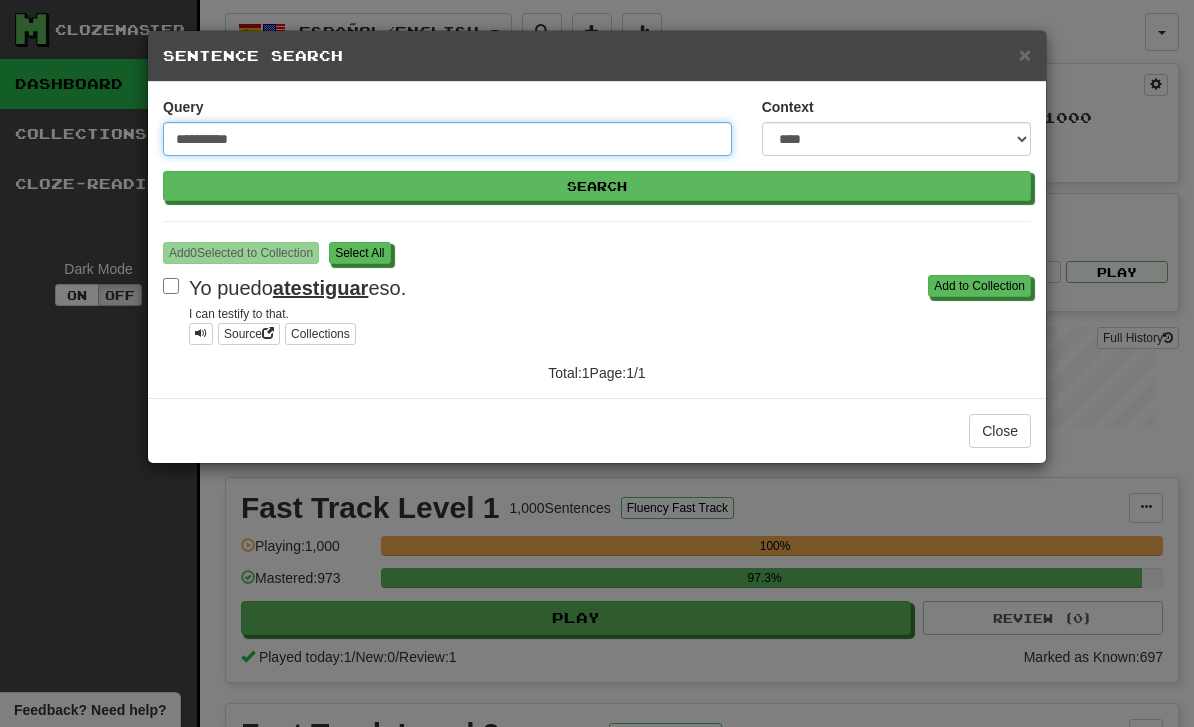 click on "**********" at bounding box center (447, 139) 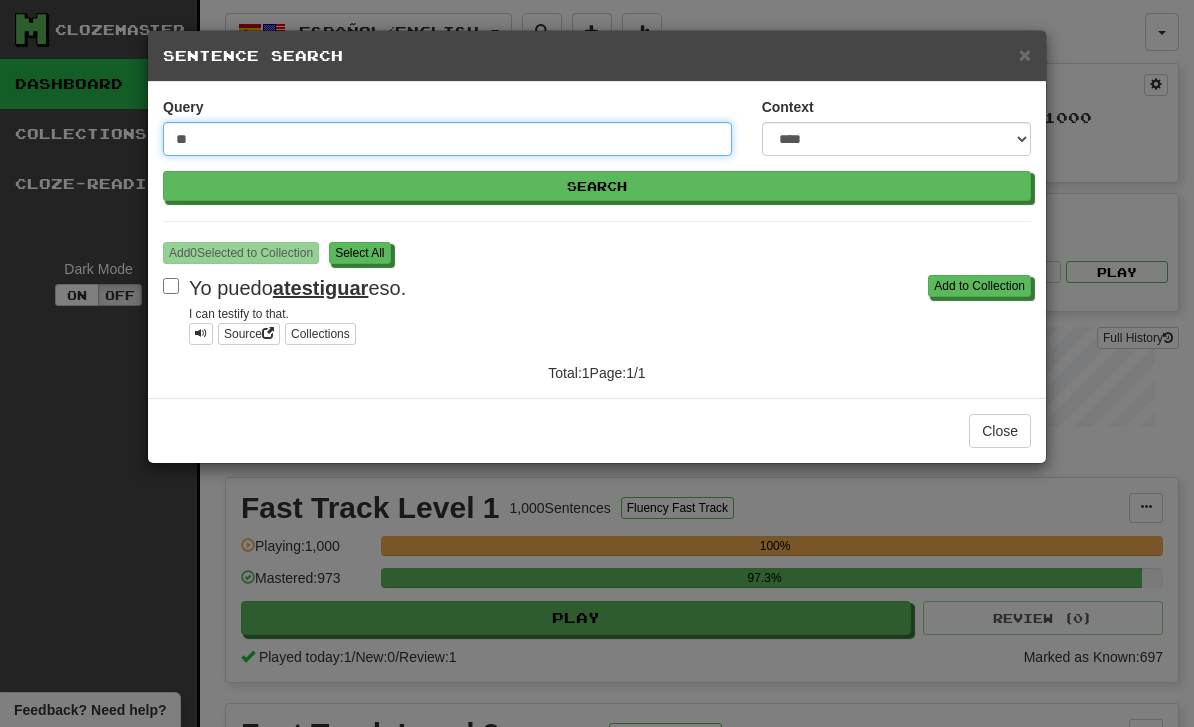 type on "*" 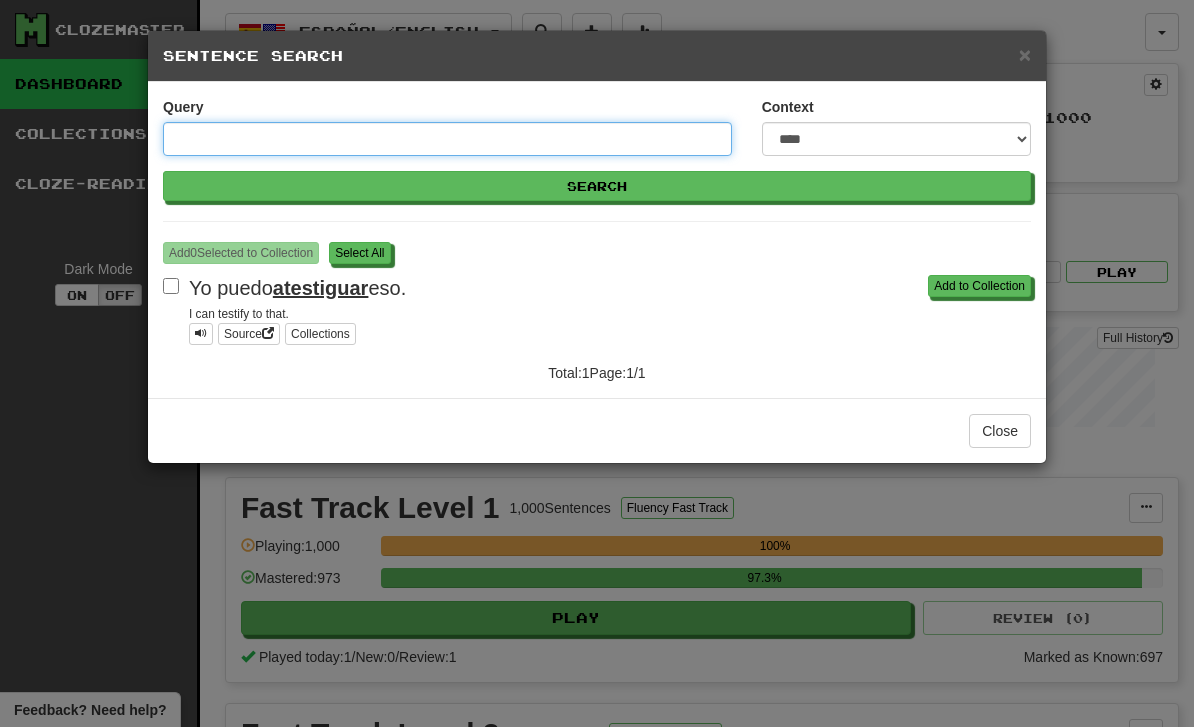 click on "Query" at bounding box center [447, 139] 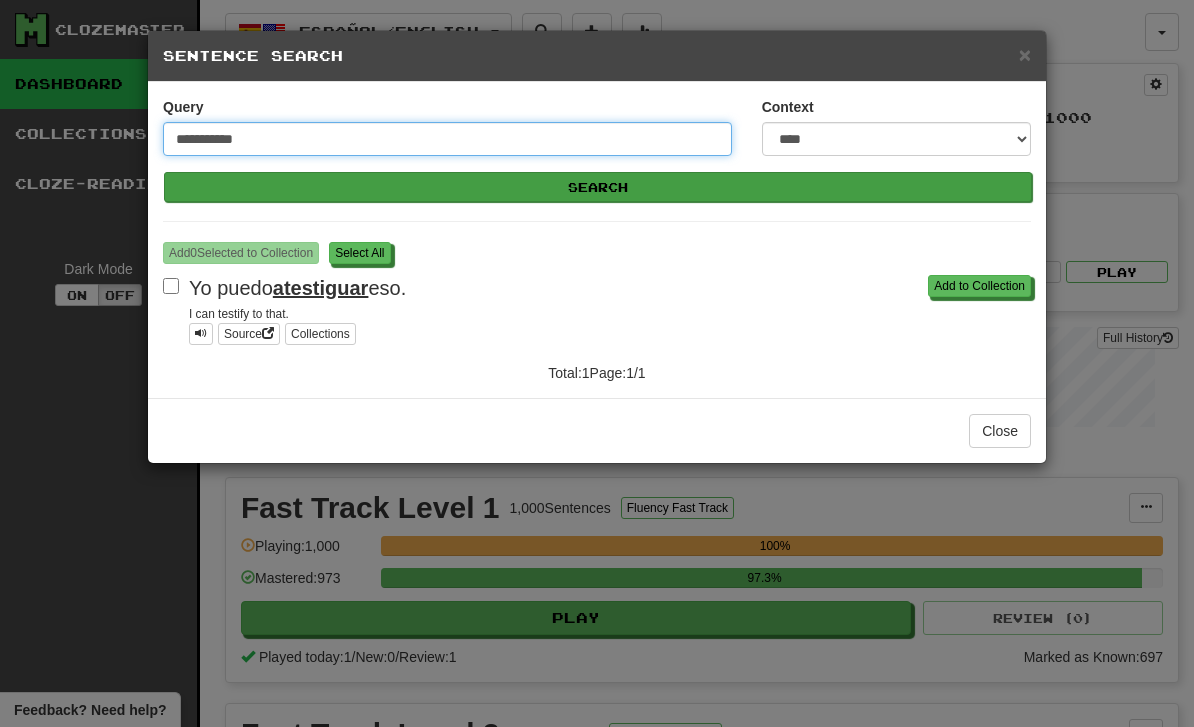 type on "**********" 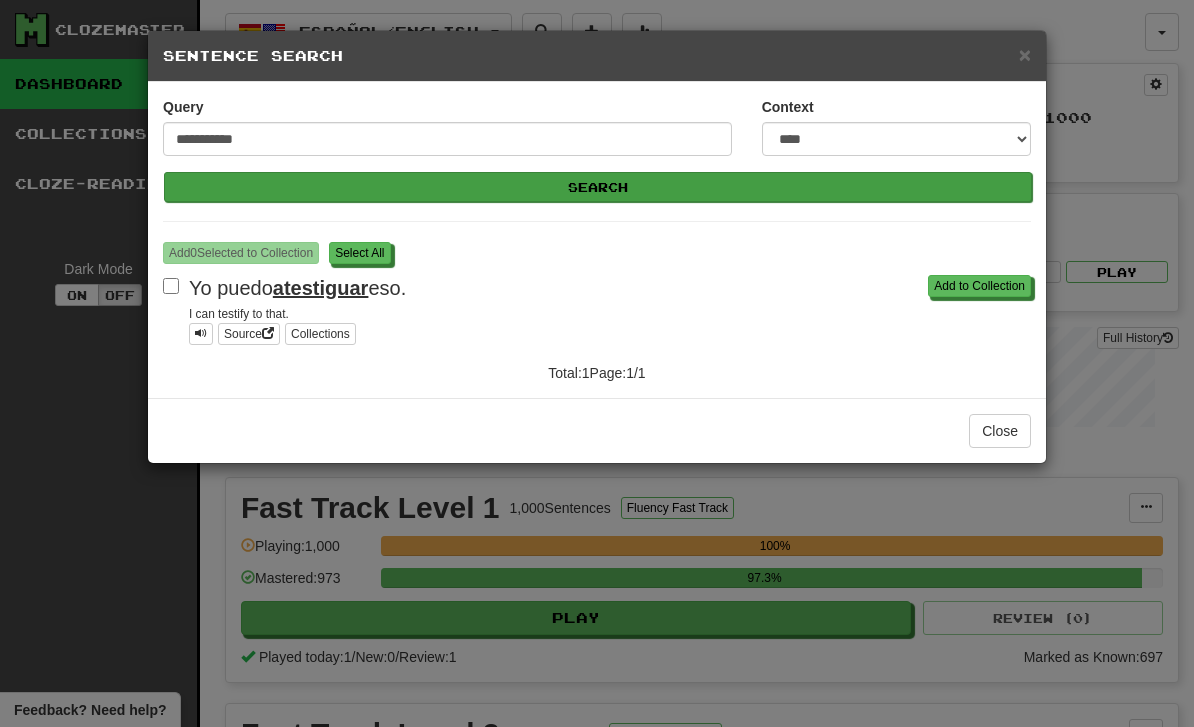 click on "Search" at bounding box center (598, 187) 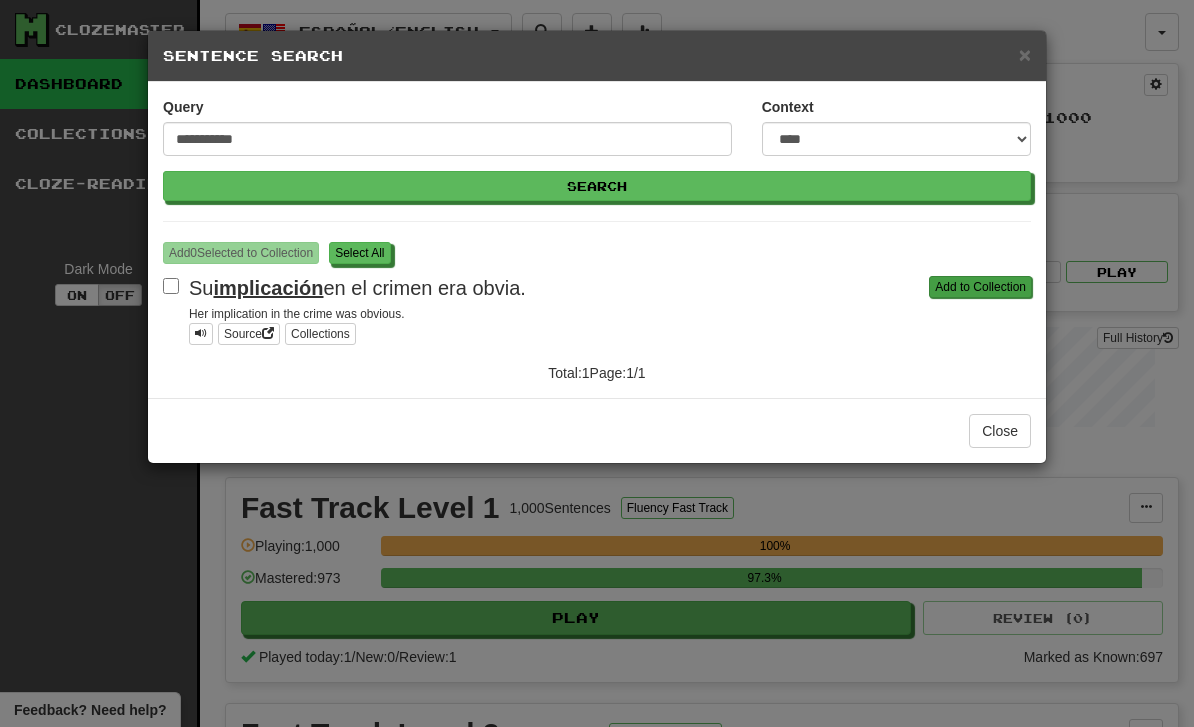 click on "Add to Collection" at bounding box center (980, 287) 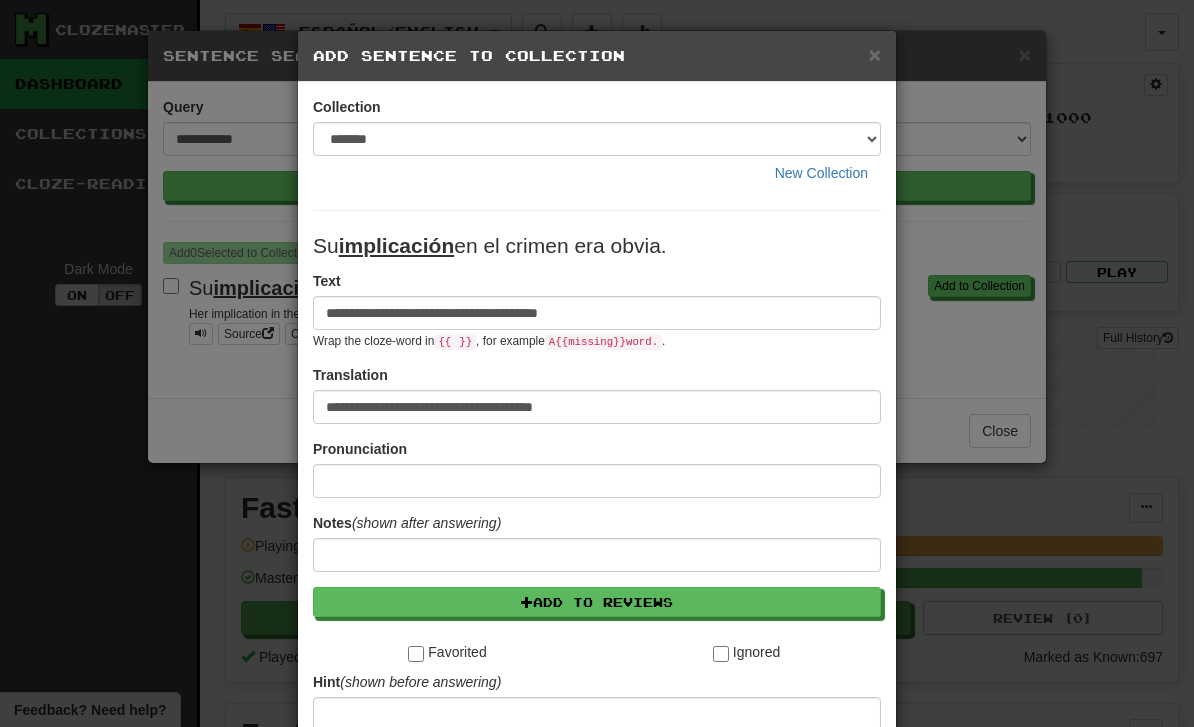 click on "**********" at bounding box center [597, 313] 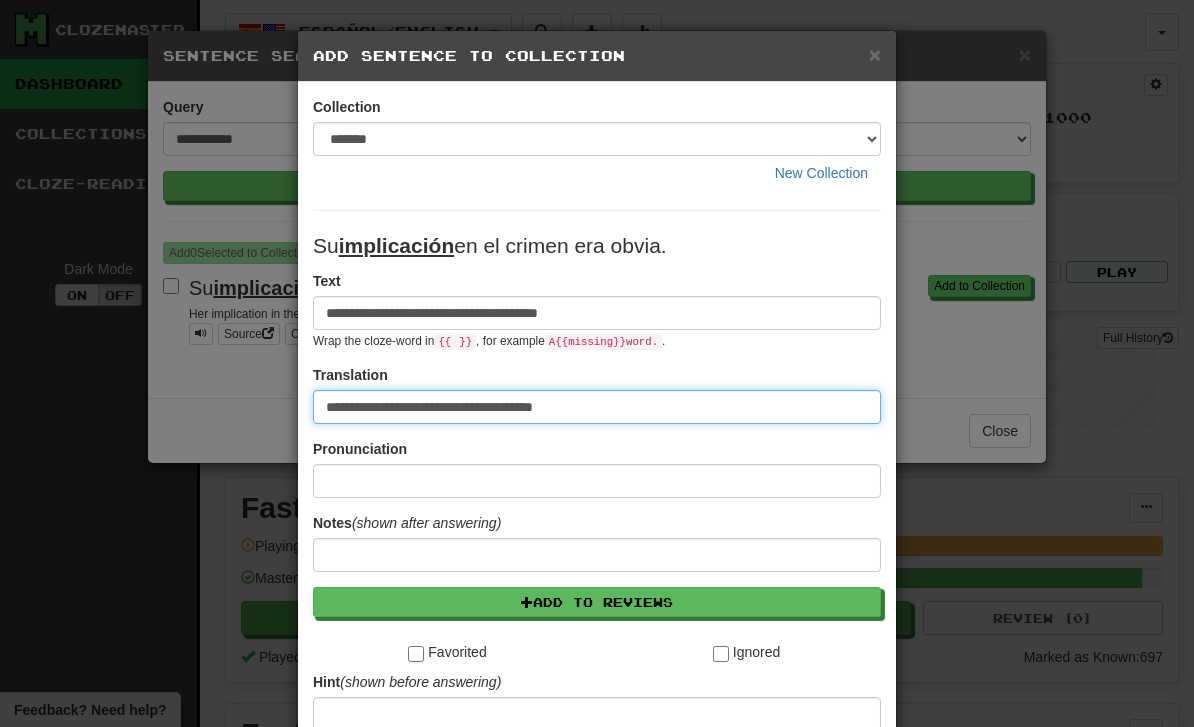 click on "**********" at bounding box center (597, 407) 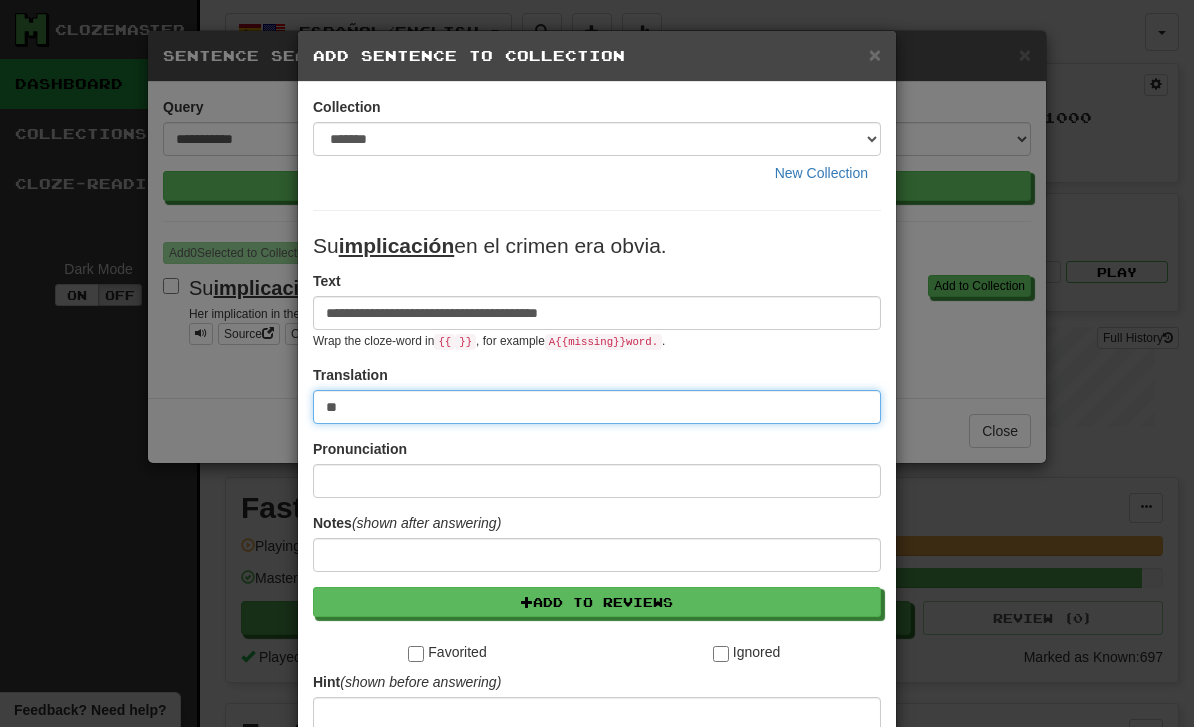 type on "*" 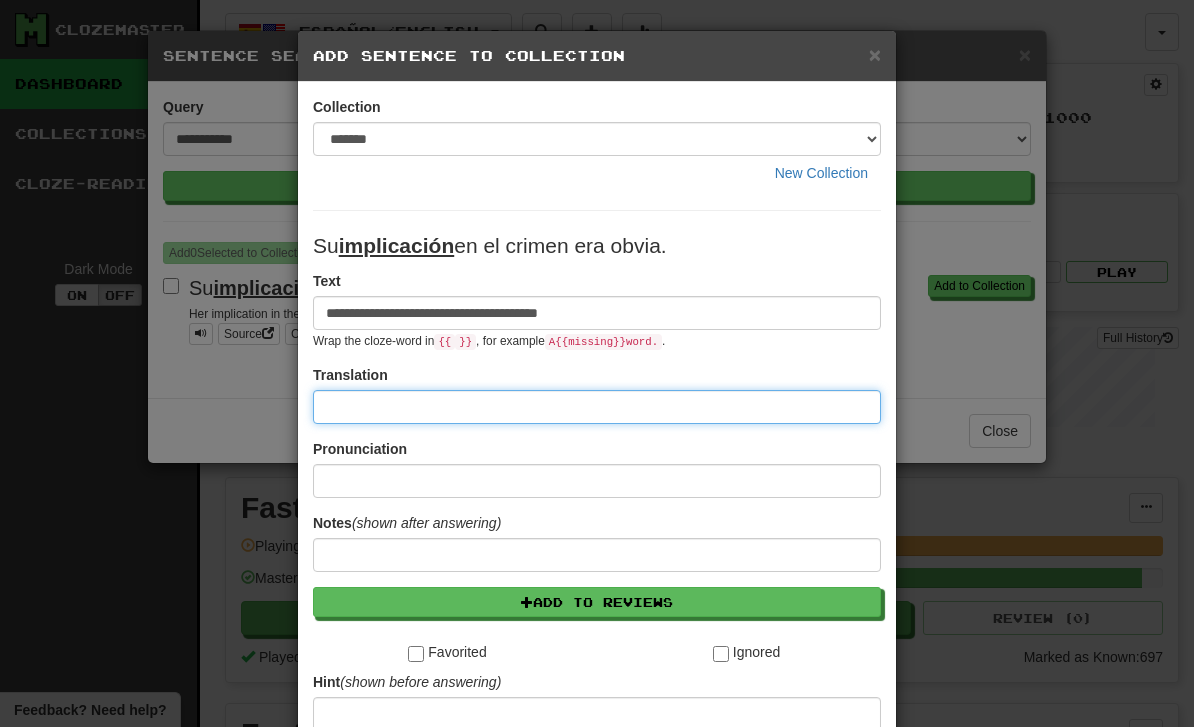 click at bounding box center [597, 407] 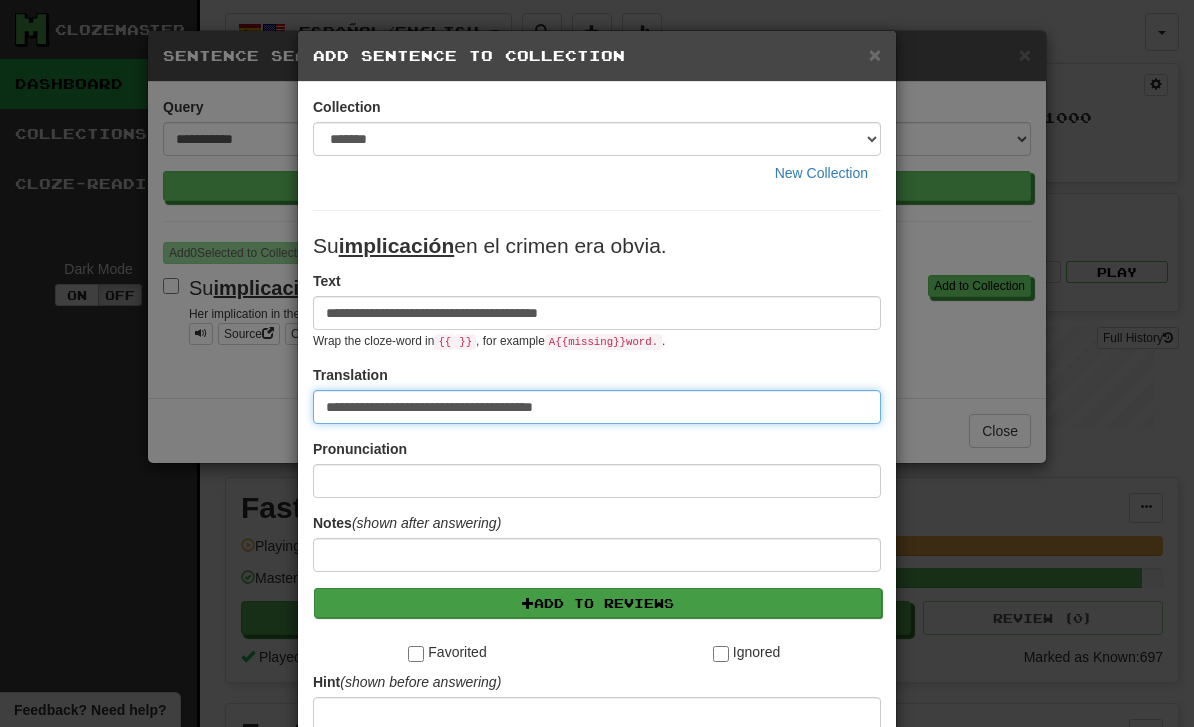type on "**********" 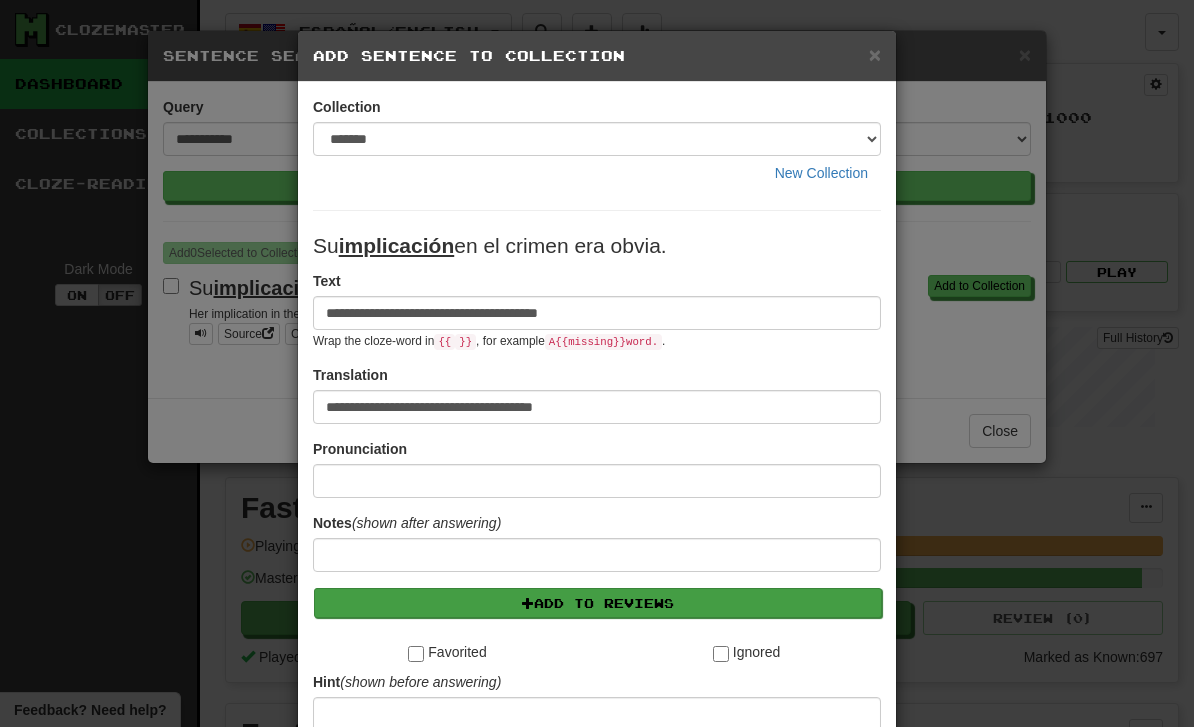 click on "Add to Reviews" at bounding box center (598, 603) 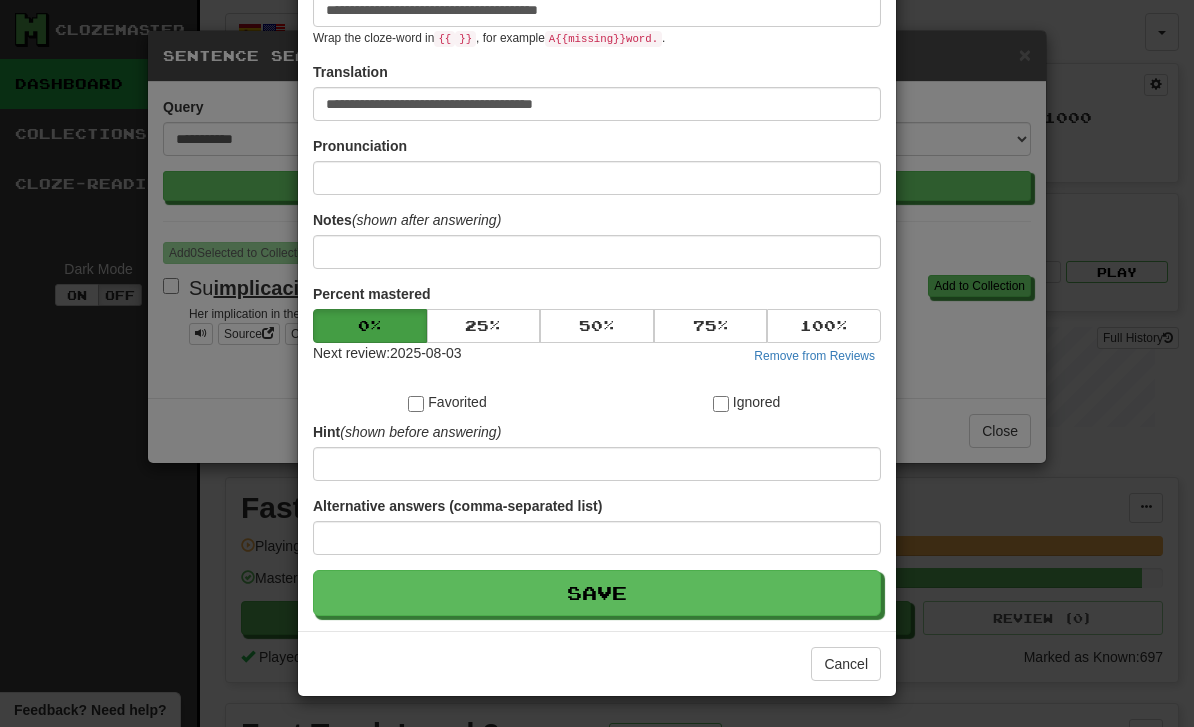 scroll, scrollTop: 304, scrollLeft: 0, axis: vertical 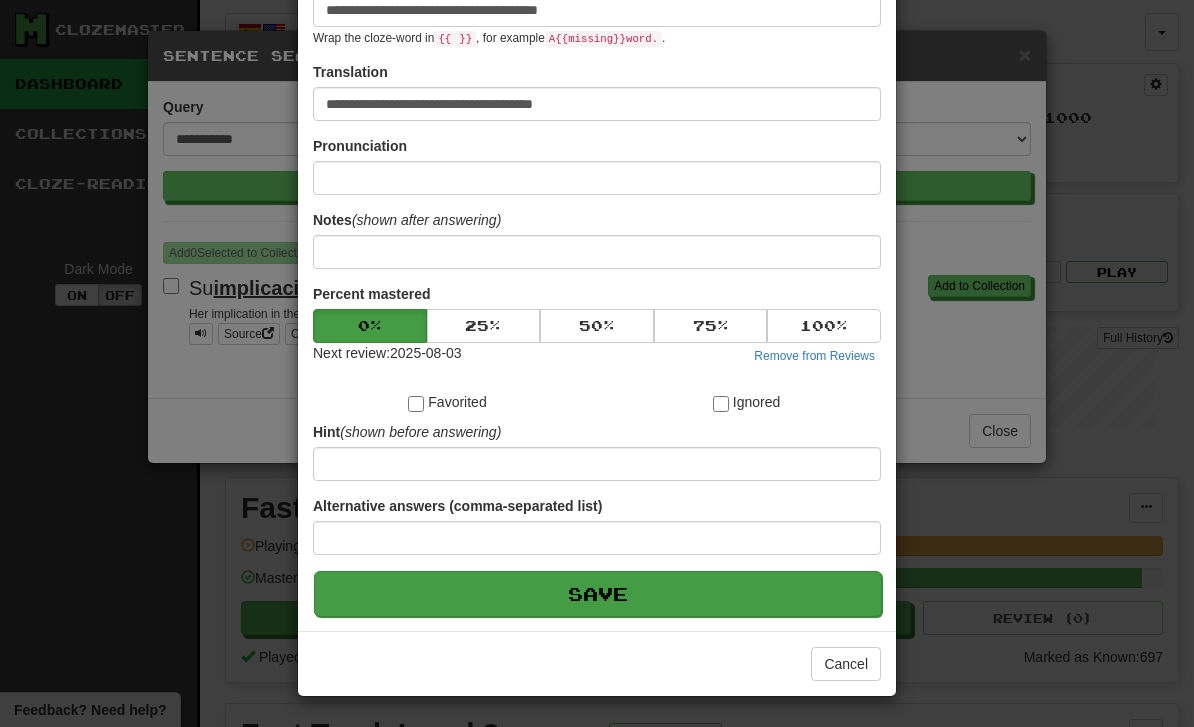 click on "Save" at bounding box center (598, 594) 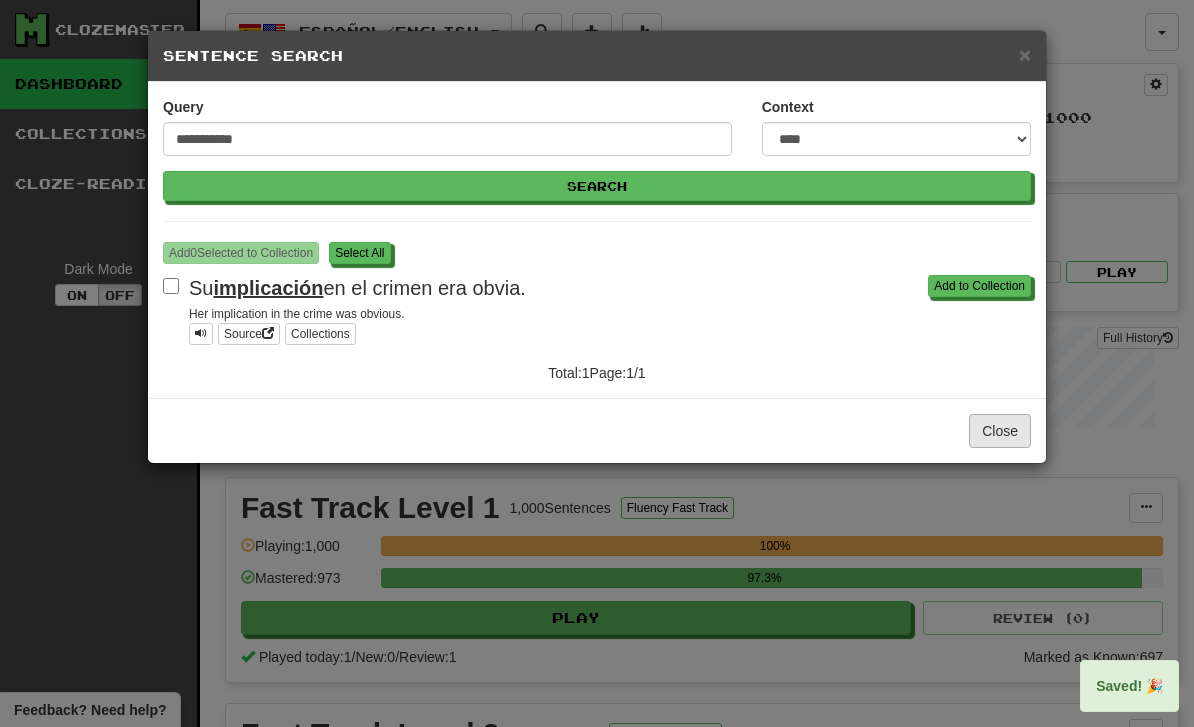 click on "Close" at bounding box center [1000, 431] 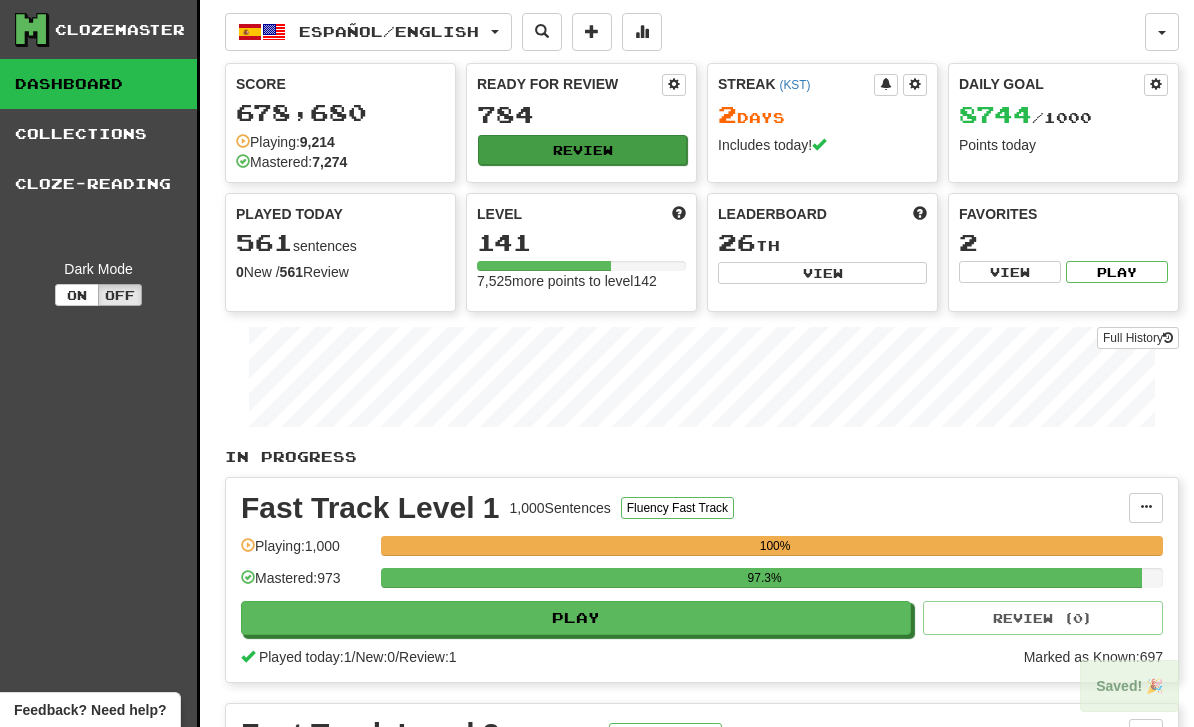 click on "Review" at bounding box center (582, 150) 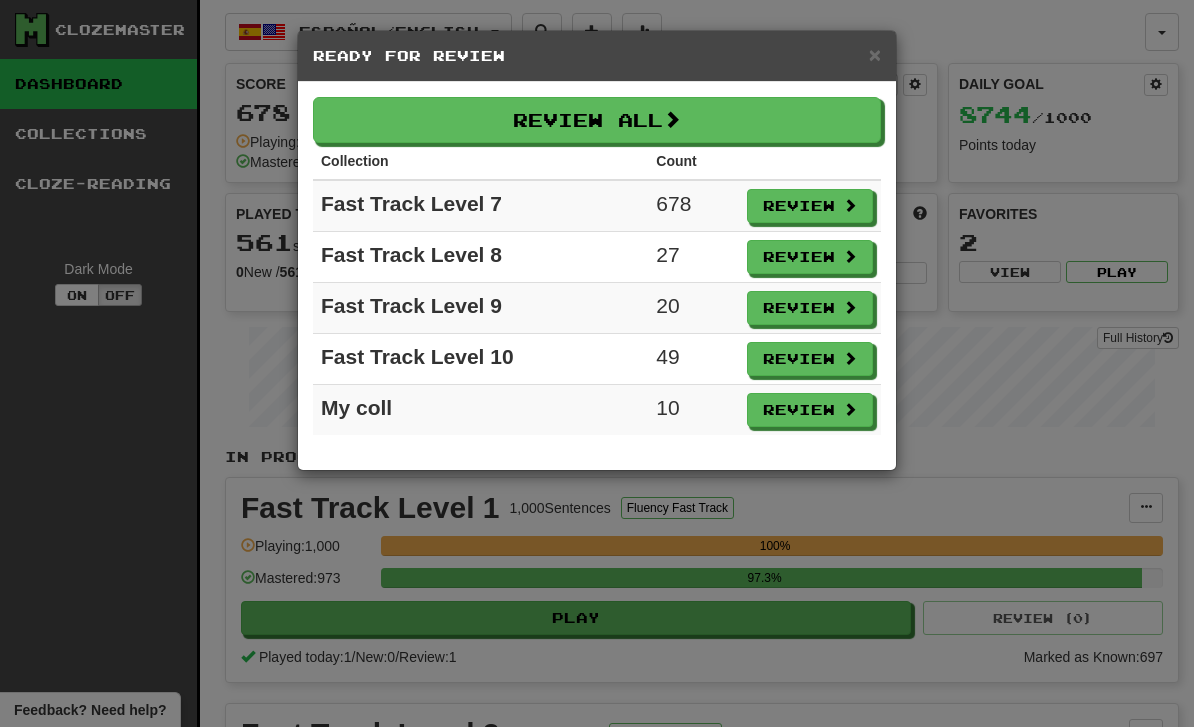 click on "× Ready for Review Review All  Collection Count Fast Track Level 7 678 Review Fast Track Level 8 27 Review Fast Track Level 9 20 Review Fast Track Level 10 49 Review My coll 10 Review" at bounding box center [597, 363] 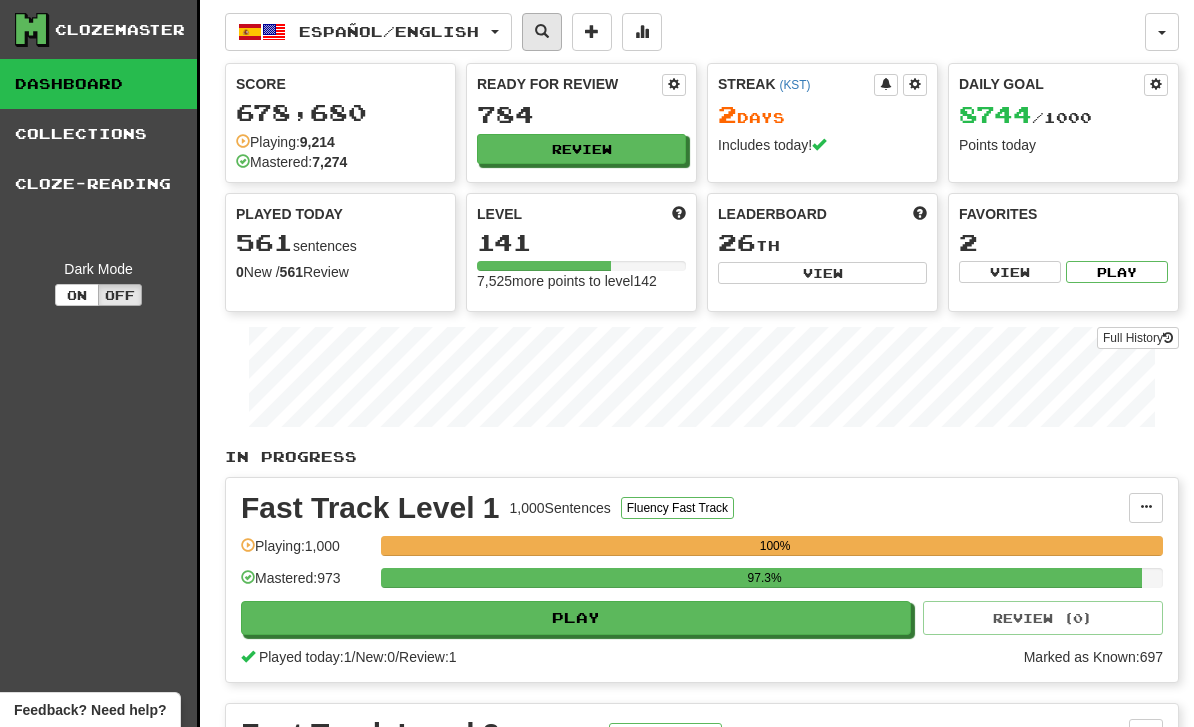 click at bounding box center (542, 32) 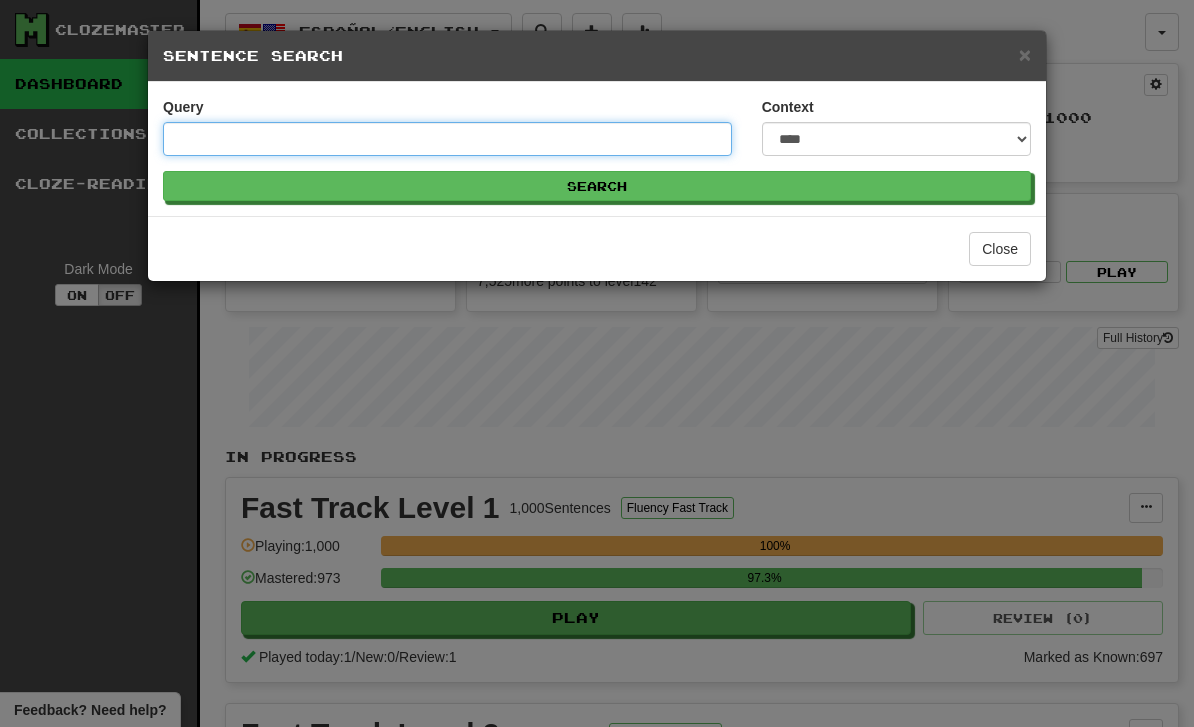 click on "Query" at bounding box center [447, 139] 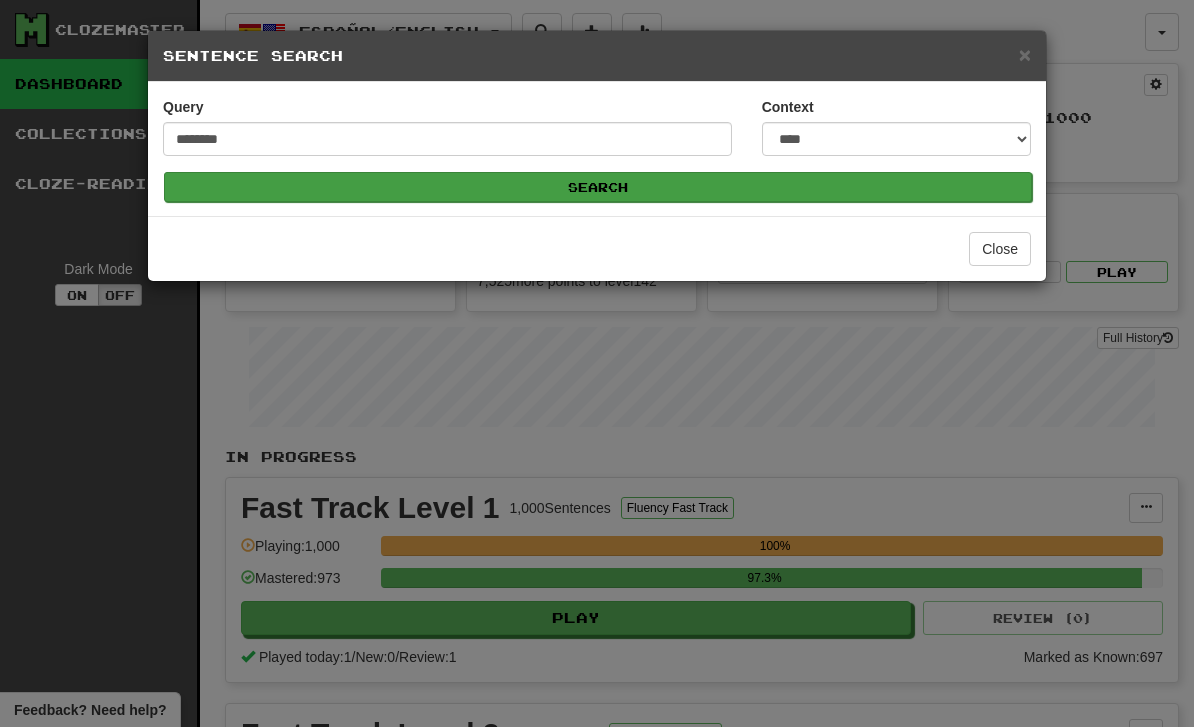 click on "Search" at bounding box center (598, 187) 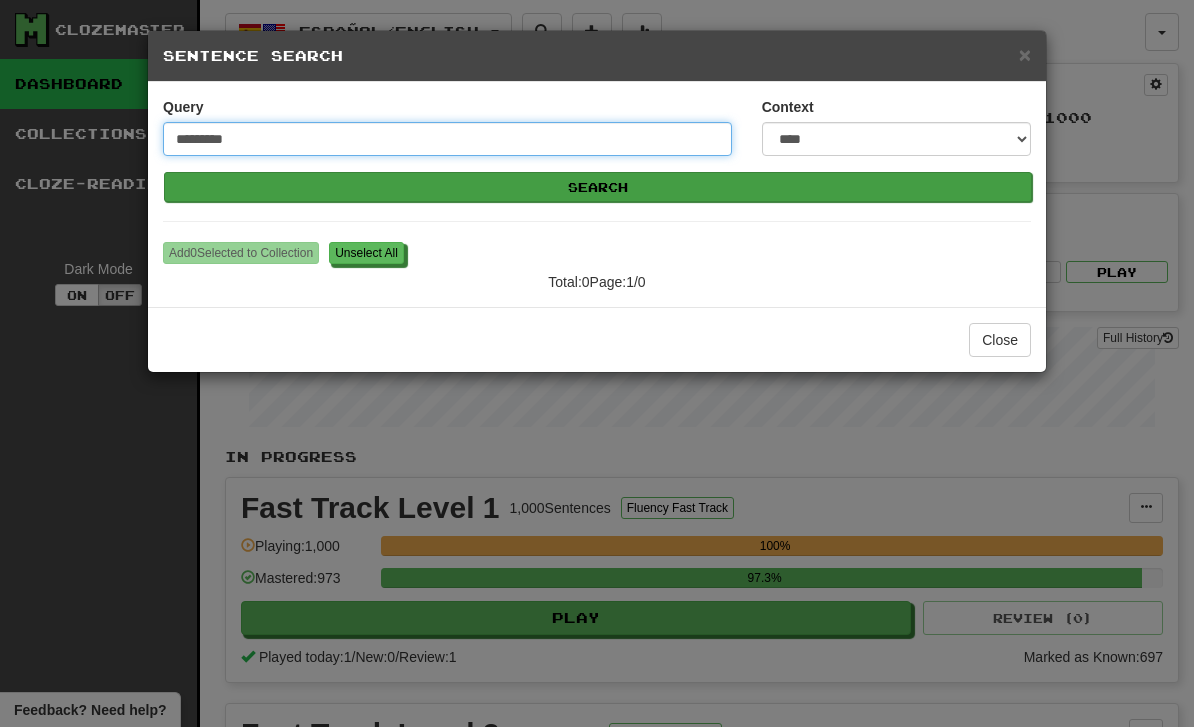 click on "Search" at bounding box center (598, 187) 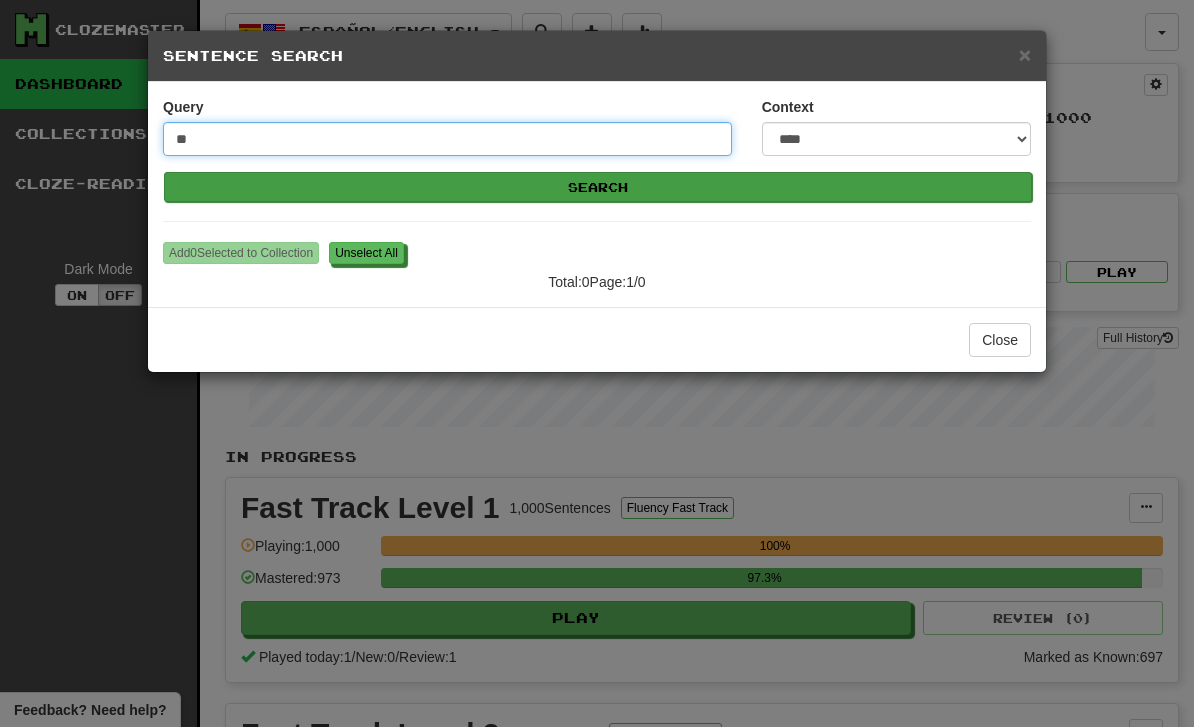 type on "*" 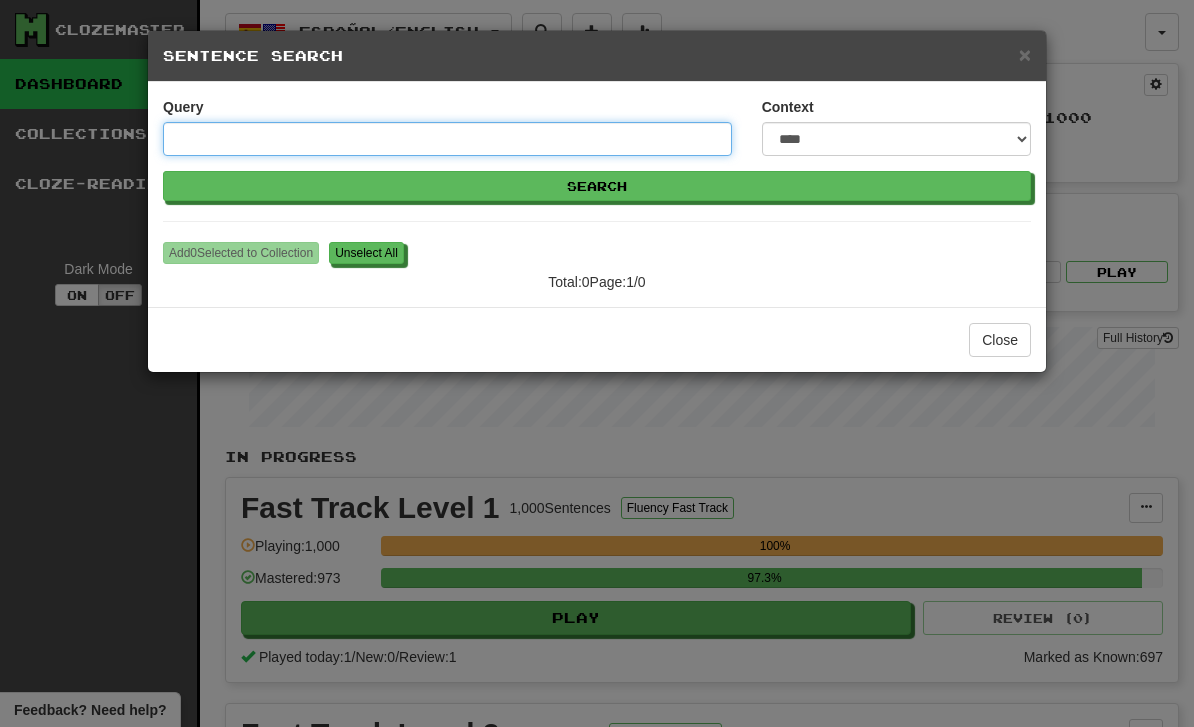 click on "Query" at bounding box center (447, 139) 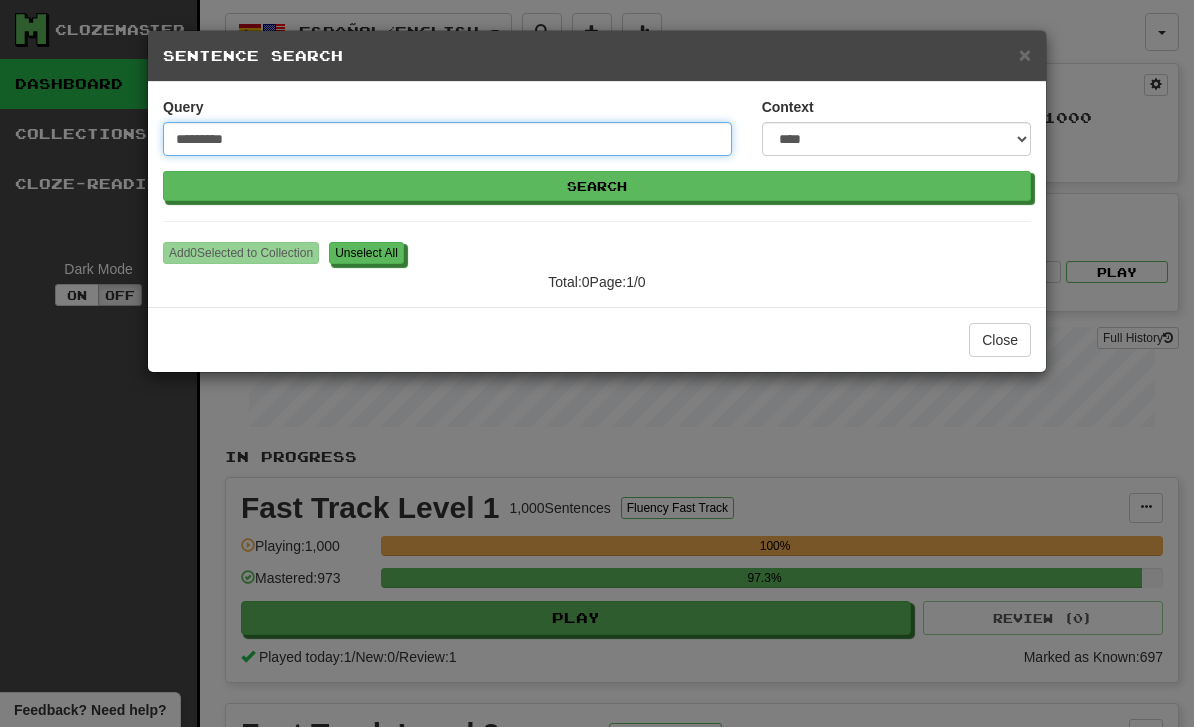 type on "*********" 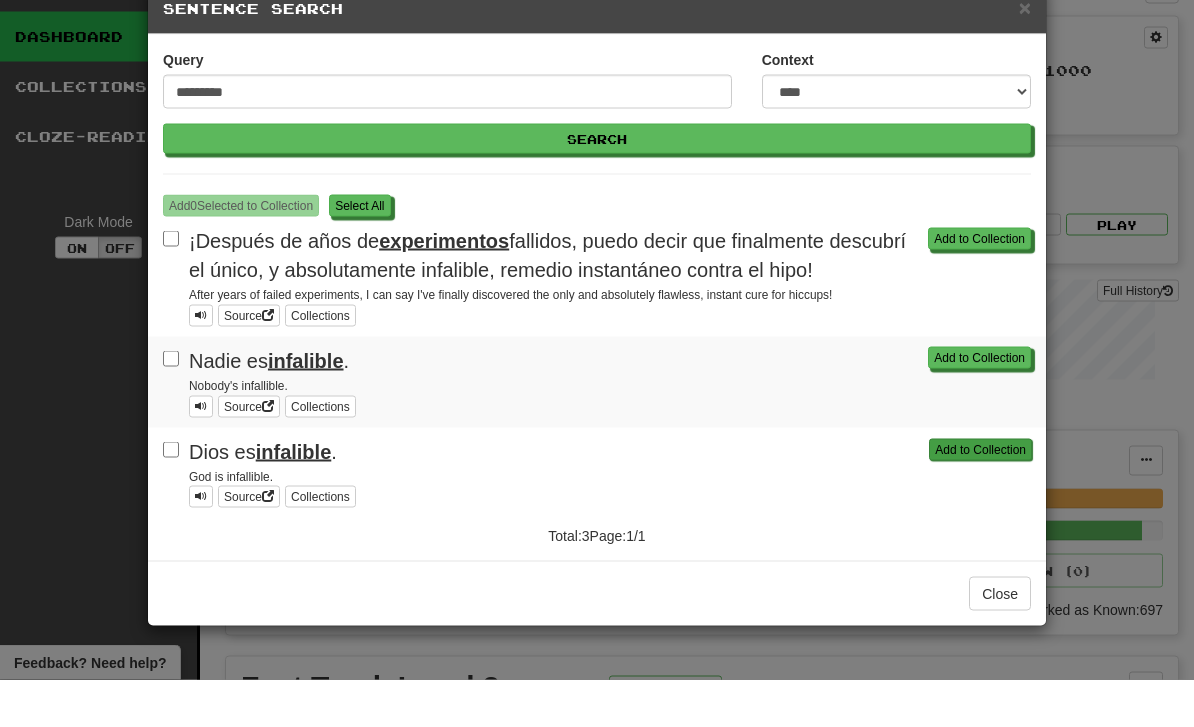 click on "Add to Collection" at bounding box center (980, 497) 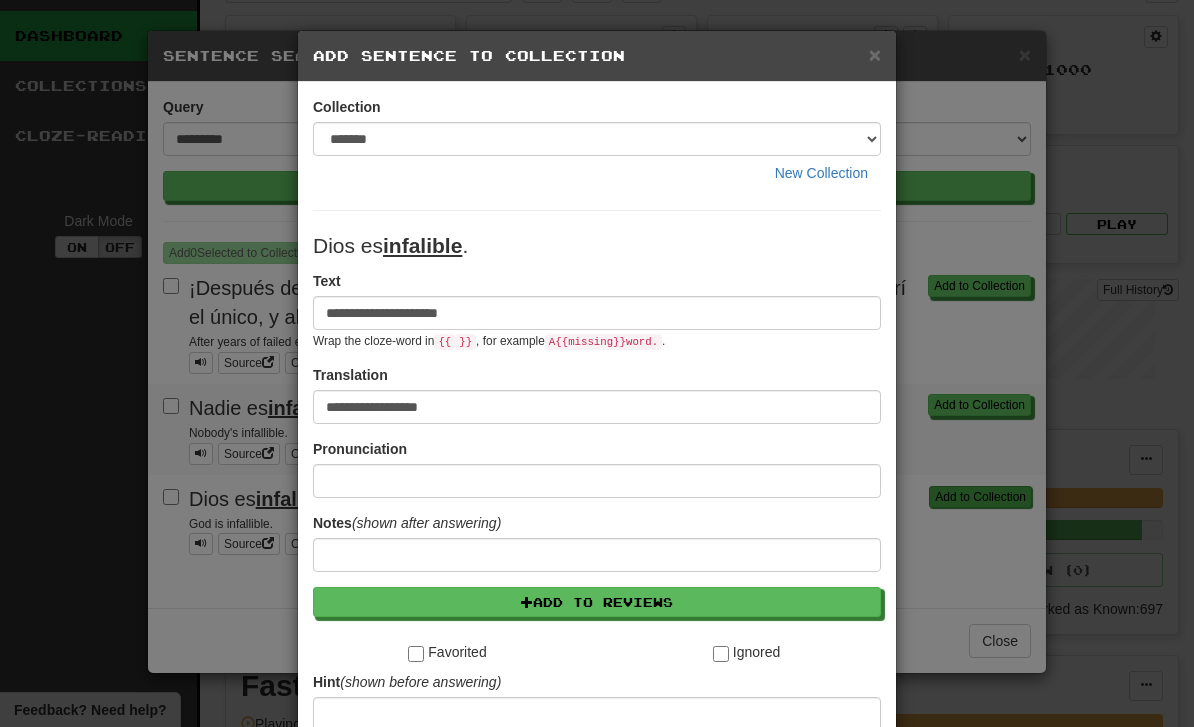 scroll, scrollTop: 47, scrollLeft: 0, axis: vertical 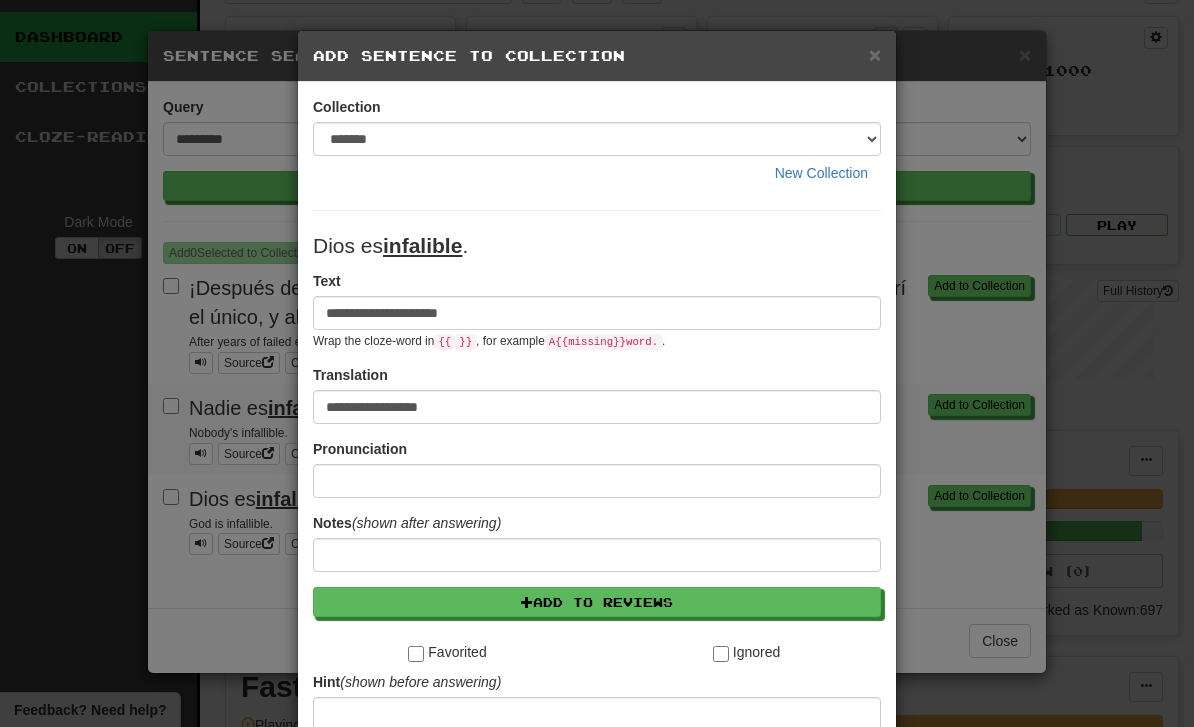 click on "**********" at bounding box center [597, 363] 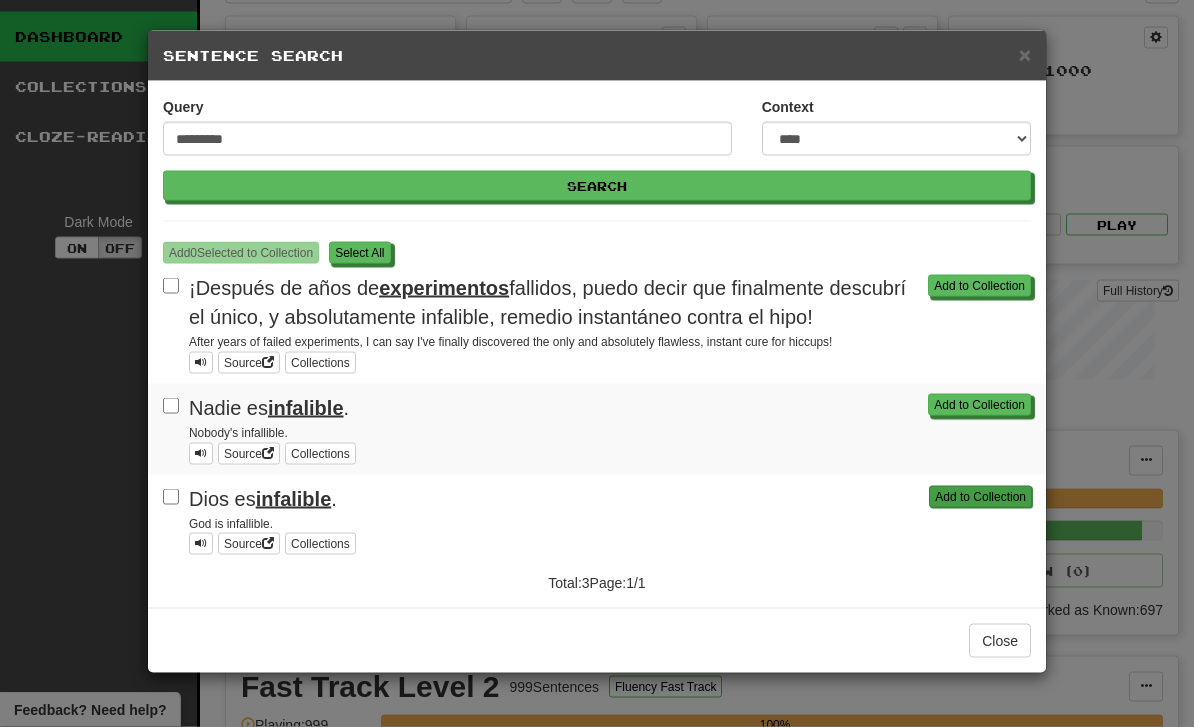 click on "Add to Collection" at bounding box center (980, 497) 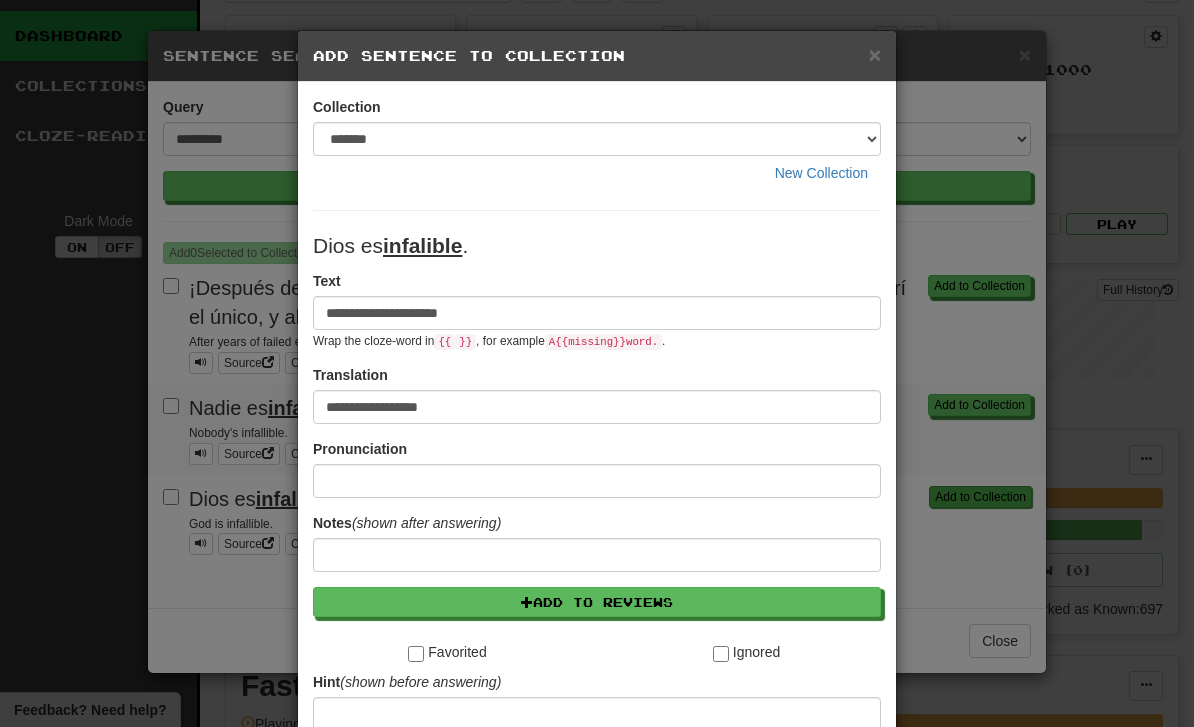 scroll, scrollTop: 47, scrollLeft: 0, axis: vertical 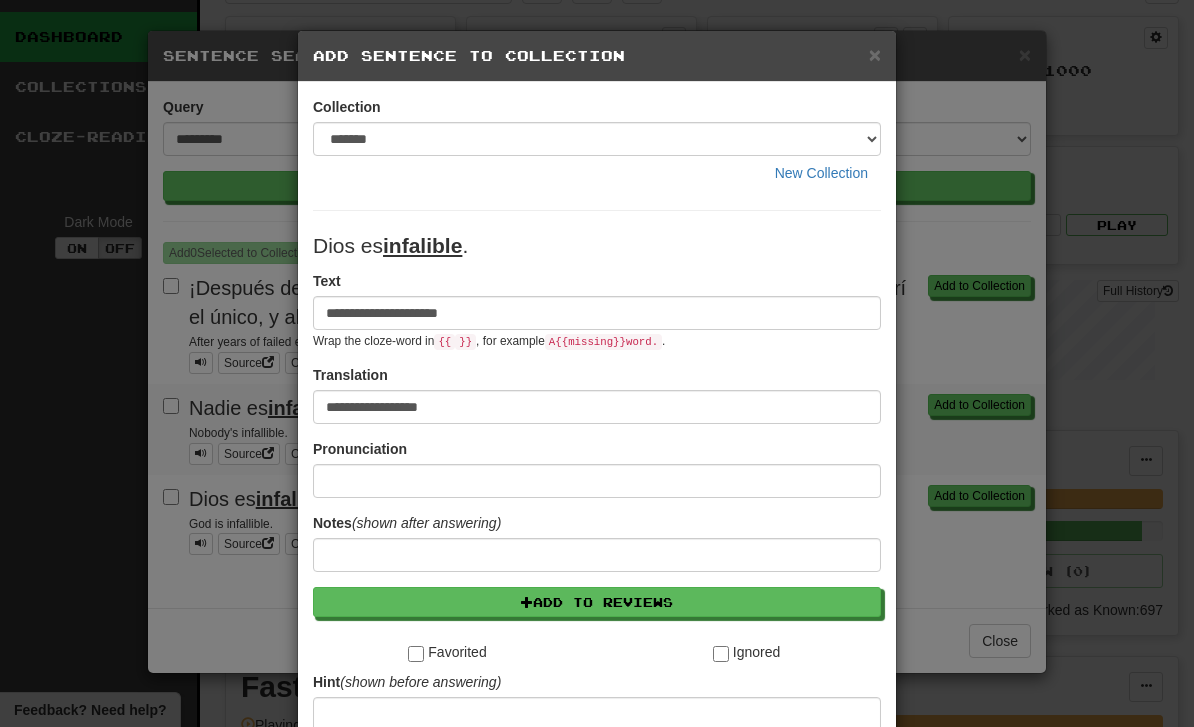 click on "**********" at bounding box center (597, 313) 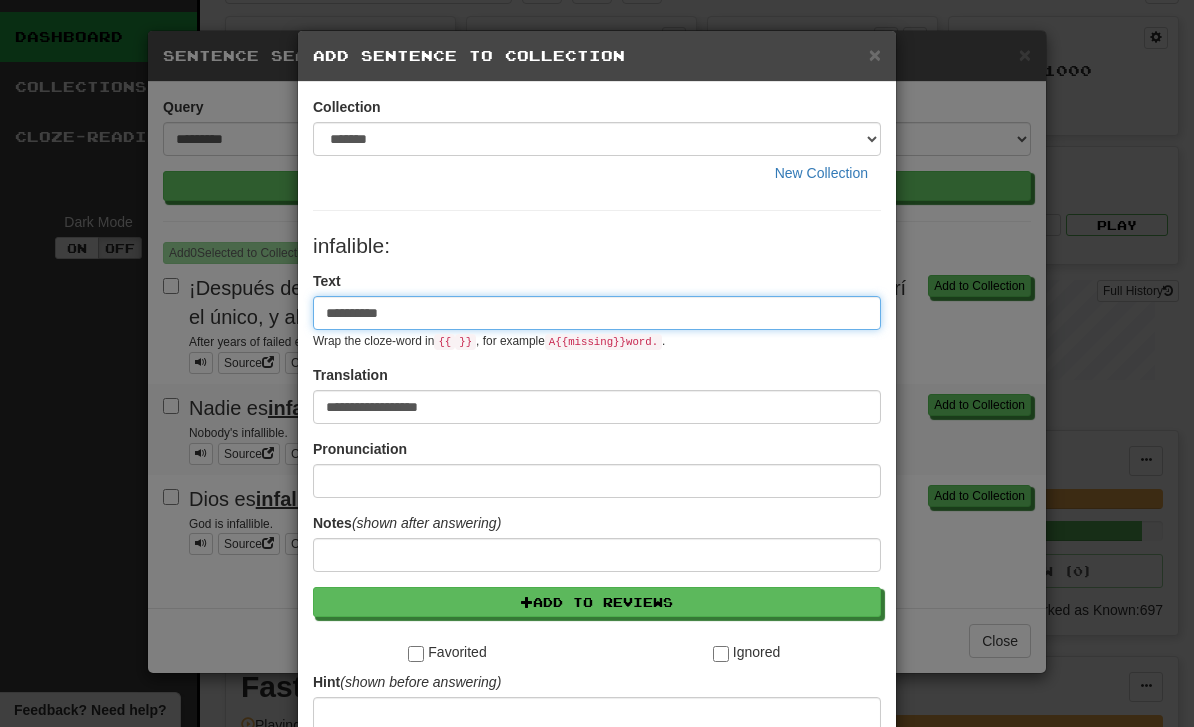 scroll, scrollTop: 48, scrollLeft: 0, axis: vertical 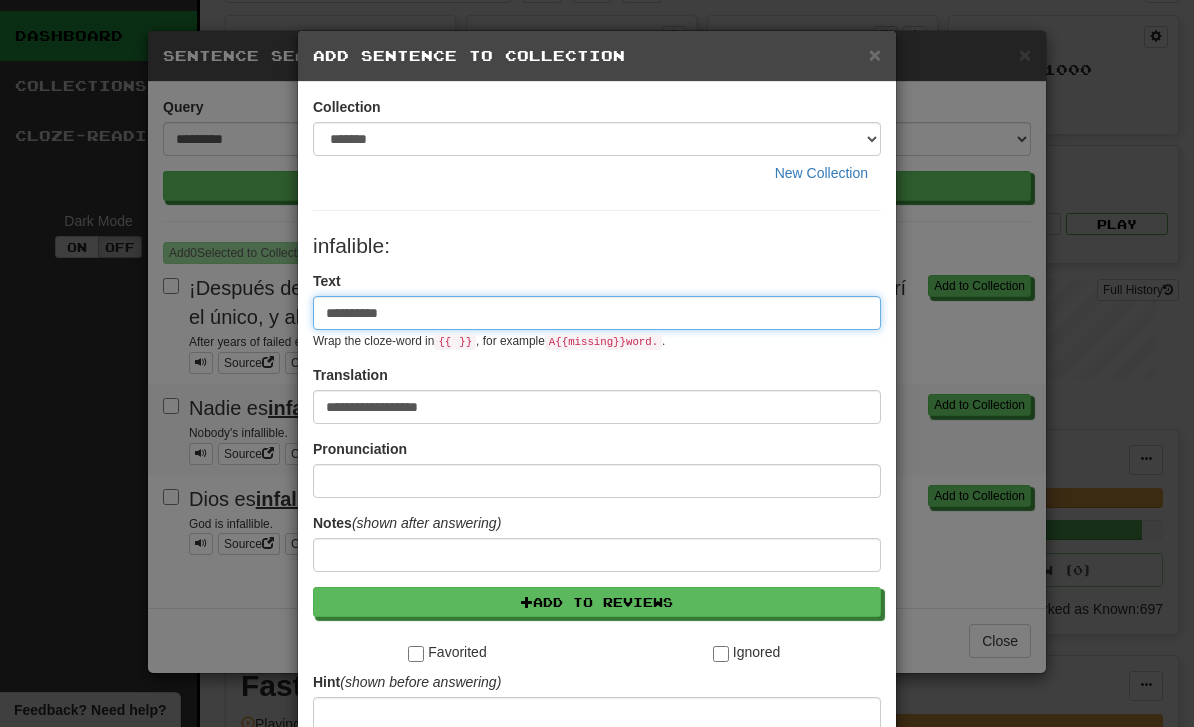 type on "**********" 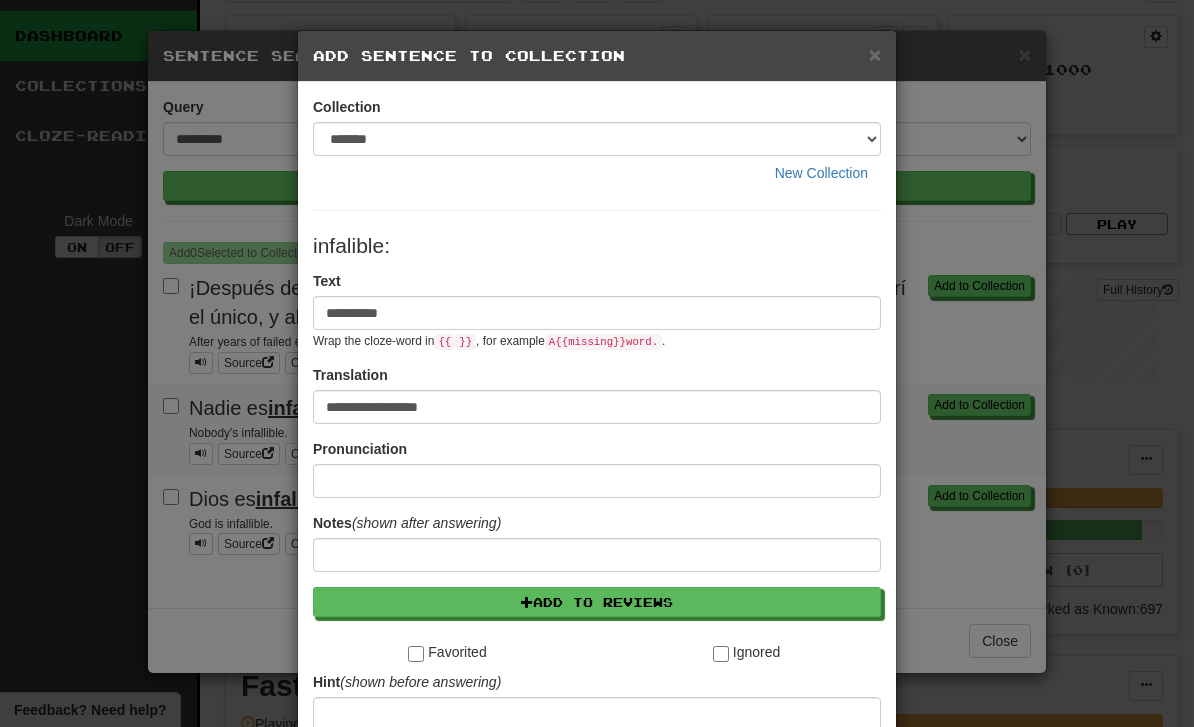 click on "**********" at bounding box center [597, 363] 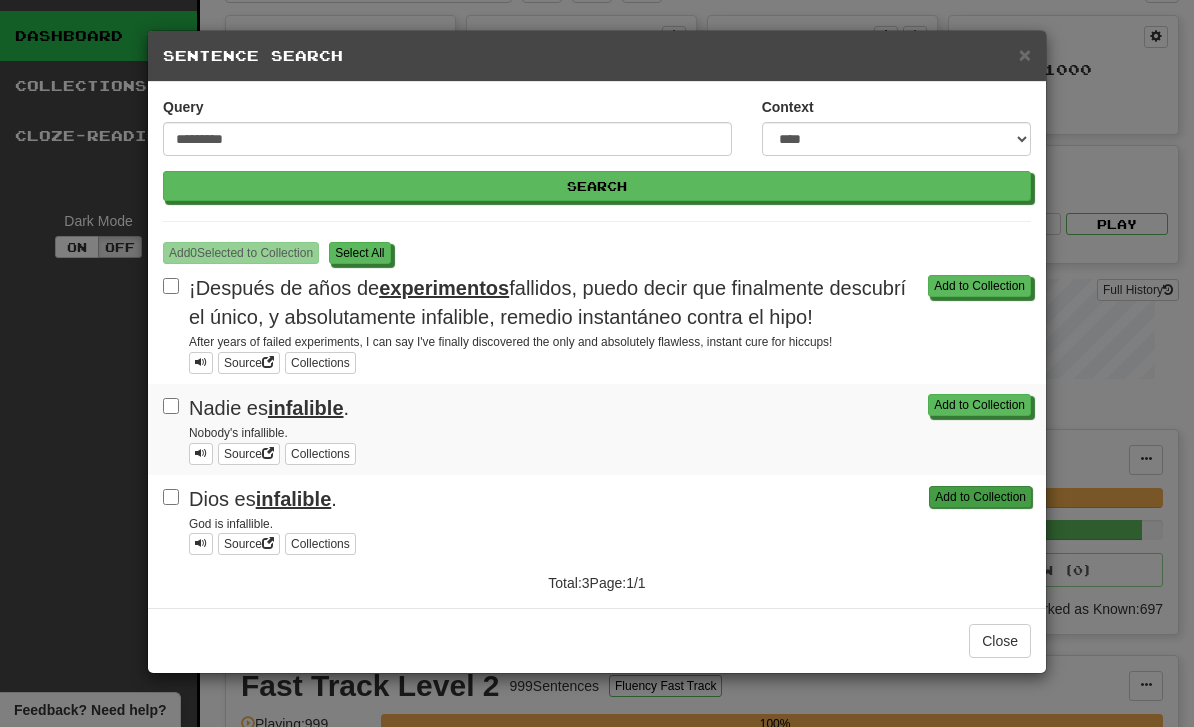 click on "Add to Collection" at bounding box center (980, 497) 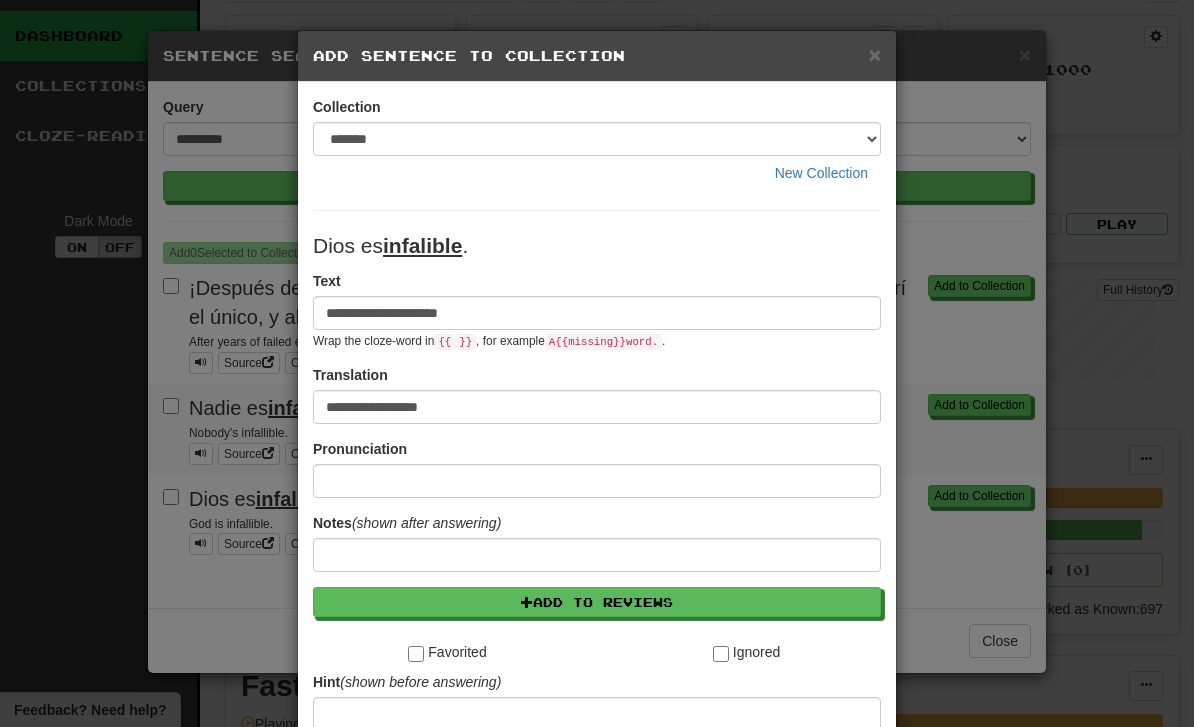click on "**********" at bounding box center (597, 313) 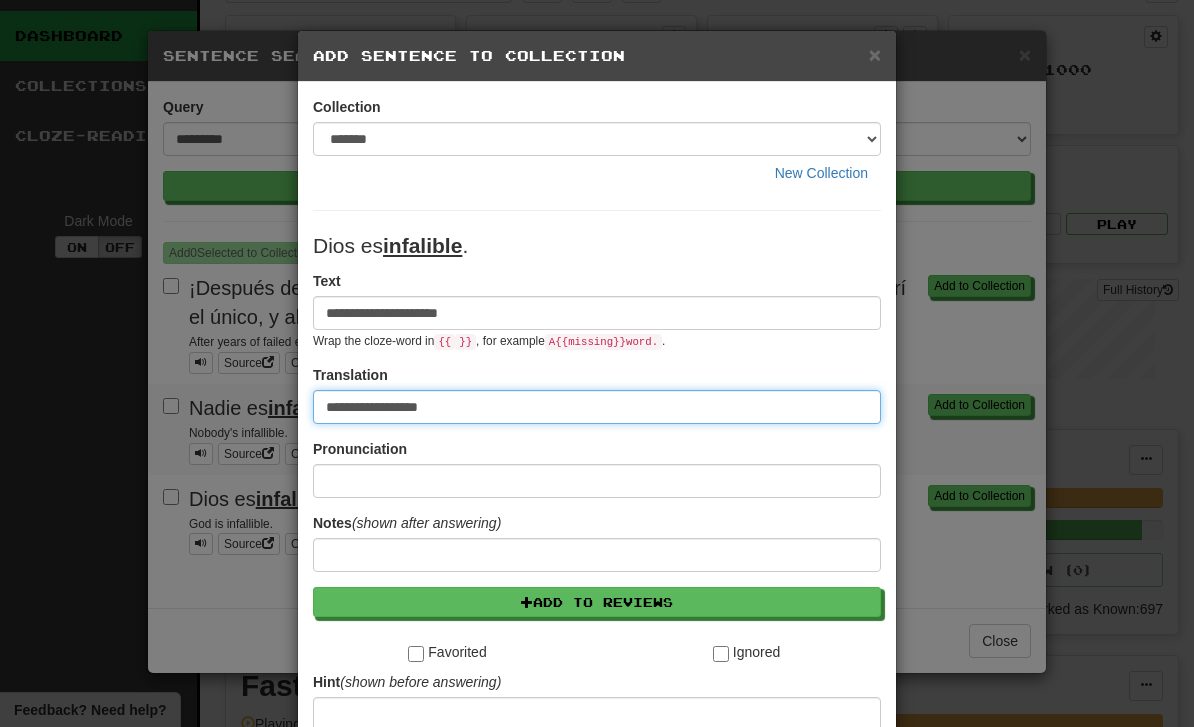 click on "**********" at bounding box center [597, 407] 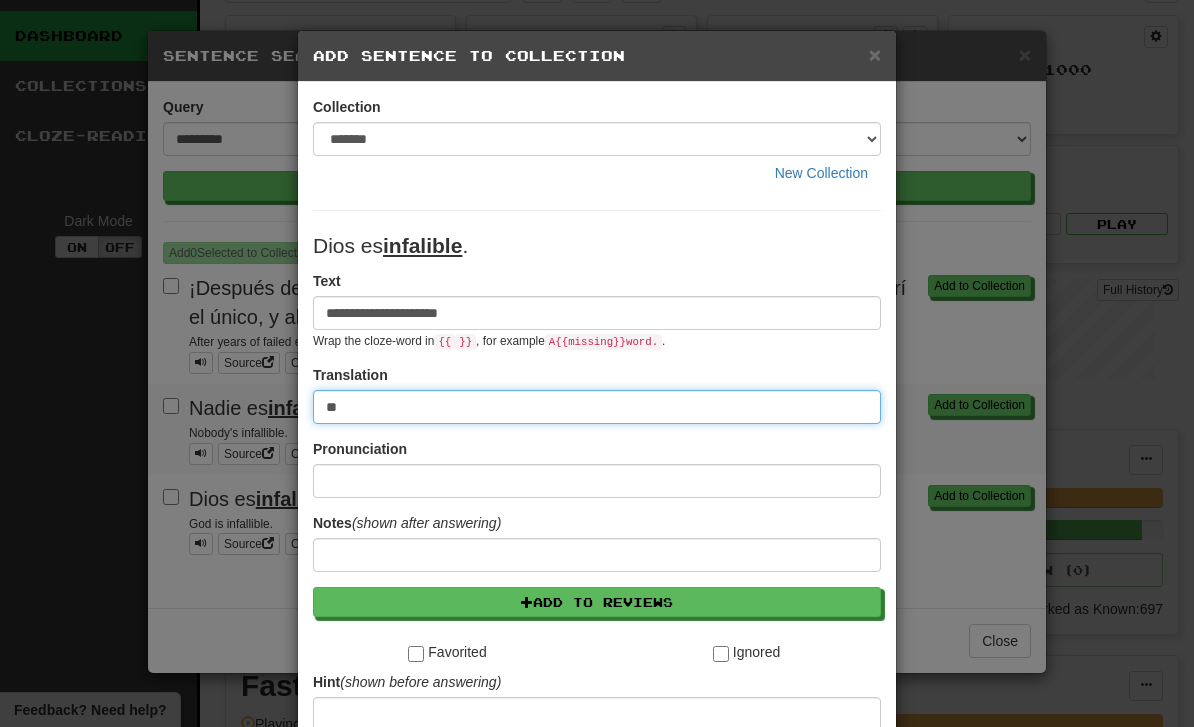 type on "*" 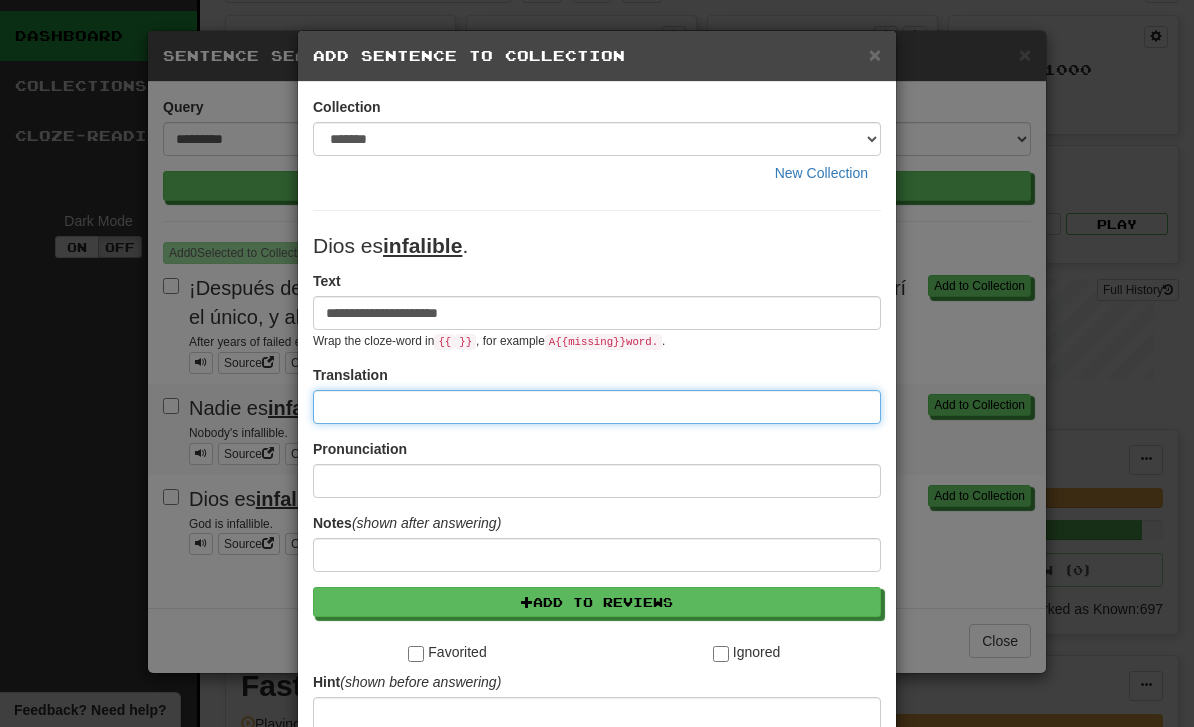click at bounding box center (597, 407) 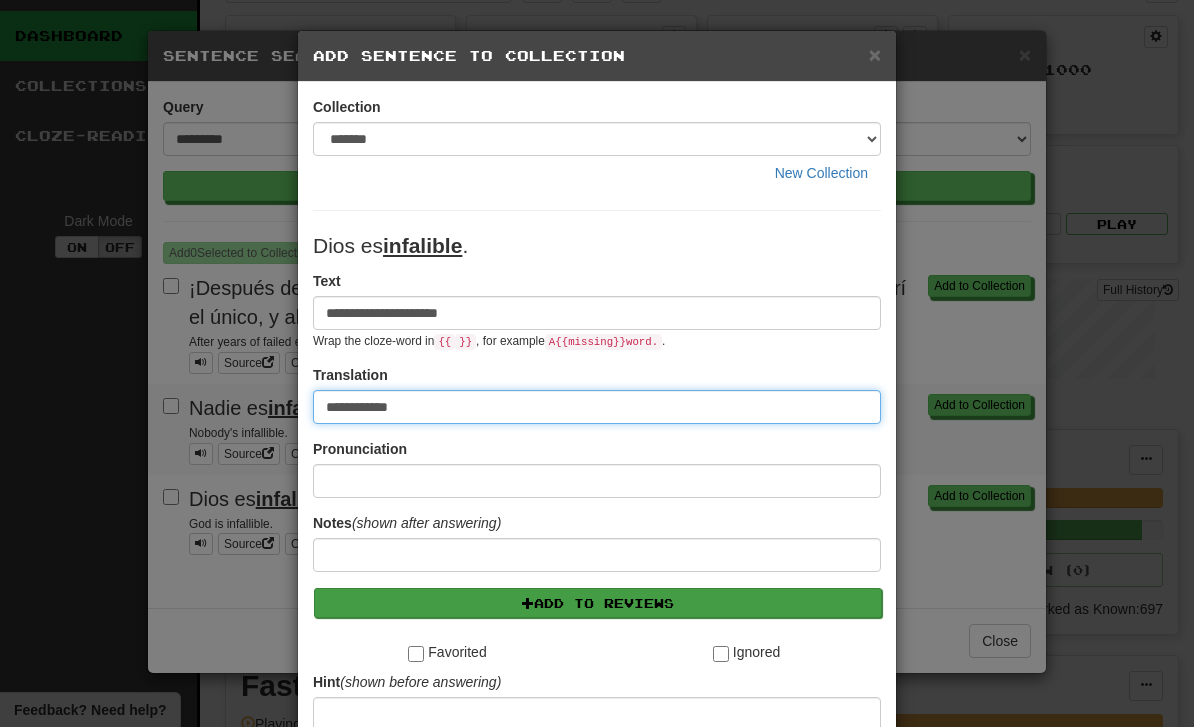 type on "**********" 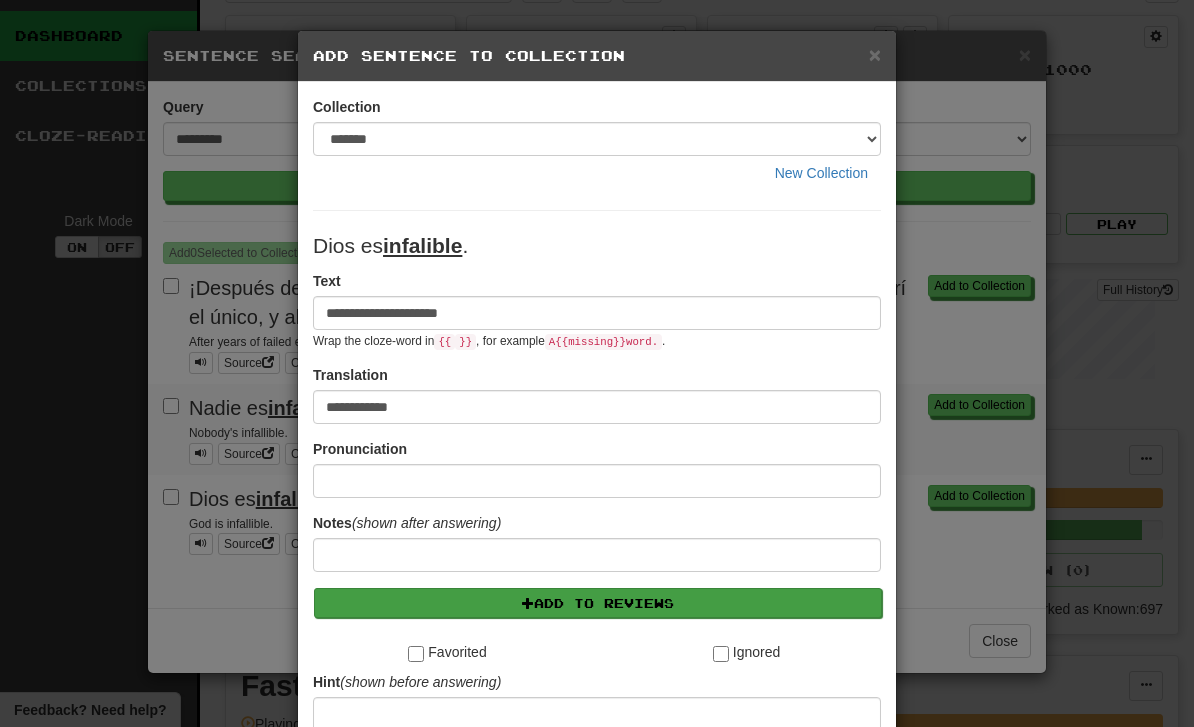click on "Add to Reviews" at bounding box center (598, 603) 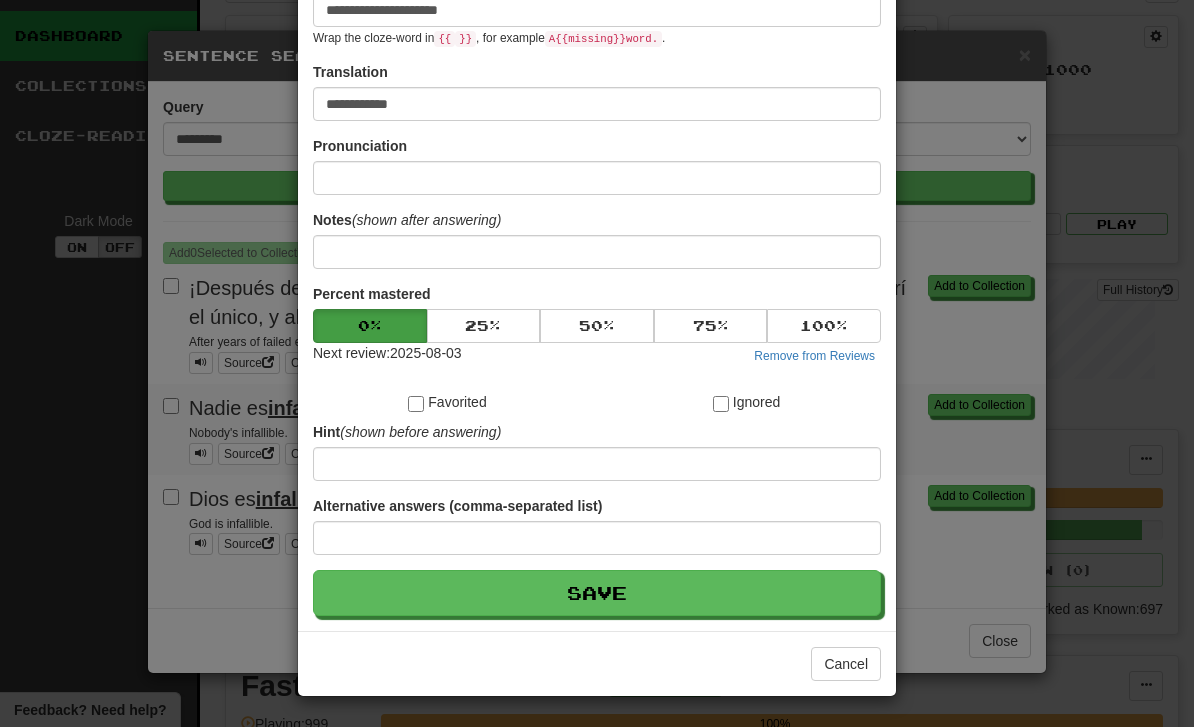 scroll, scrollTop: 304, scrollLeft: 0, axis: vertical 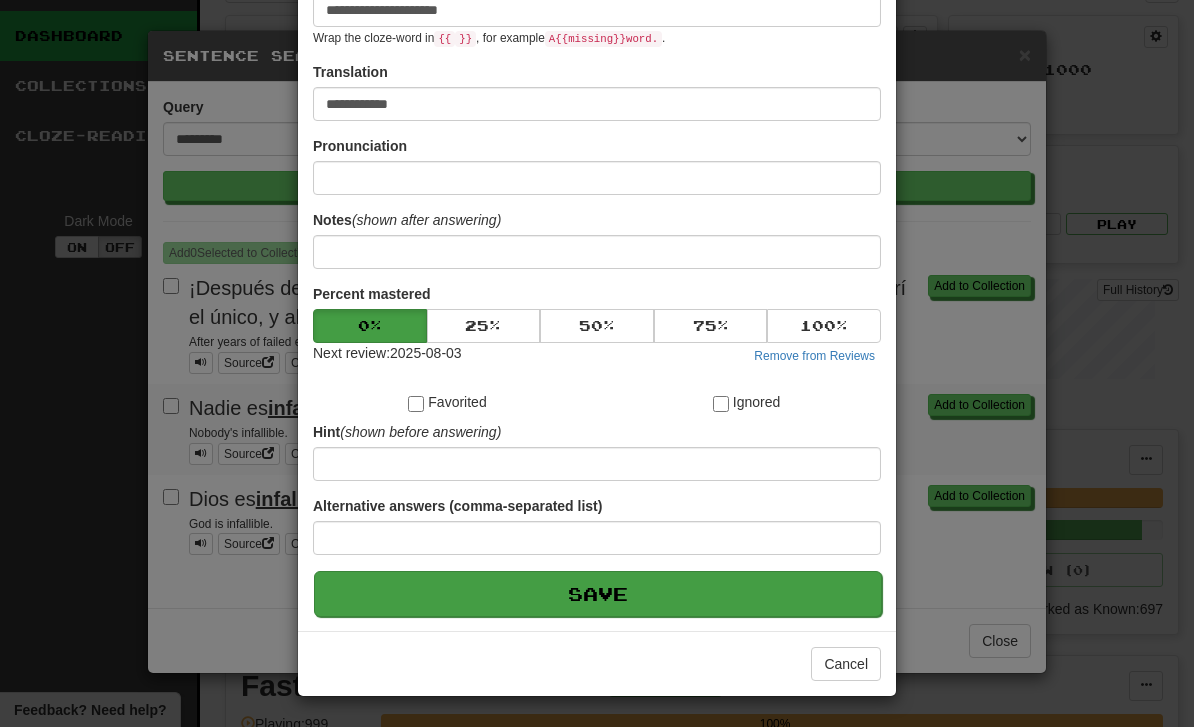 click on "Save" at bounding box center (598, 594) 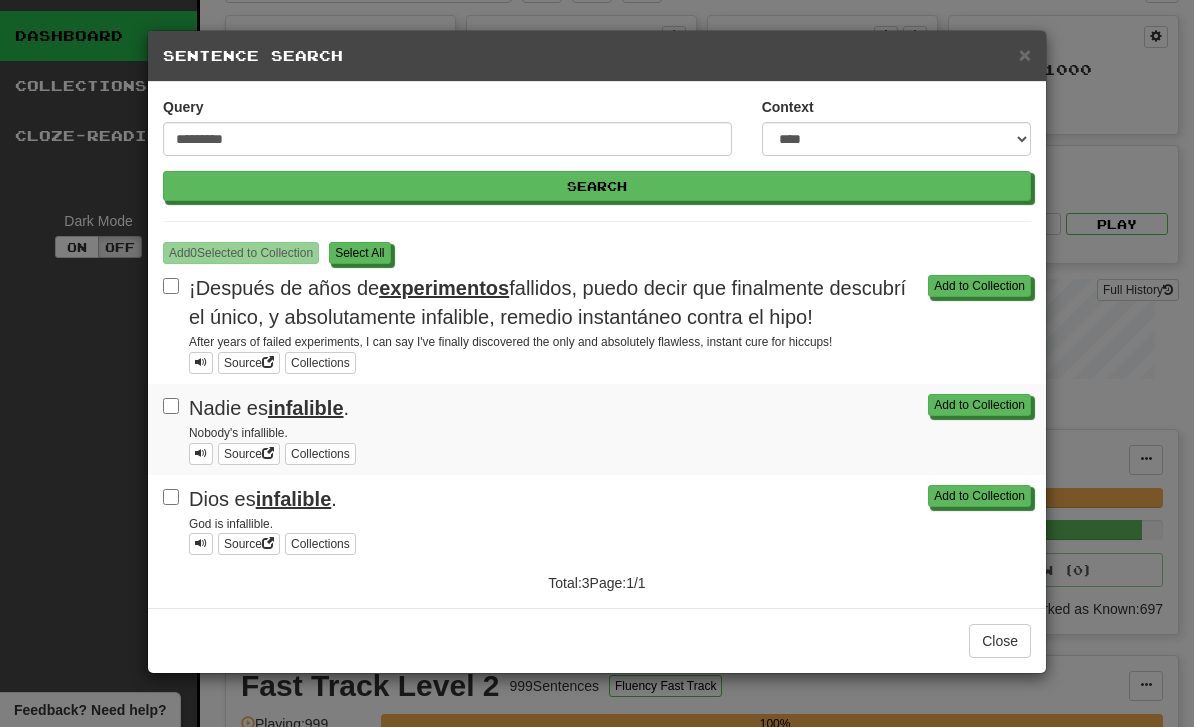 click on "Query *********" at bounding box center [447, 126] 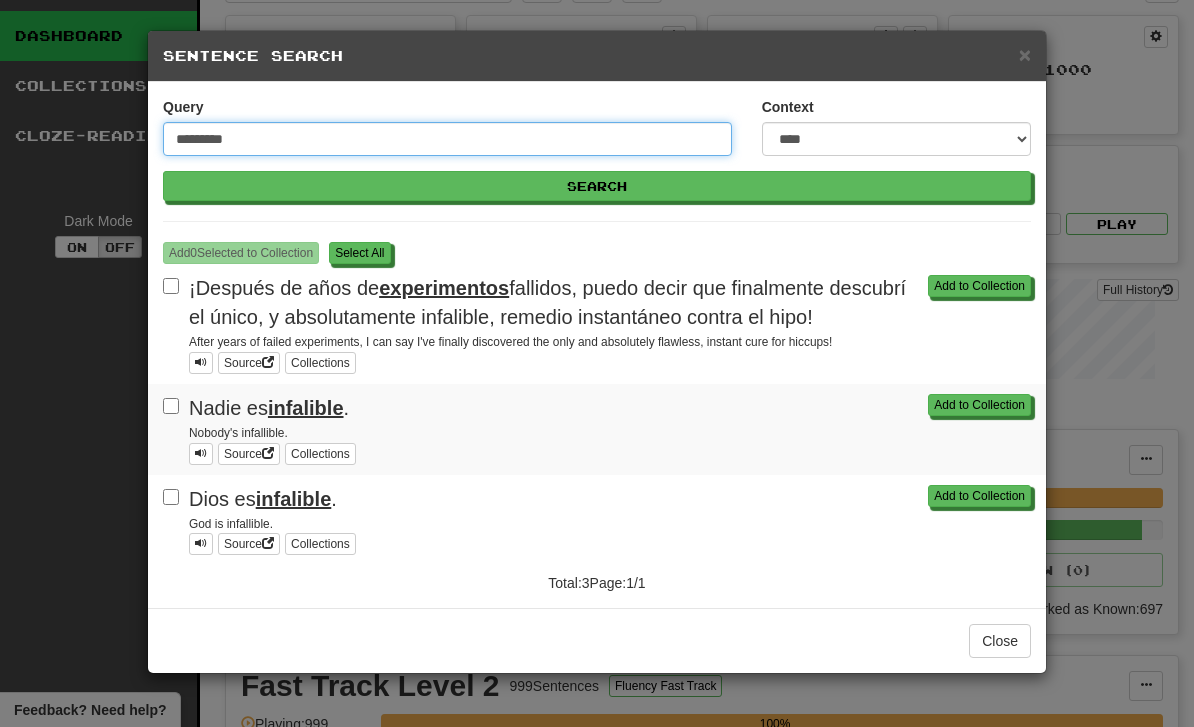 click on "*********" at bounding box center (447, 139) 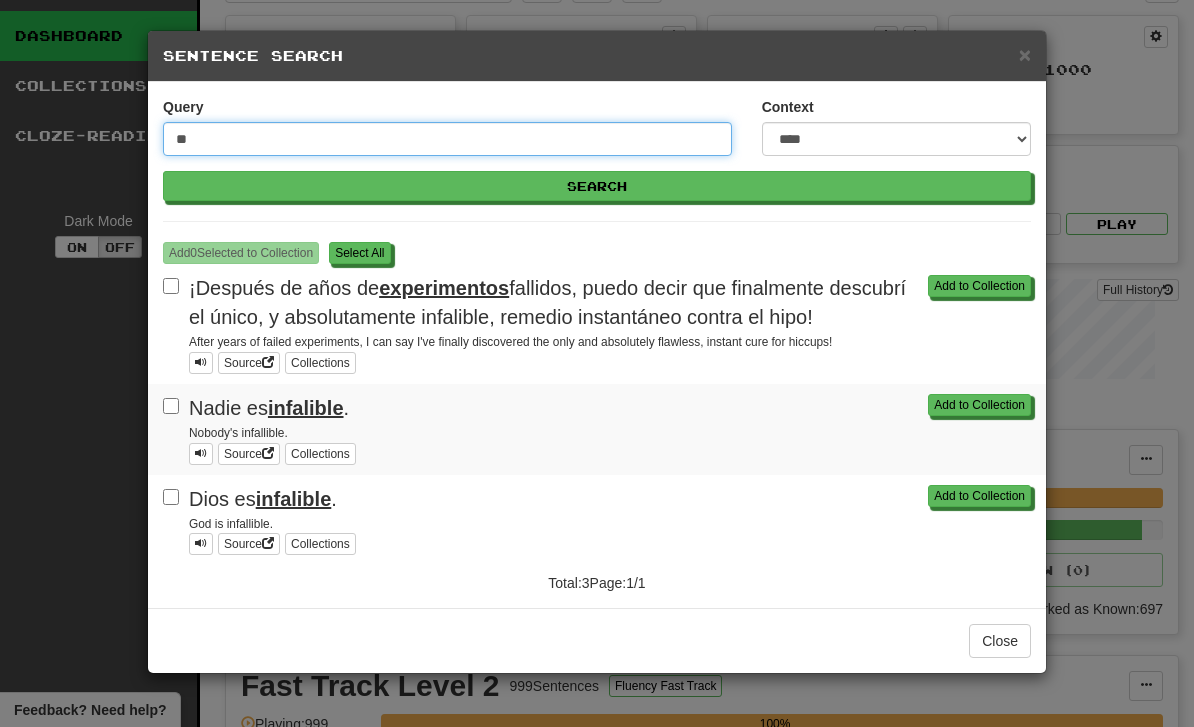 type on "*" 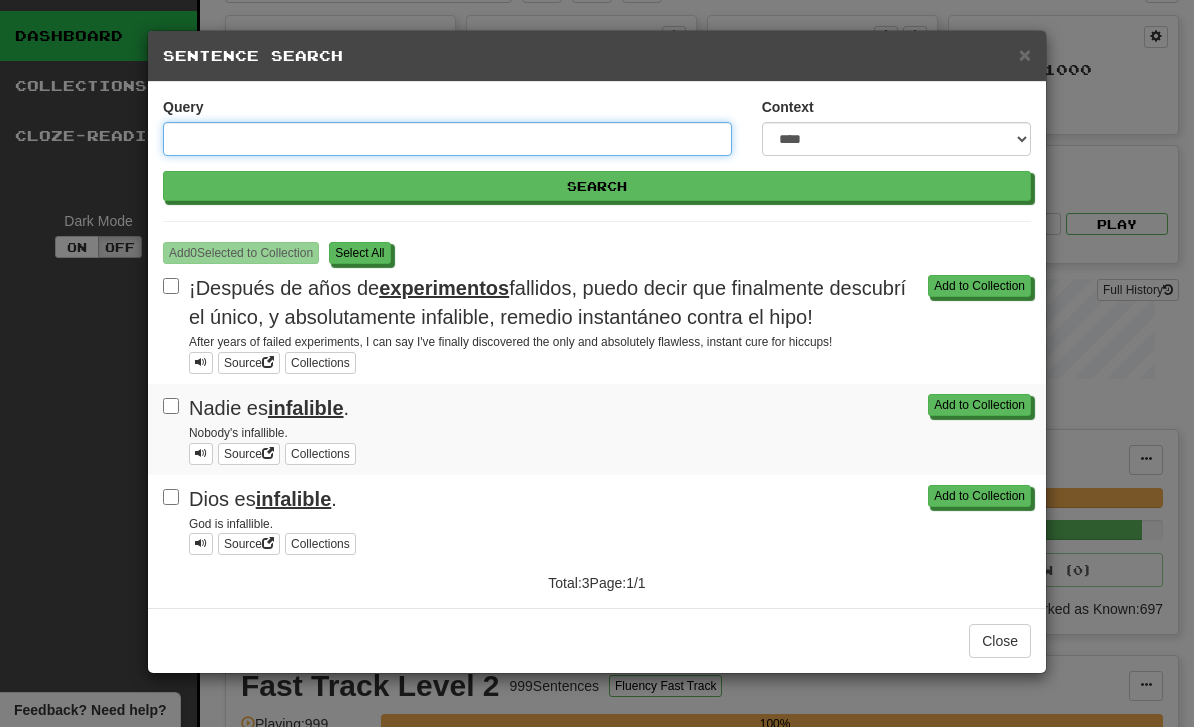 click on "Query" at bounding box center [447, 139] 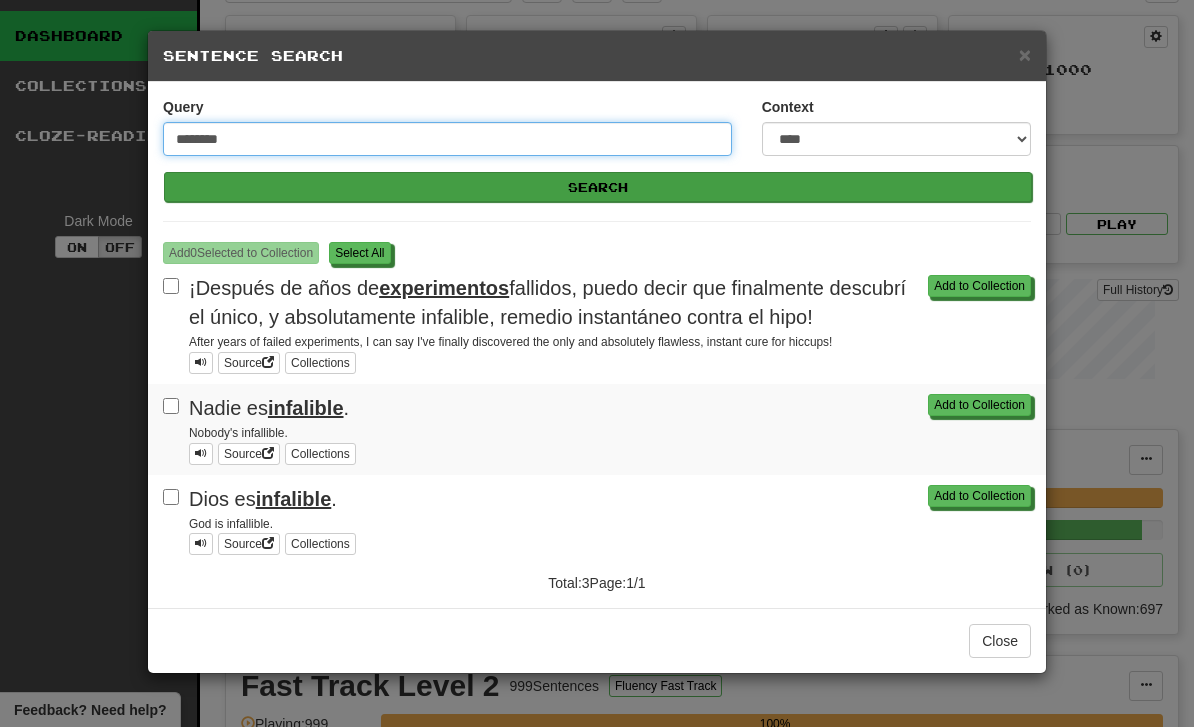 type on "********" 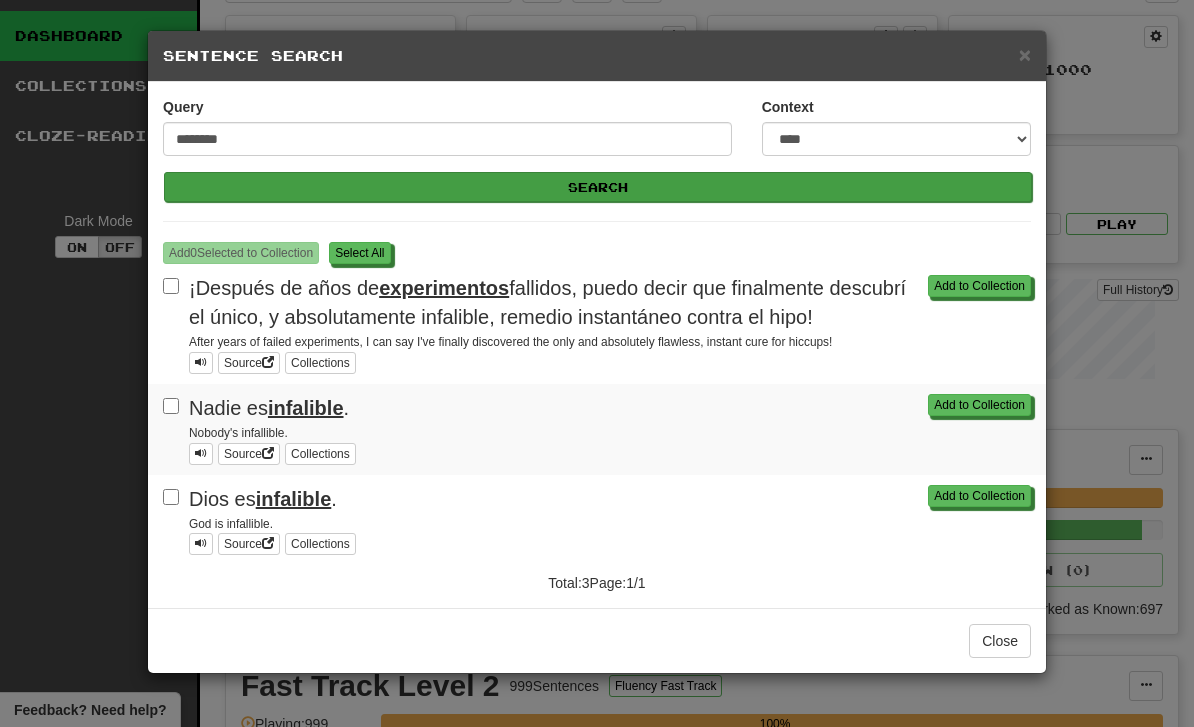 click on "Search" at bounding box center (598, 187) 